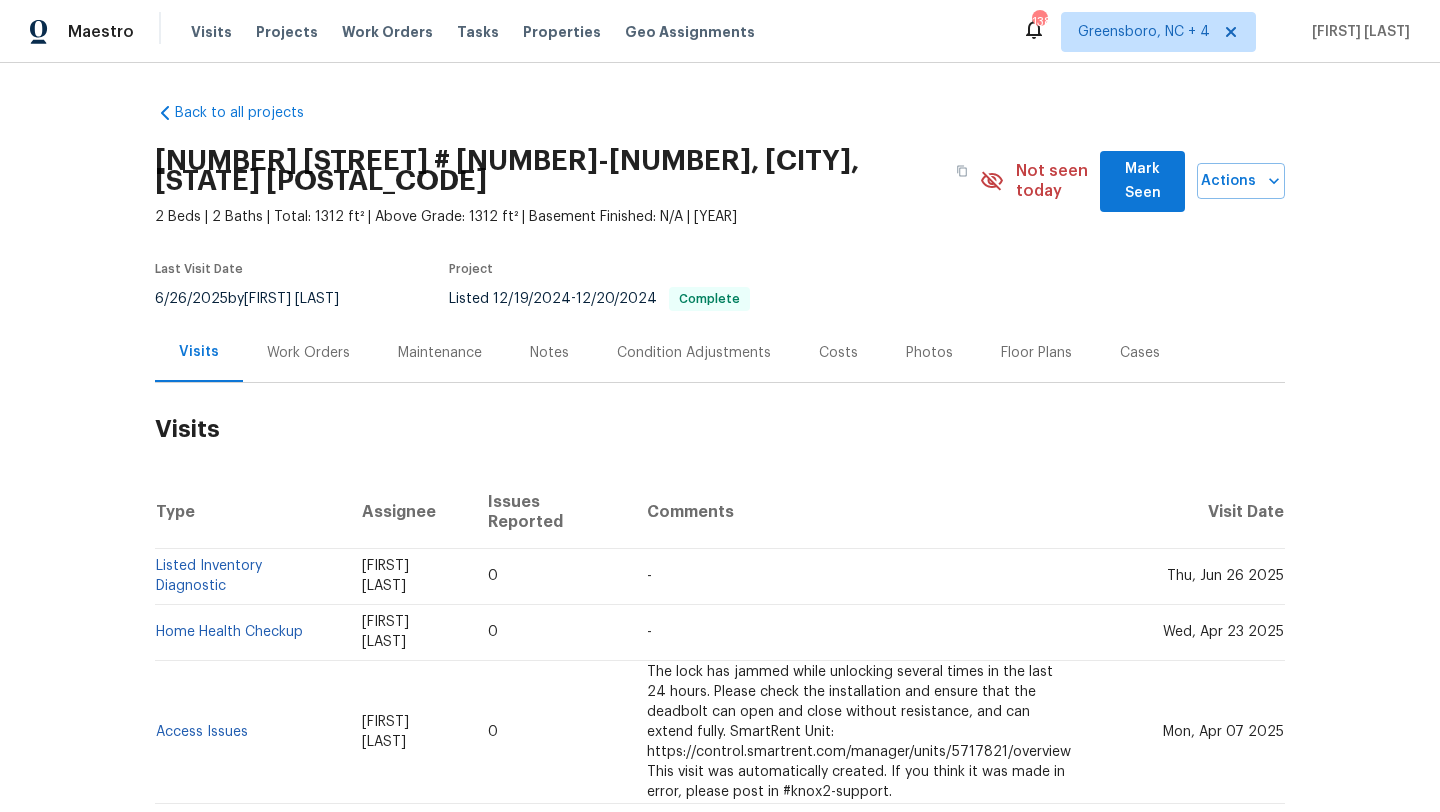 scroll, scrollTop: 0, scrollLeft: 0, axis: both 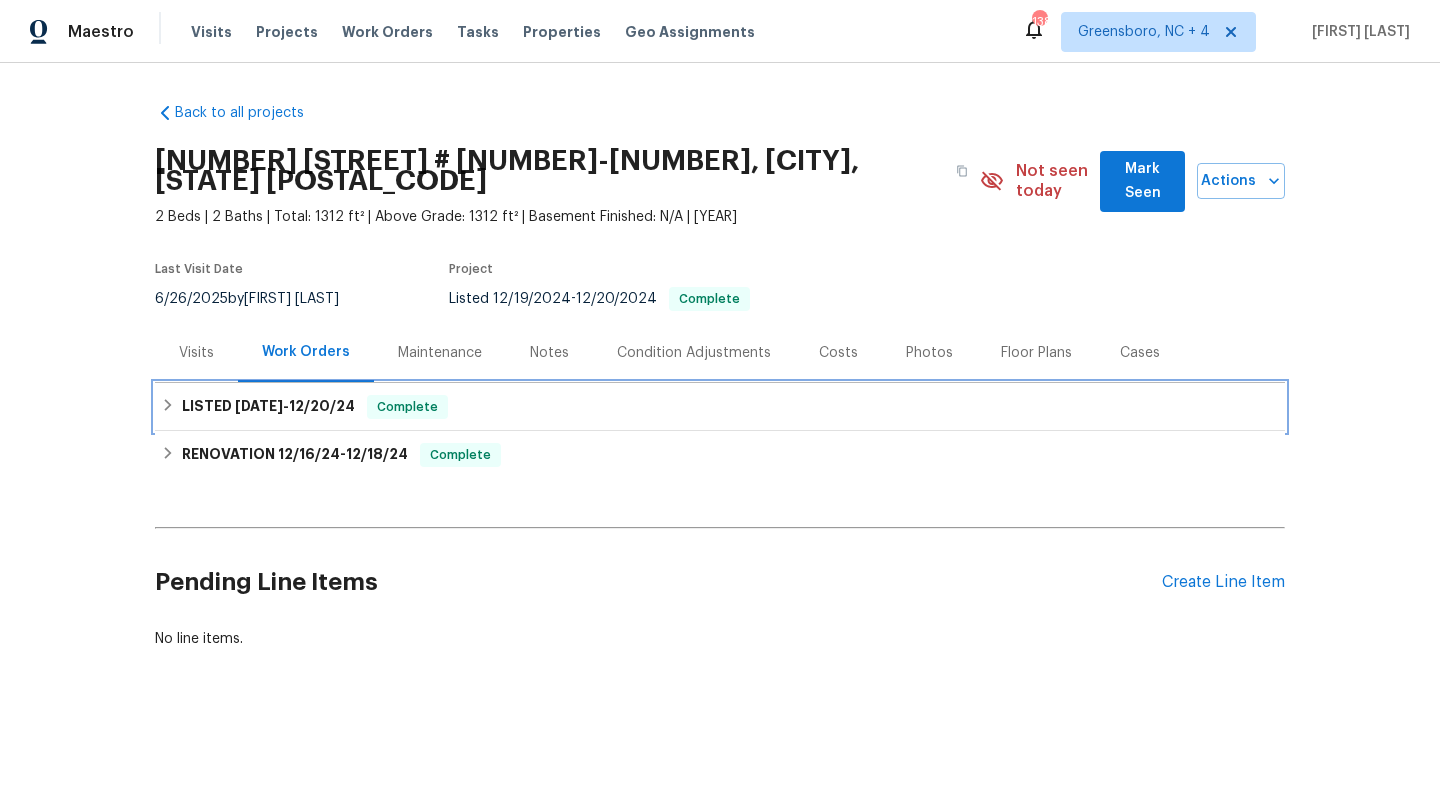 click on "12/20/24" at bounding box center [322, 406] 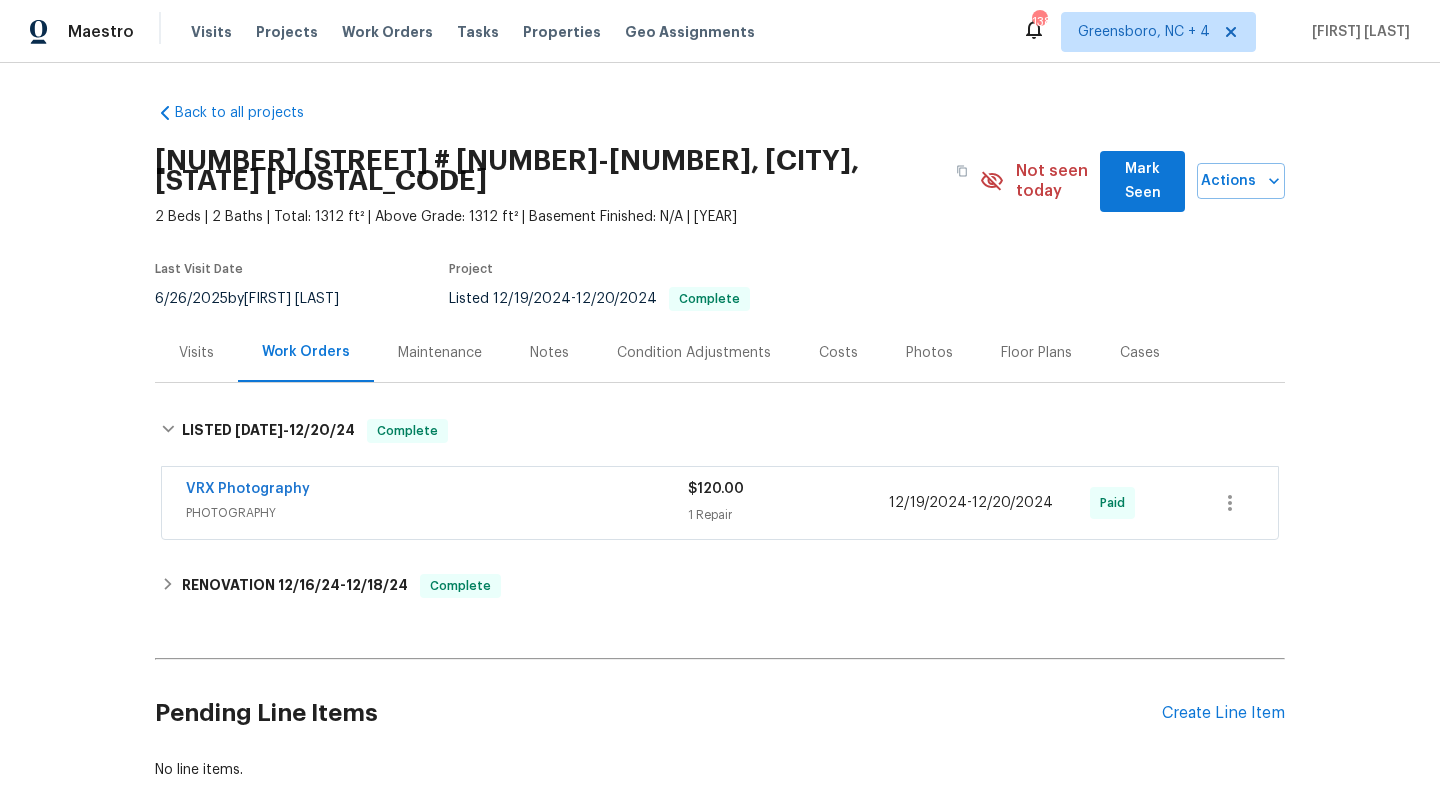 click on "Visits" at bounding box center [196, 353] 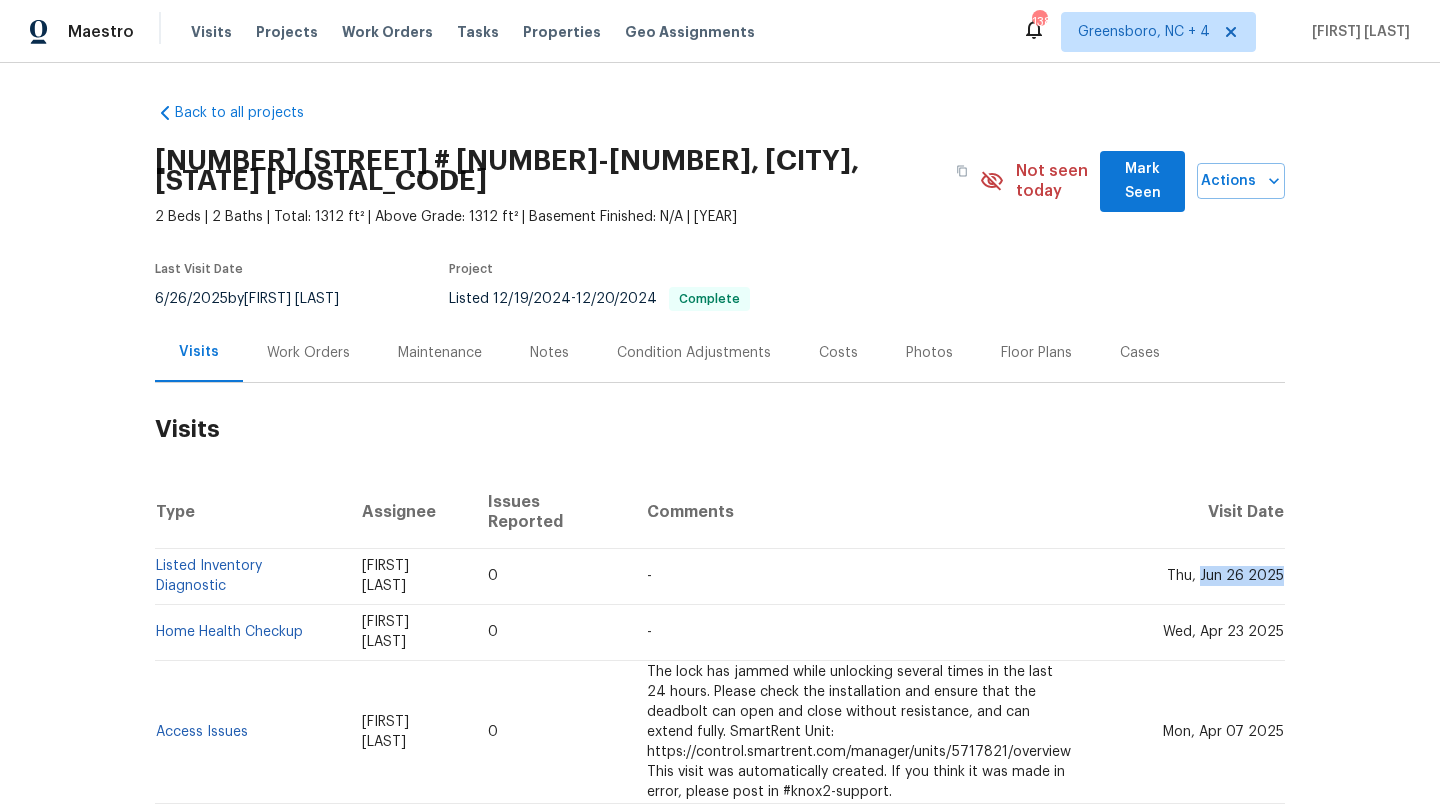 drag, startPoint x: 1204, startPoint y: 538, endPoint x: 1280, endPoint y: 548, distance: 76.655075 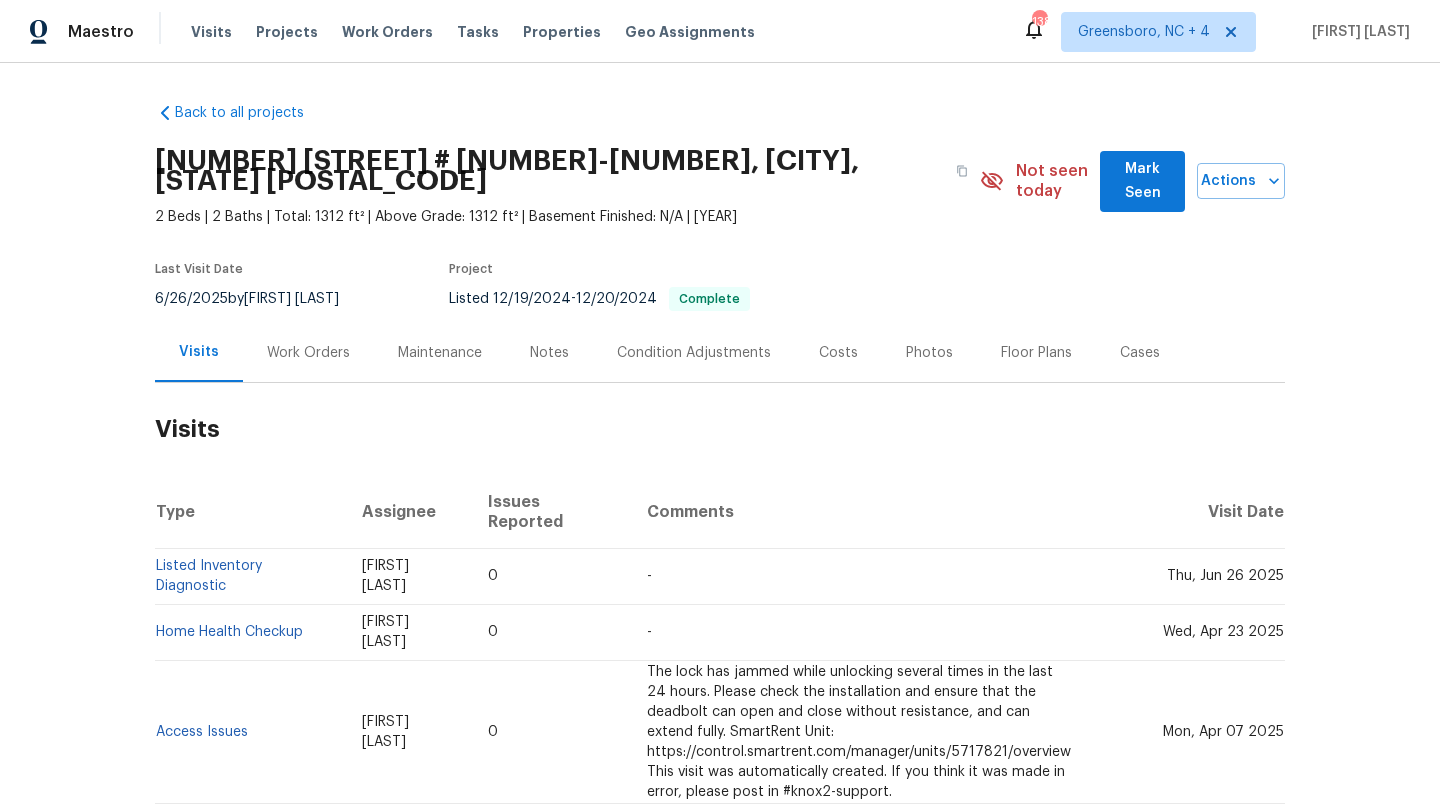 click on "Work Orders" at bounding box center (308, 353) 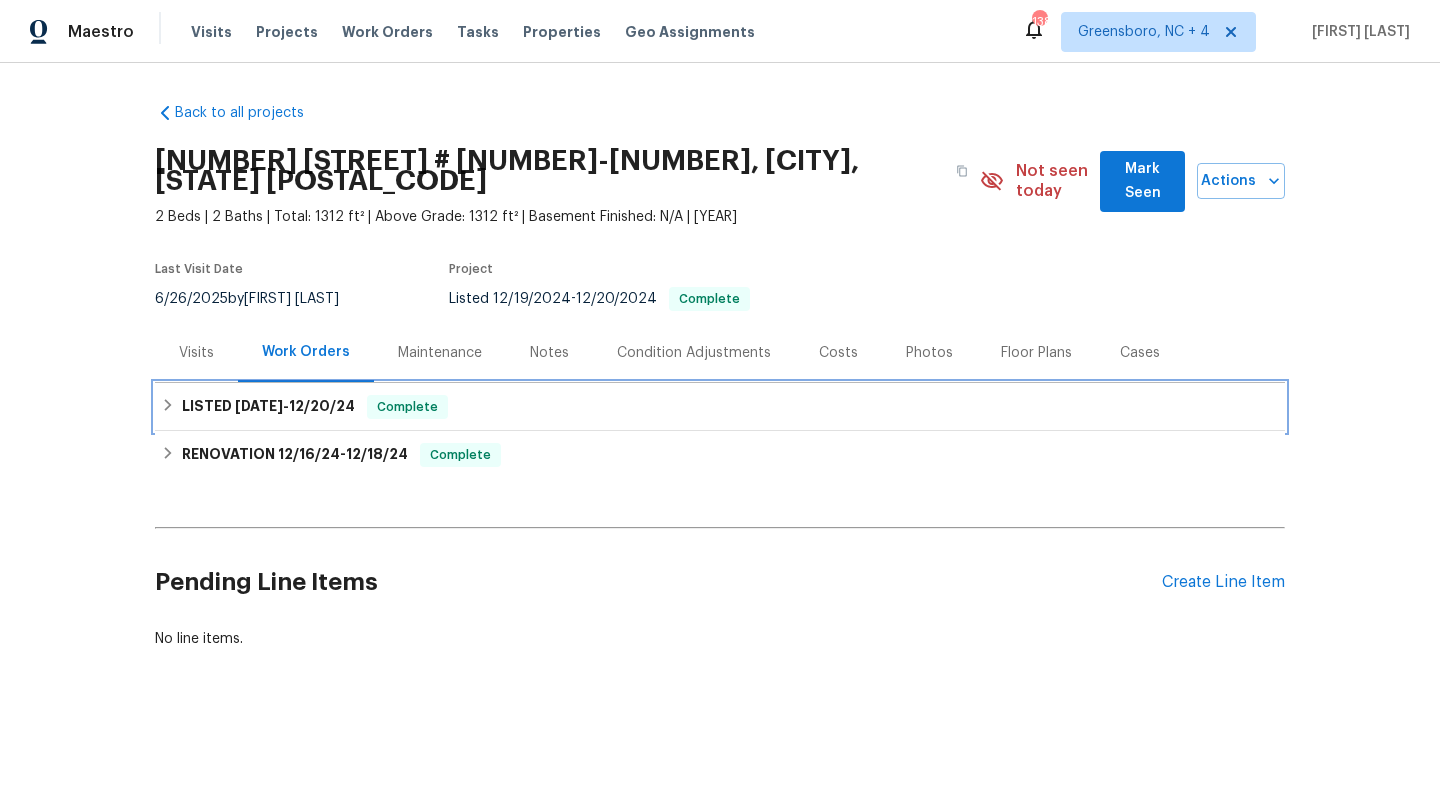 click on "LISTED   12/19/24  -  12/20/24 Complete" at bounding box center (720, 407) 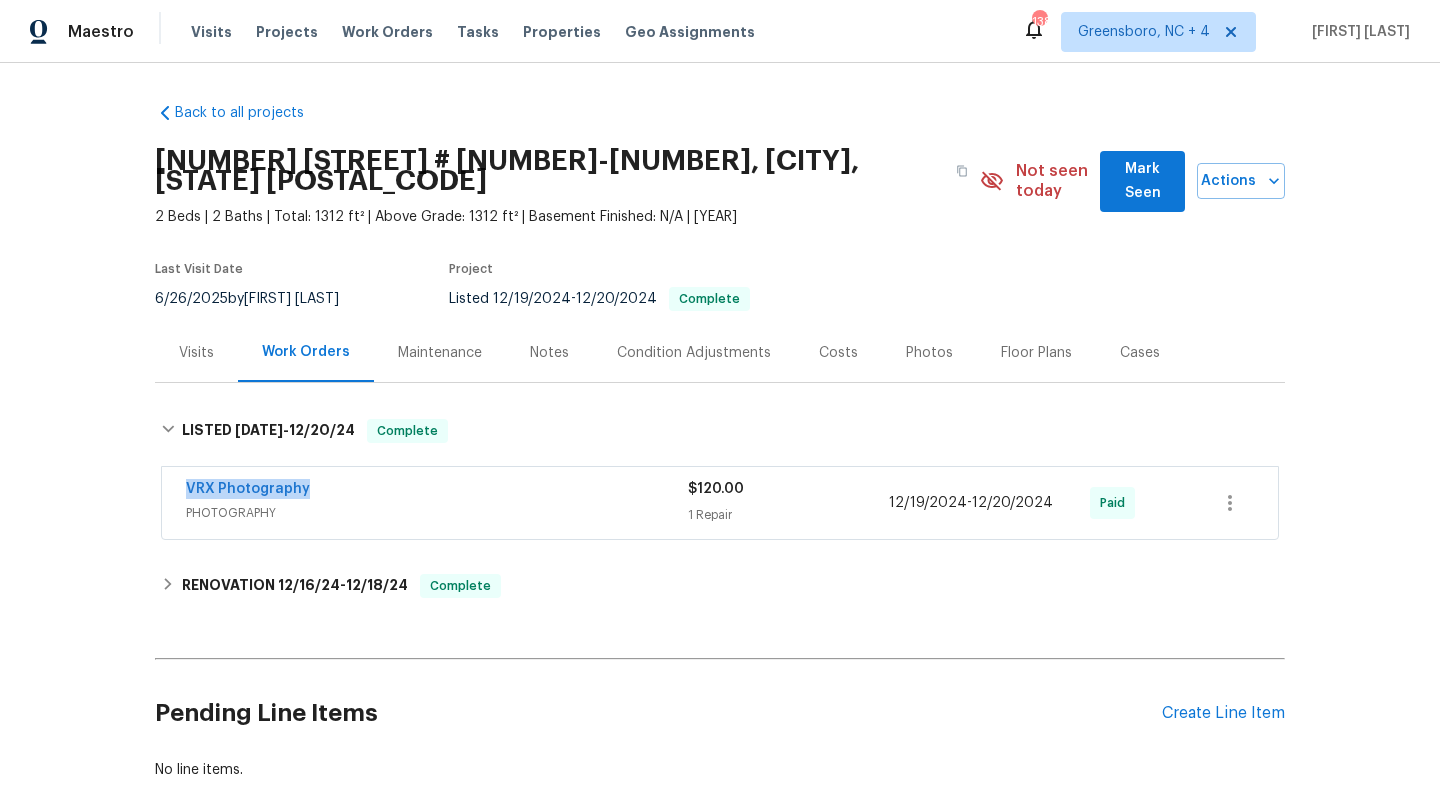 copy on "VRX Photography" 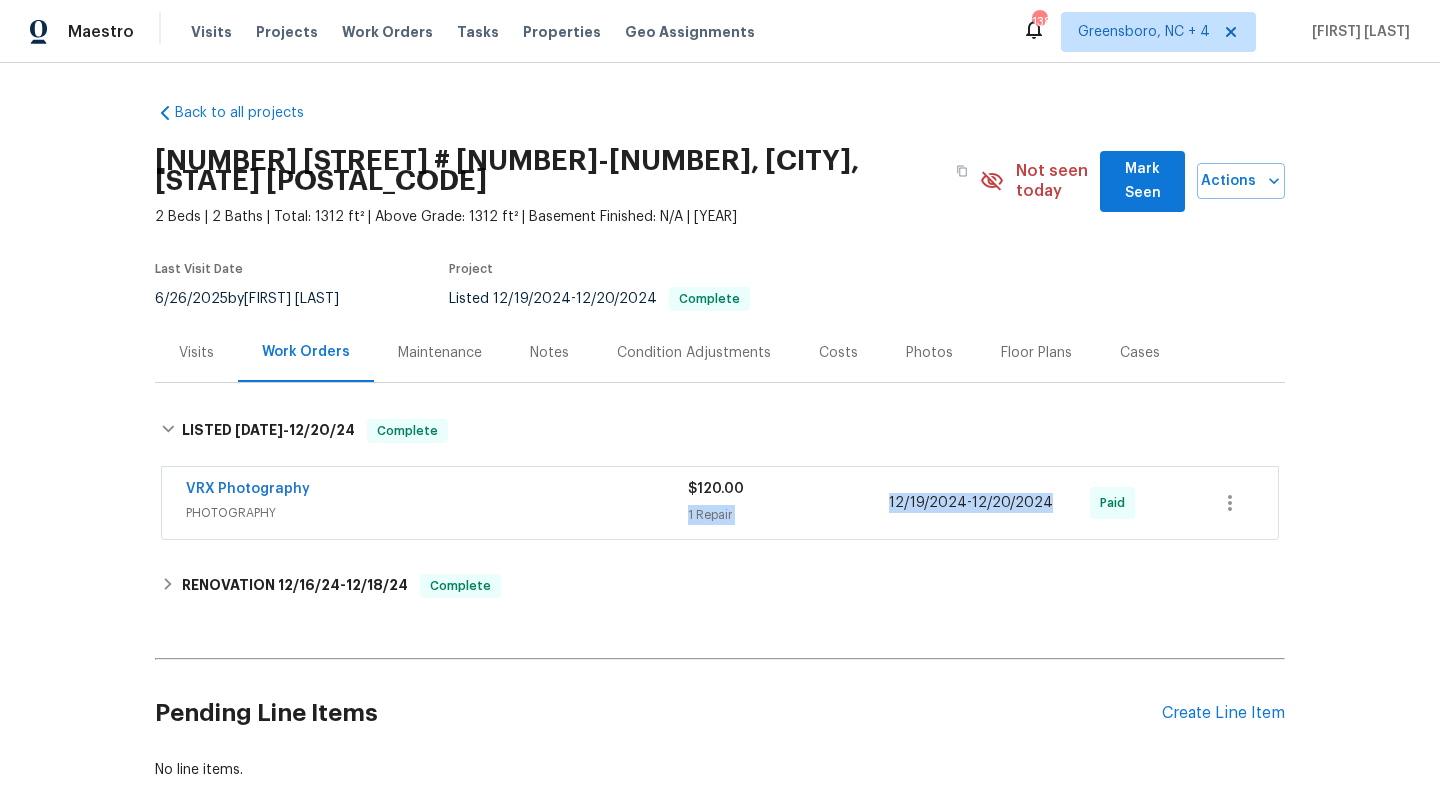 drag, startPoint x: 1049, startPoint y: 481, endPoint x: 877, endPoint y: 481, distance: 172 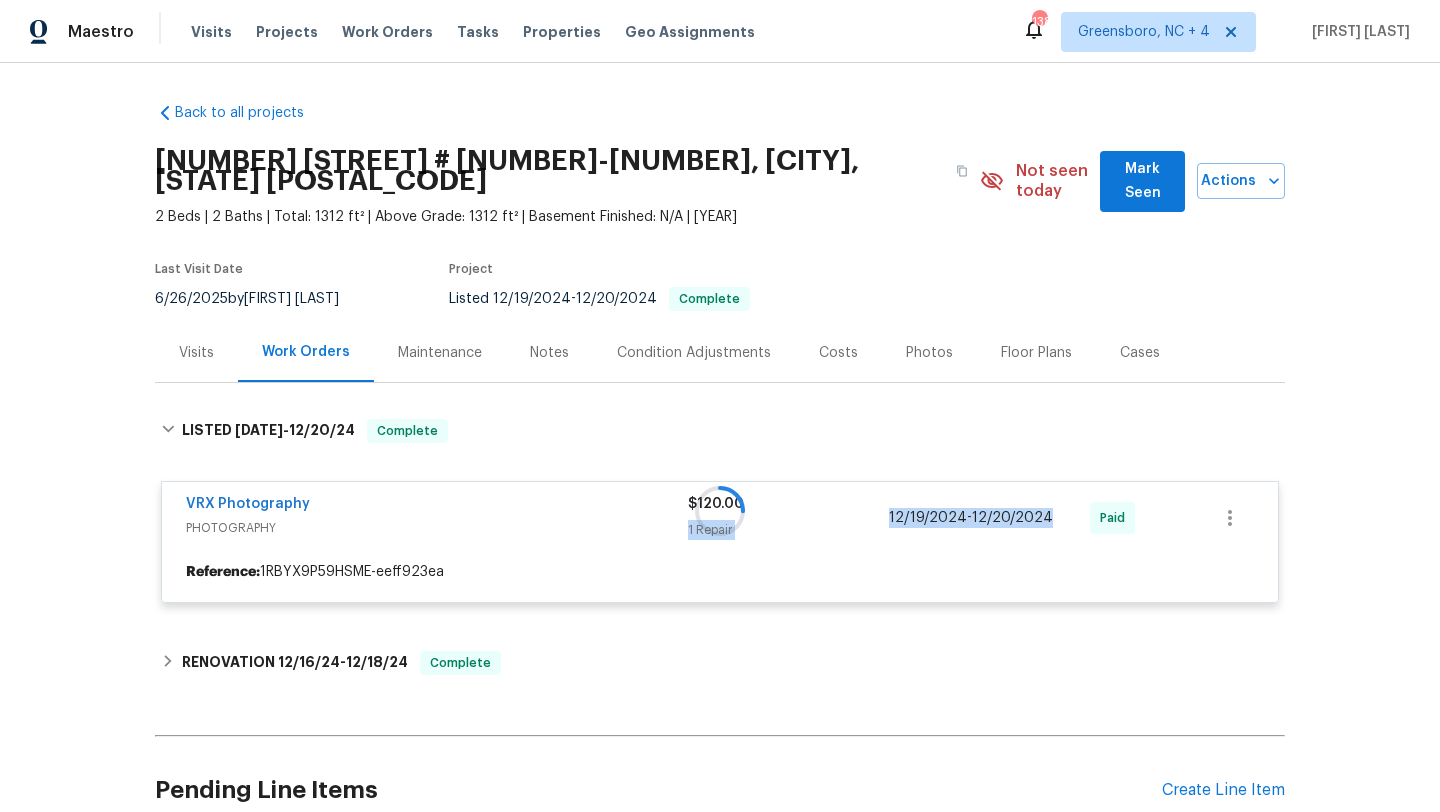 copy on "1 Repair 12/19/2024  -  12/20/2024" 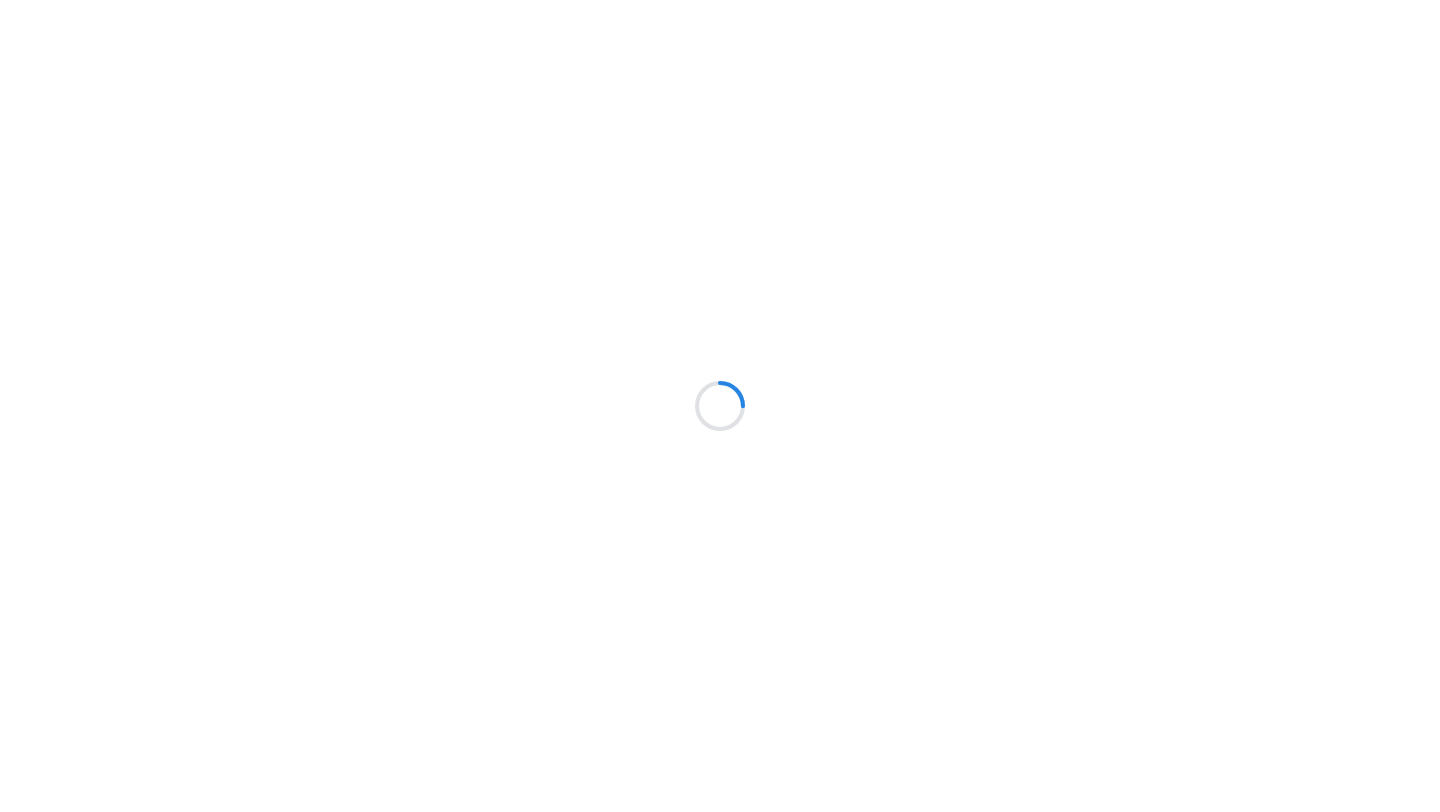 scroll, scrollTop: 0, scrollLeft: 0, axis: both 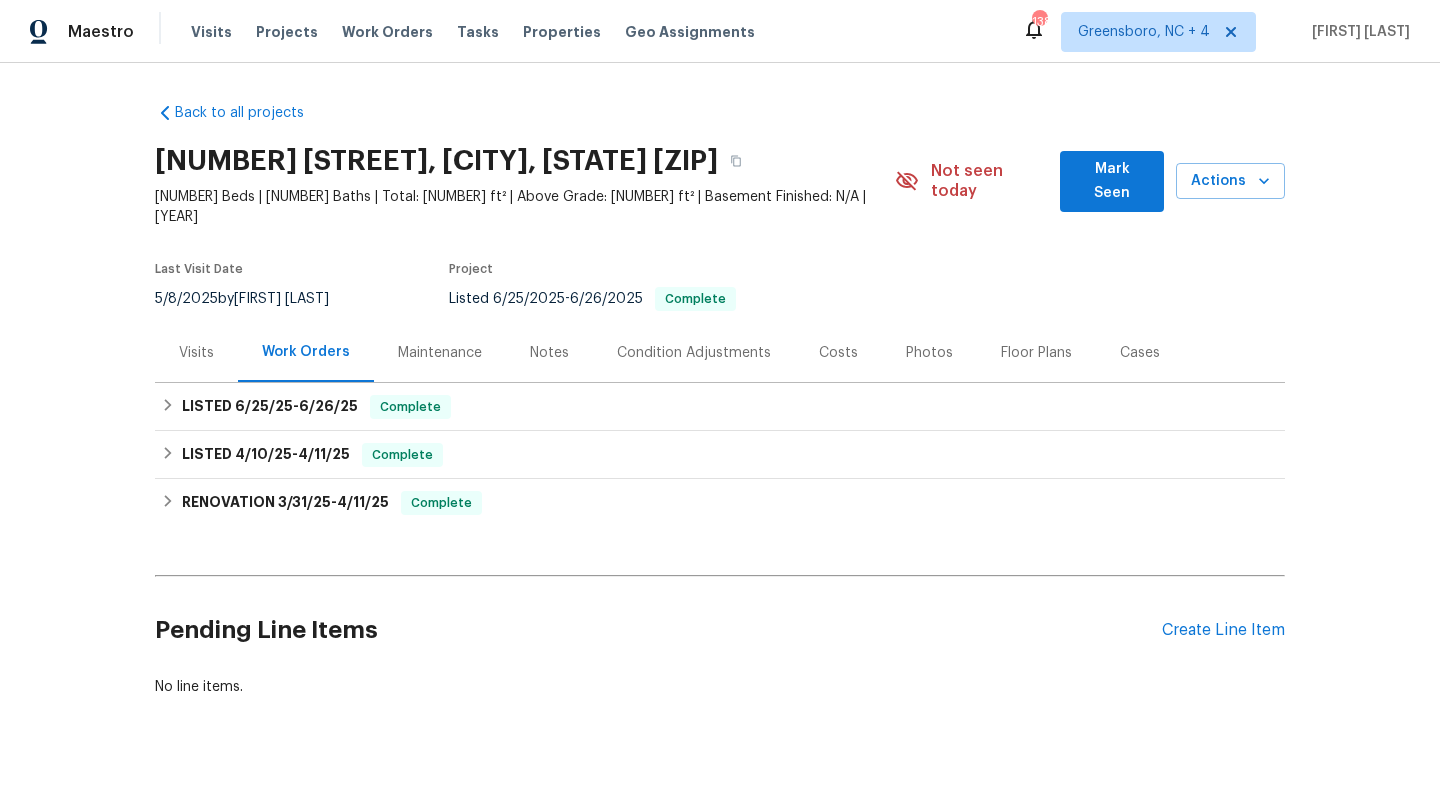 click on "Visits" at bounding box center [196, 353] 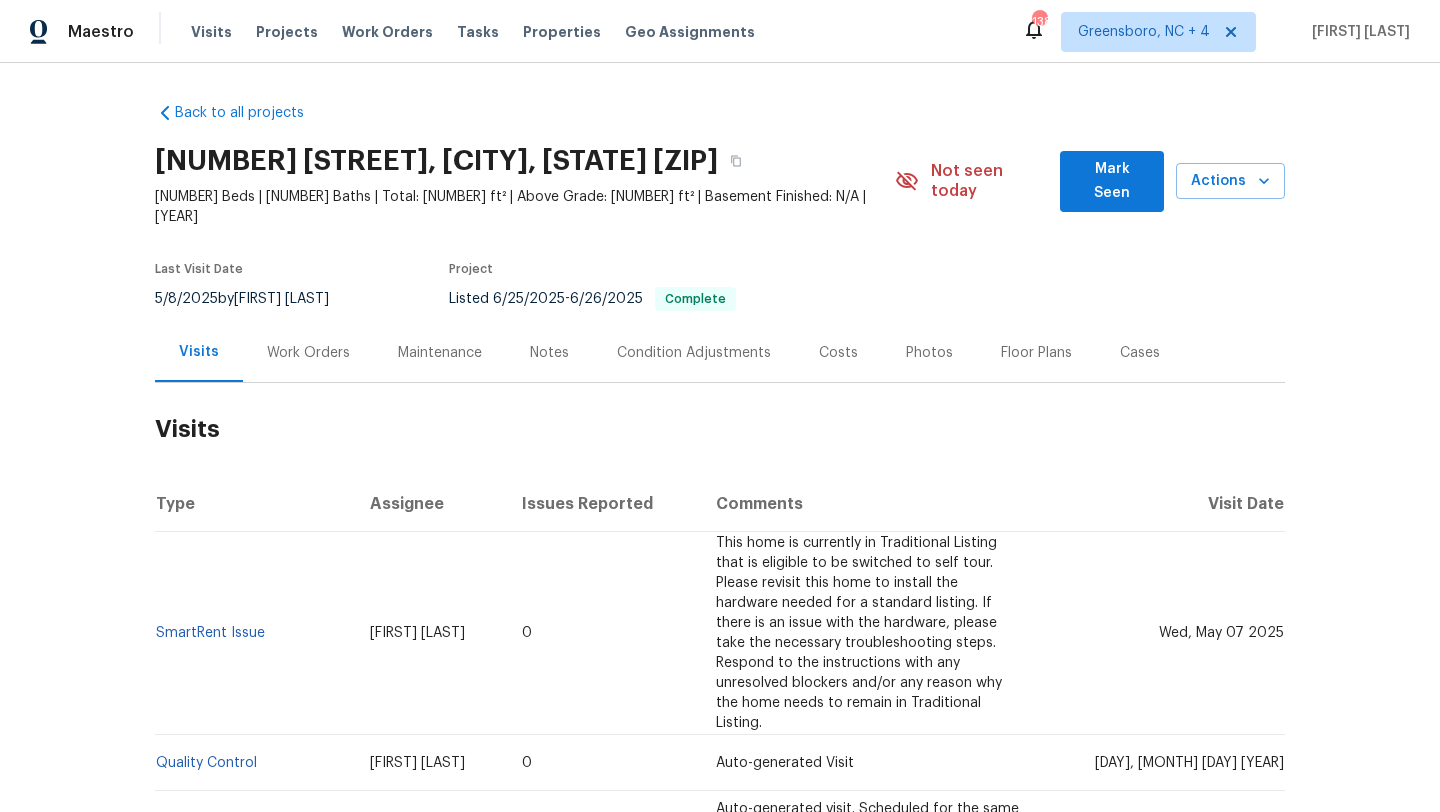 click on "Work Orders" at bounding box center [308, 353] 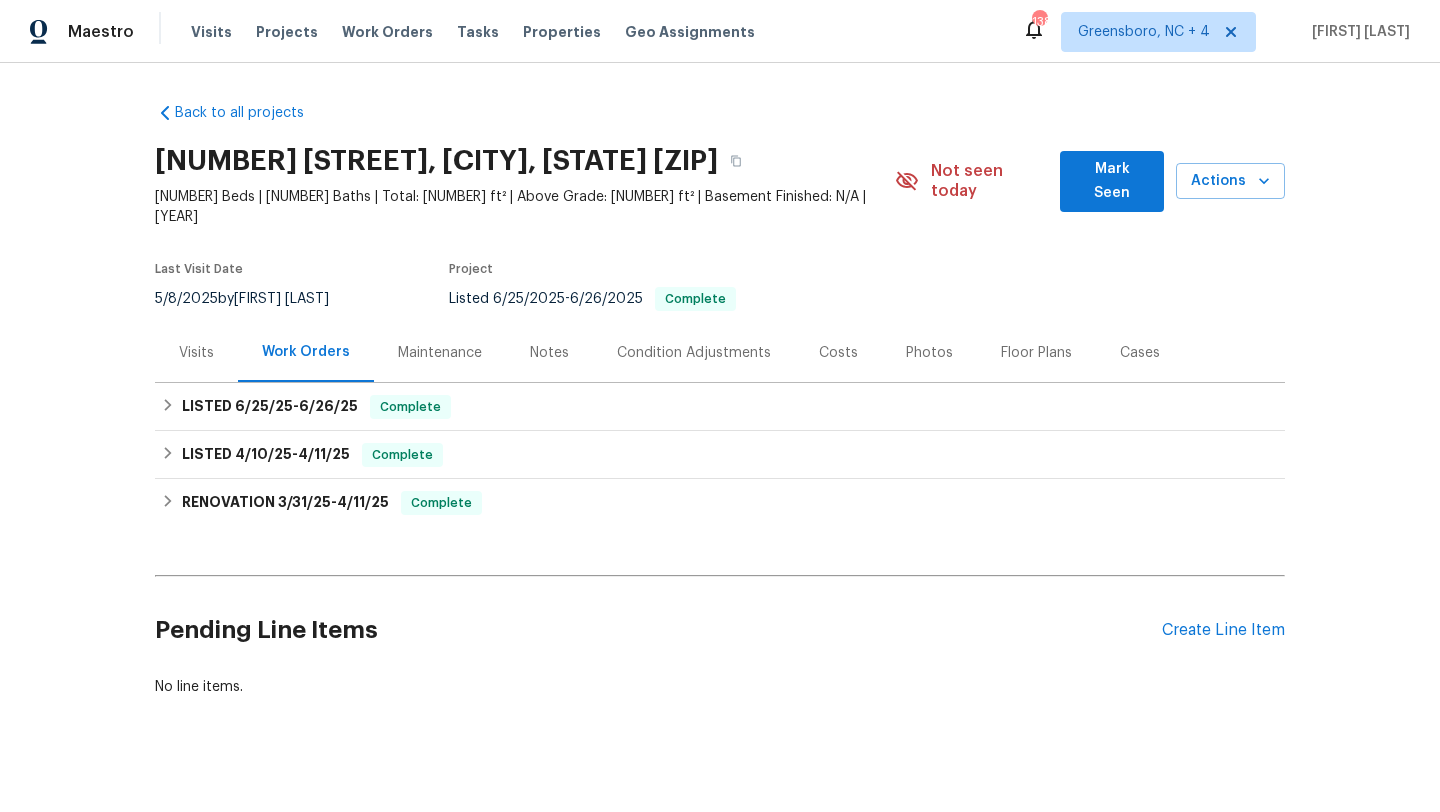 click on "Visits" at bounding box center (196, 353) 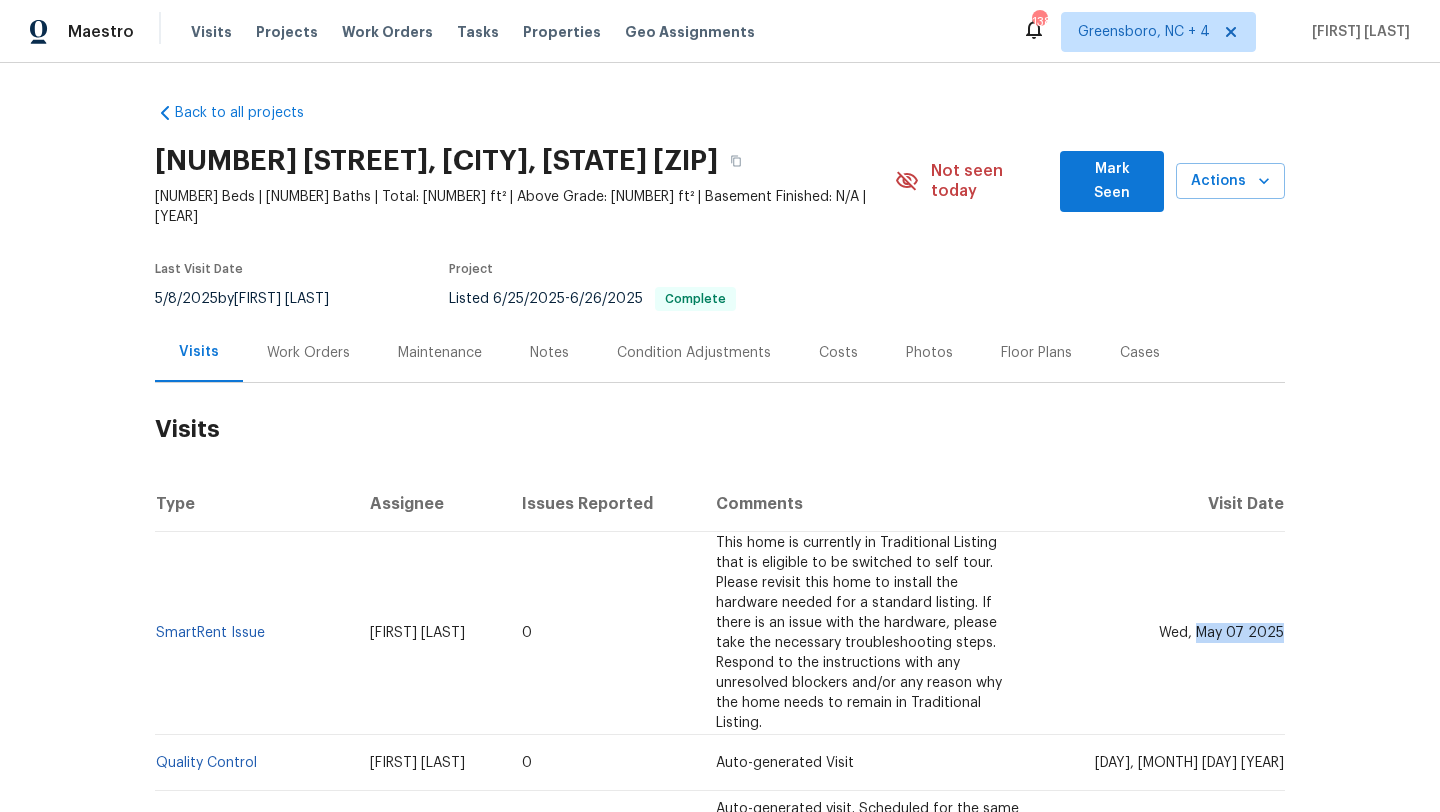 drag, startPoint x: 1201, startPoint y: 605, endPoint x: 1281, endPoint y: 608, distance: 80.05623 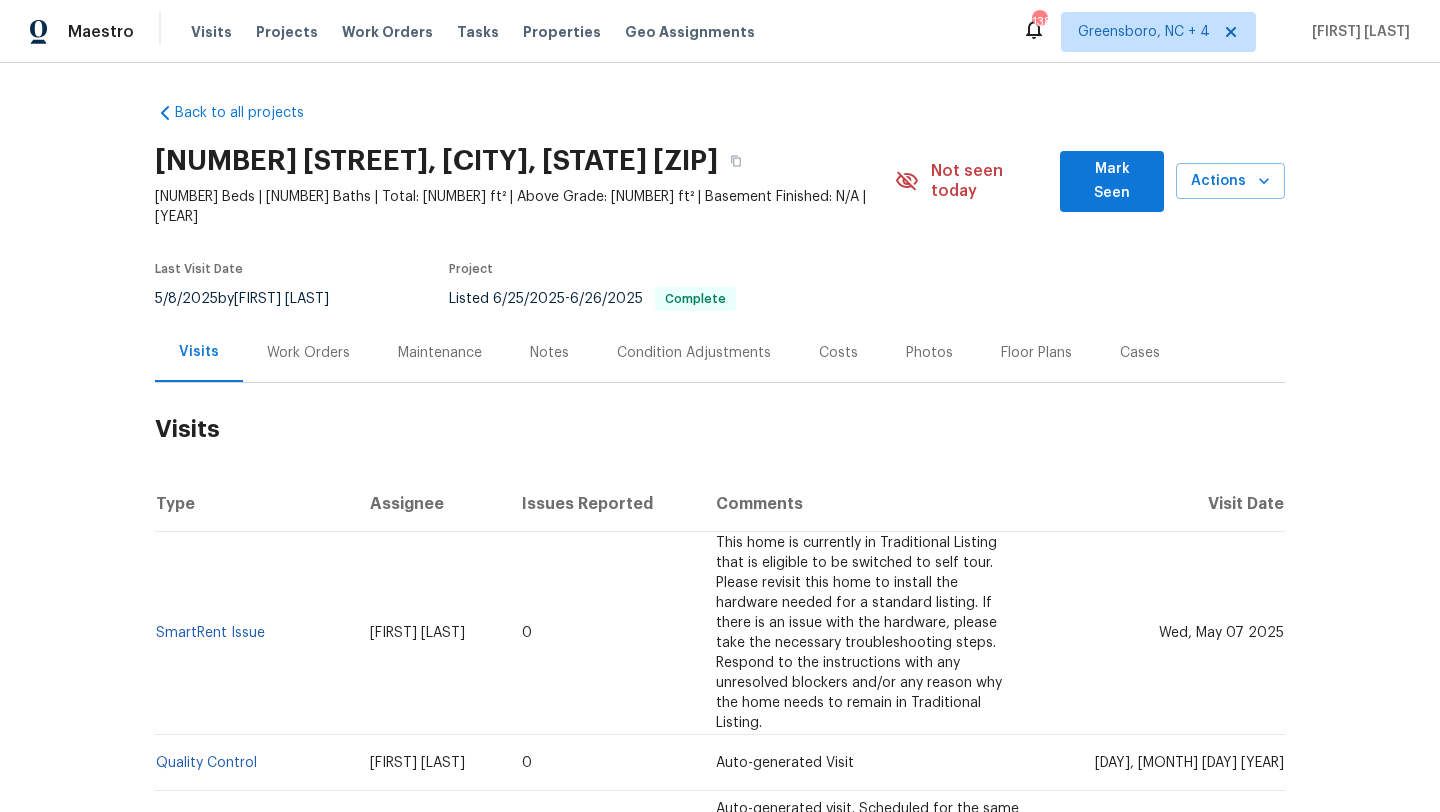 click on "Work Orders" at bounding box center [308, 353] 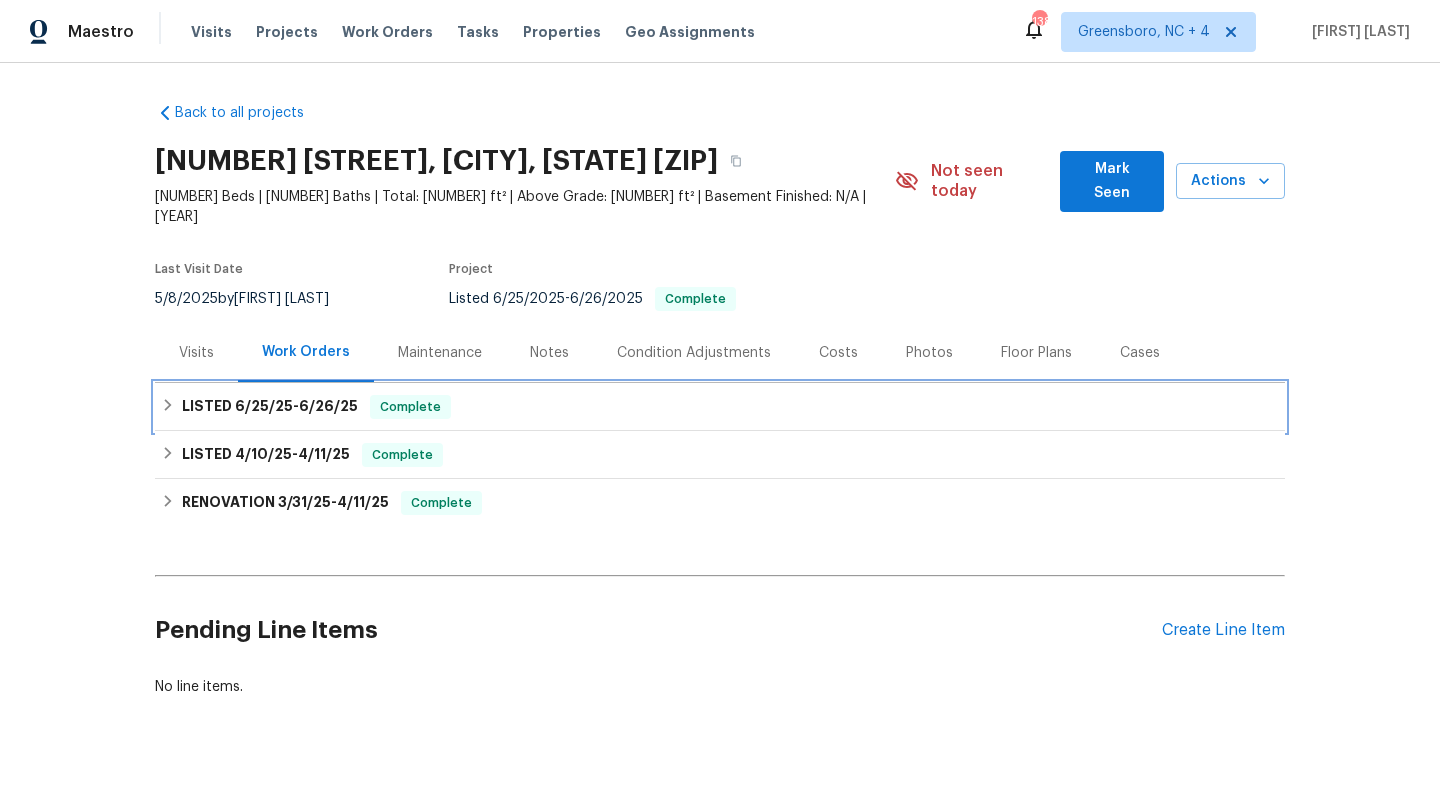 click on "Complete" at bounding box center [410, 407] 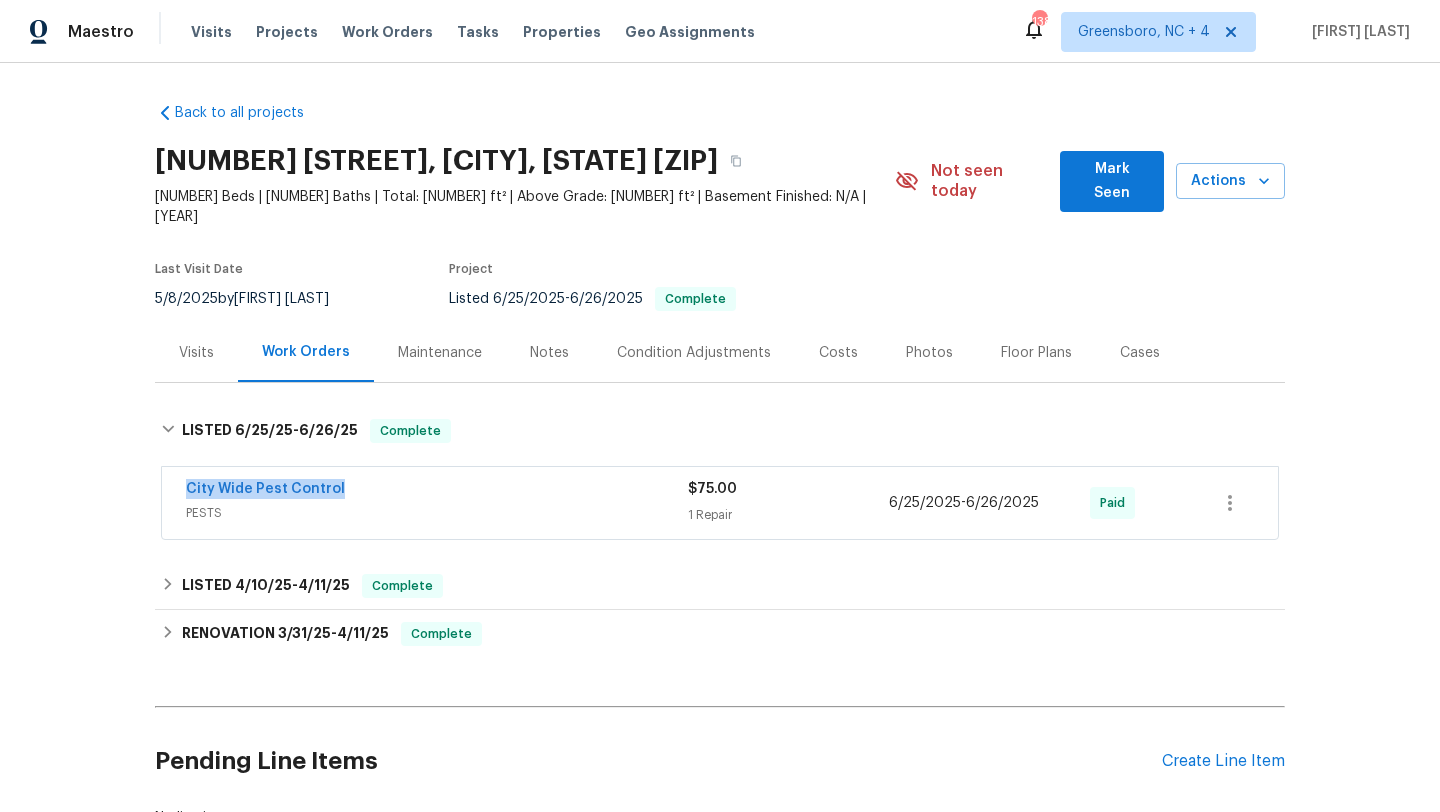 drag, startPoint x: 350, startPoint y: 473, endPoint x: 157, endPoint y: 463, distance: 193.2589 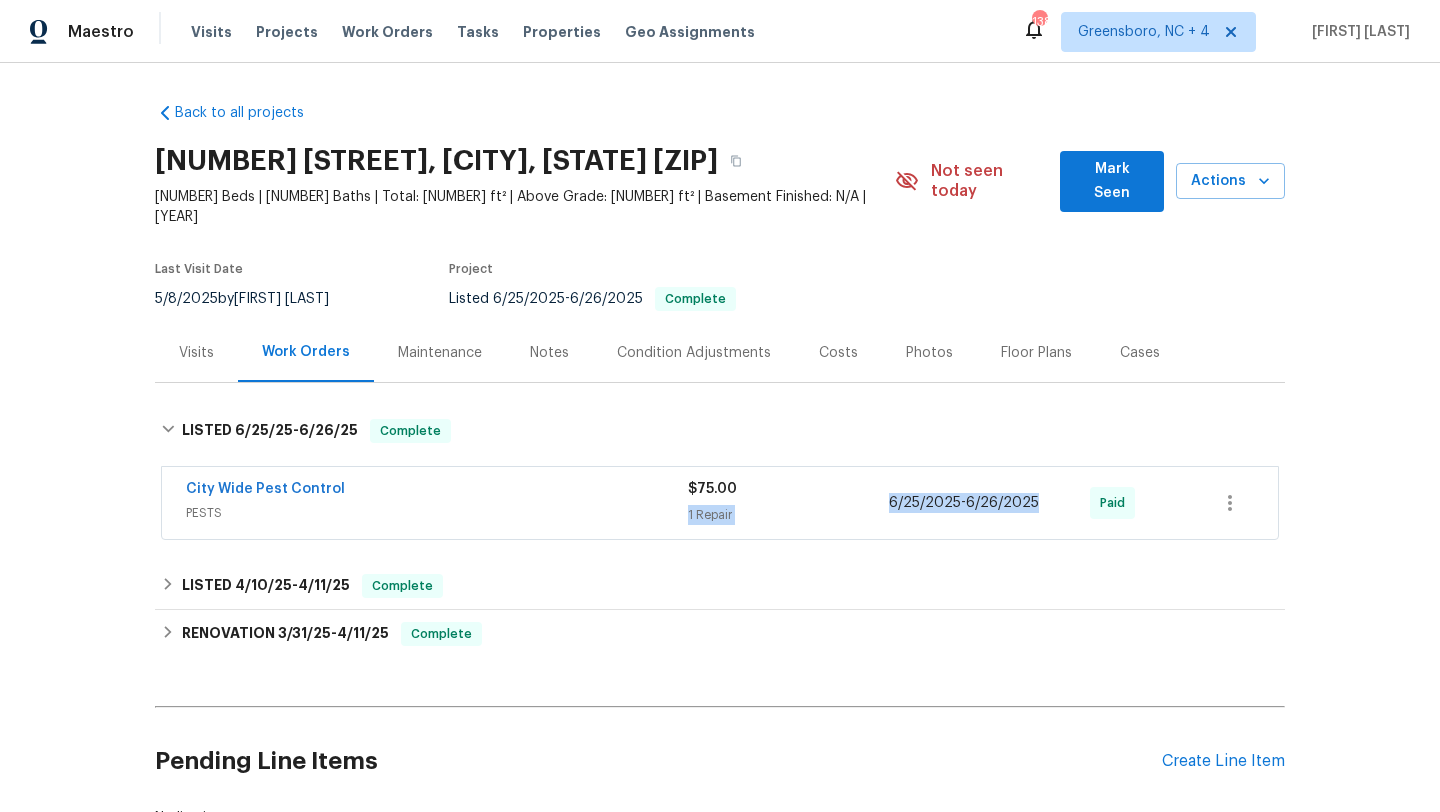drag, startPoint x: 1044, startPoint y: 484, endPoint x: 880, endPoint y: 483, distance: 164.00305 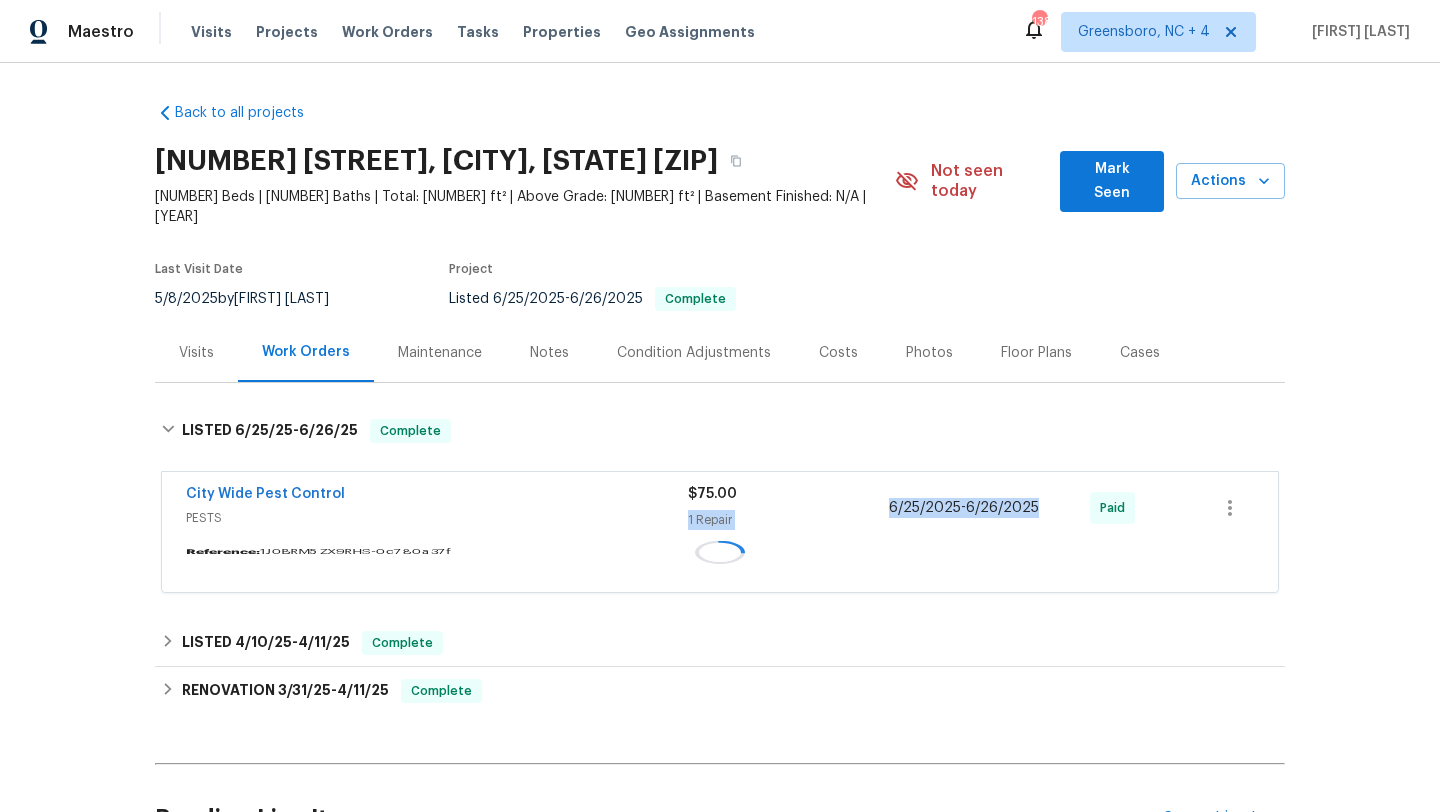 copy on "1 Repair 6/25/2025  -  6/26/2025" 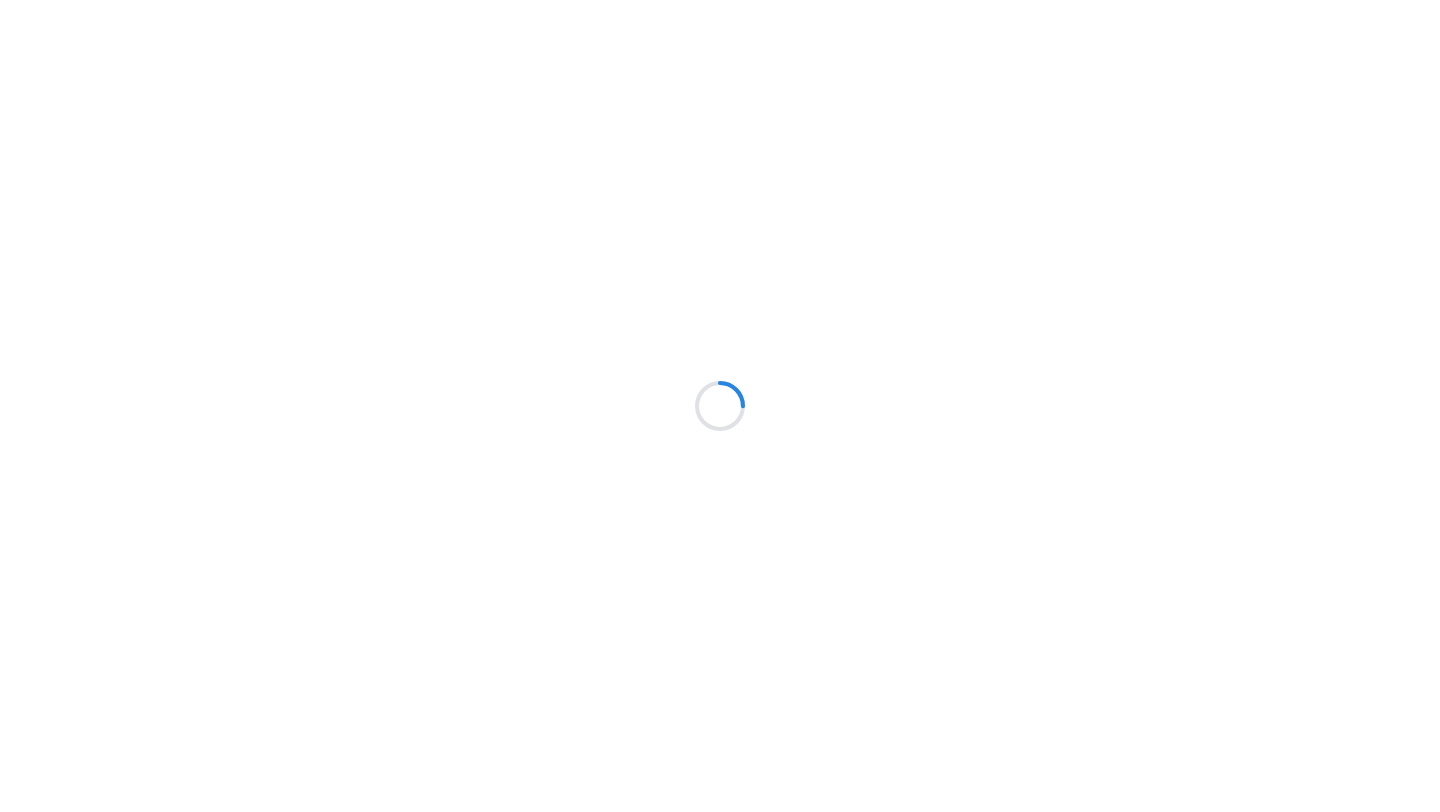 scroll, scrollTop: 0, scrollLeft: 0, axis: both 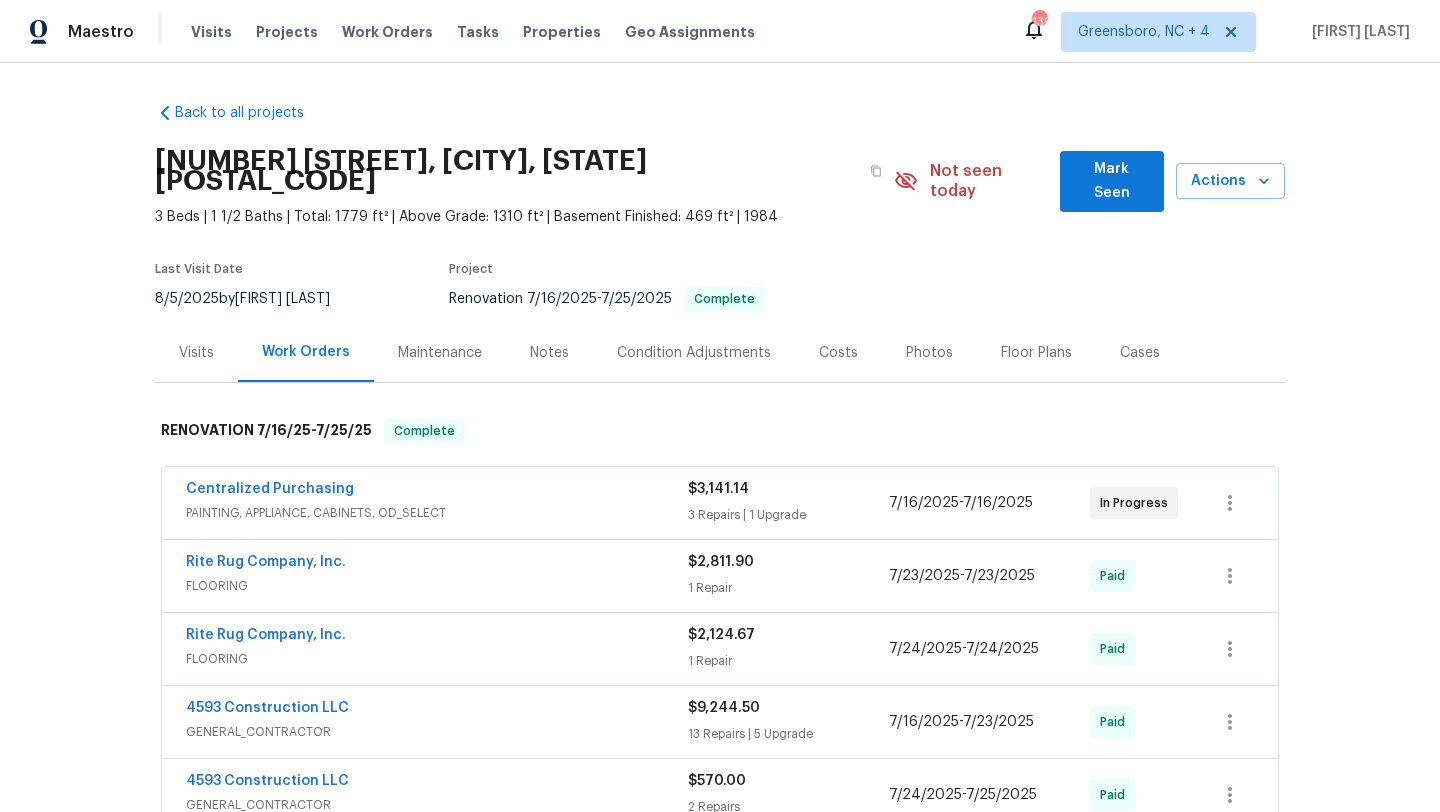 click on "PAINTING, APPLIANCE, CABINETS, OD_SELECT" at bounding box center (437, 513) 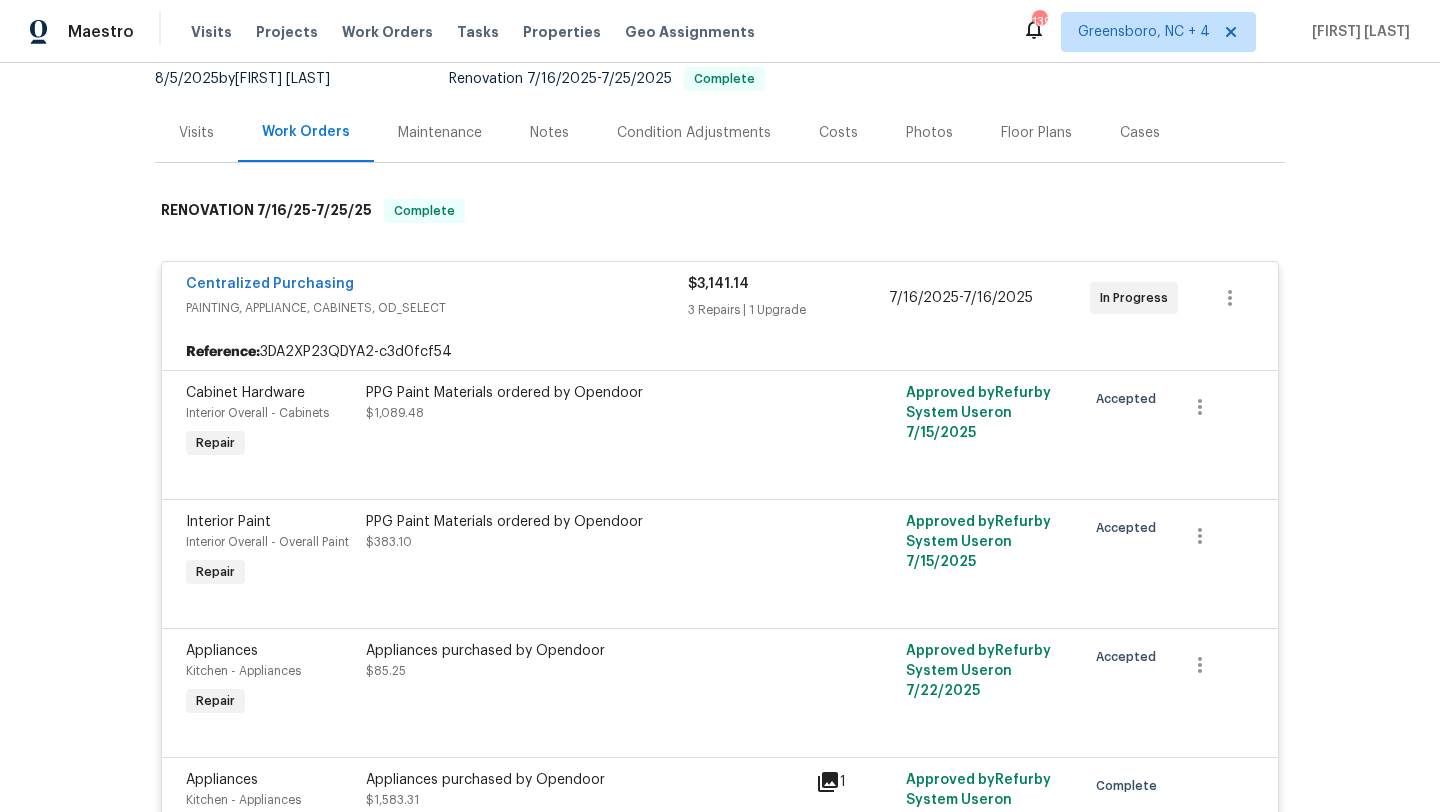 scroll, scrollTop: 217, scrollLeft: 0, axis: vertical 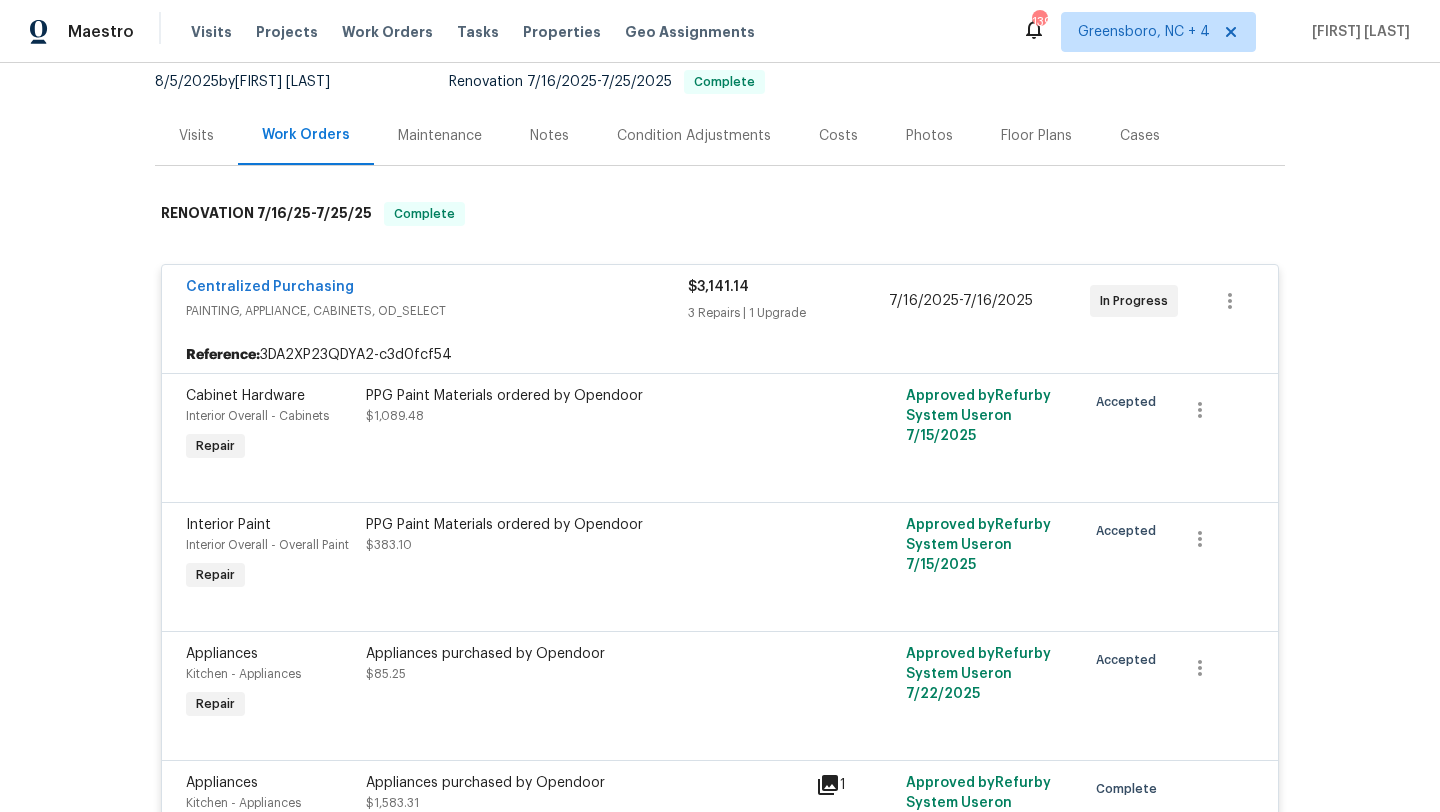 click on "Visits" at bounding box center [196, 136] 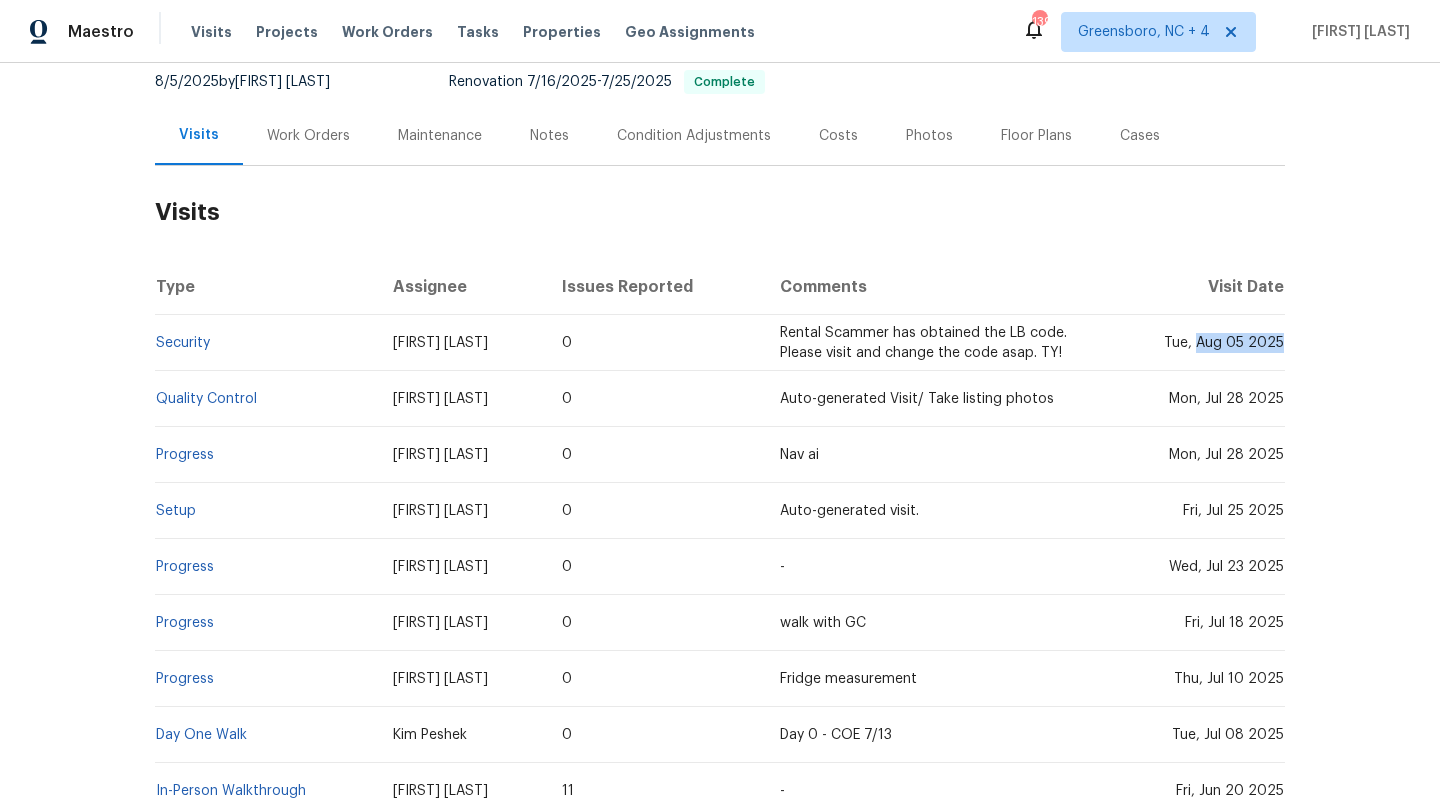 drag, startPoint x: 1199, startPoint y: 324, endPoint x: 1278, endPoint y: 333, distance: 79.51101 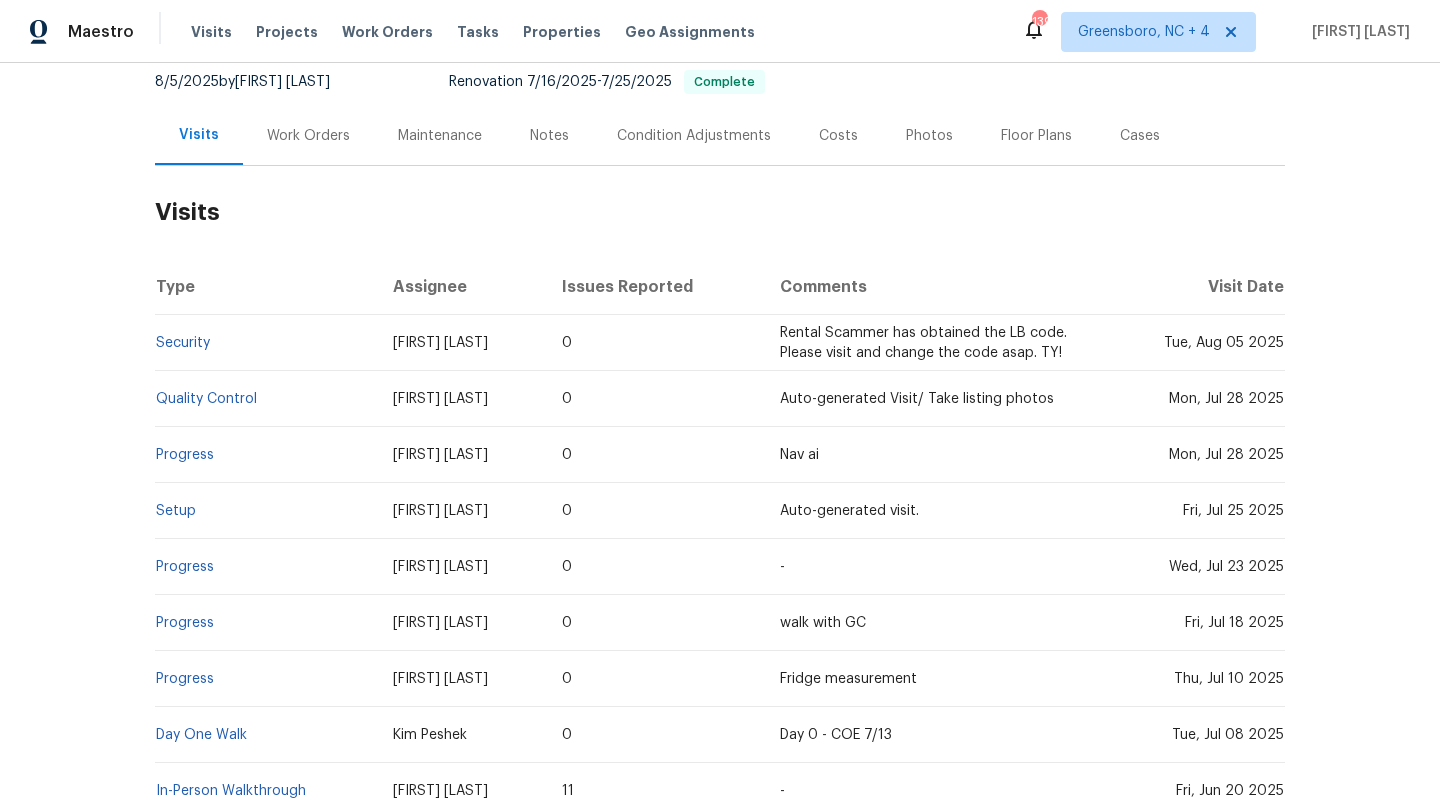 click on "Work Orders" at bounding box center [308, 135] 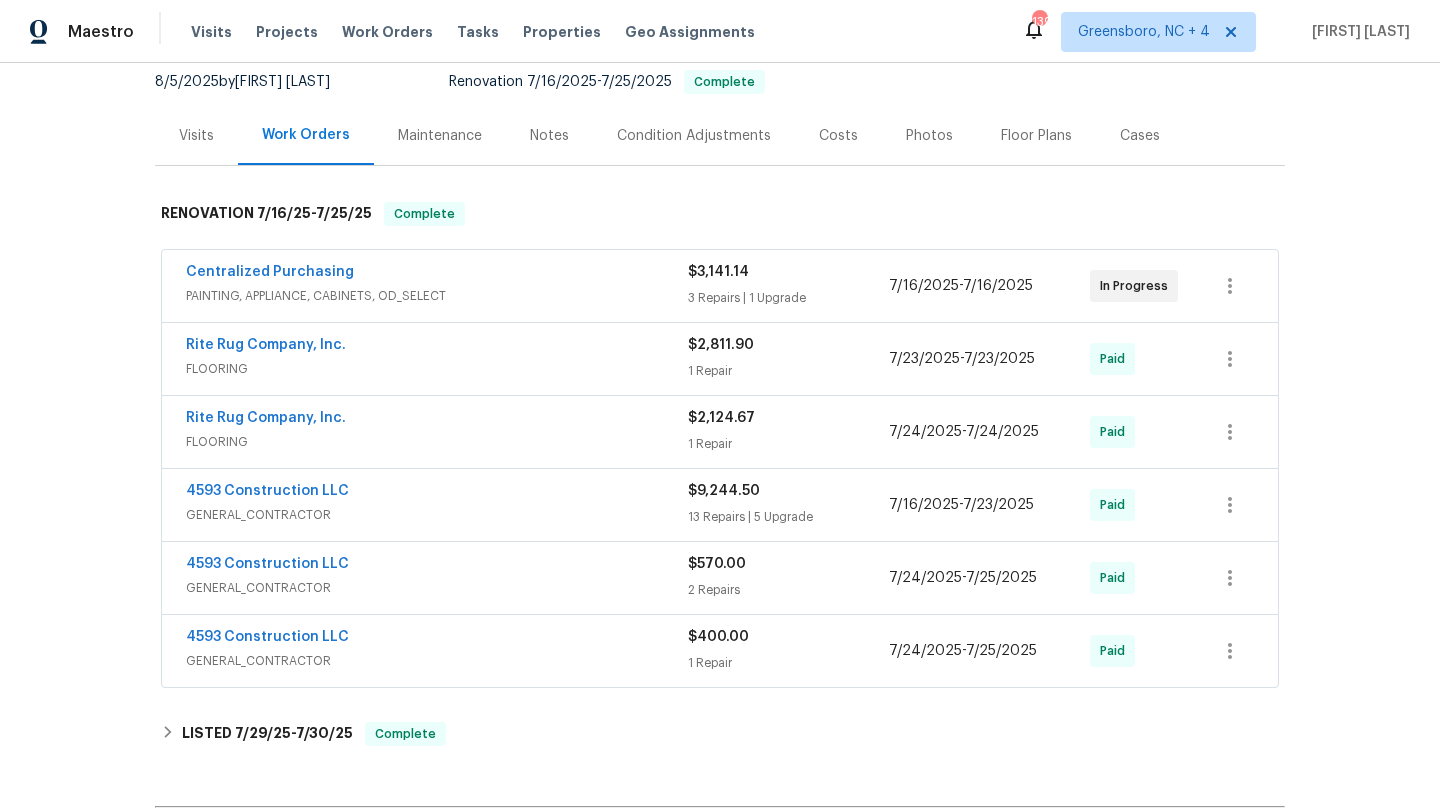 scroll, scrollTop: 241, scrollLeft: 0, axis: vertical 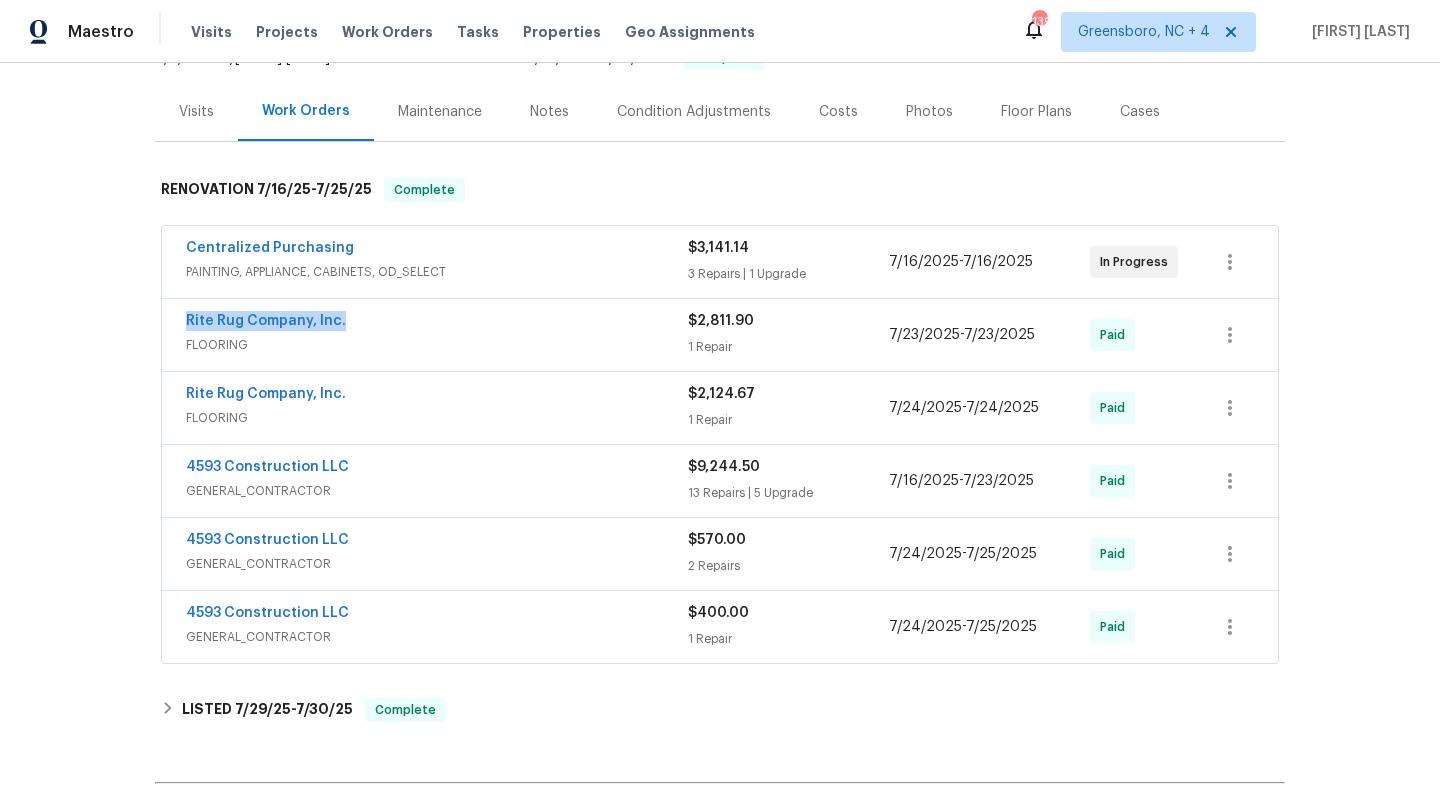 drag, startPoint x: 366, startPoint y: 298, endPoint x: 157, endPoint y: 296, distance: 209.00957 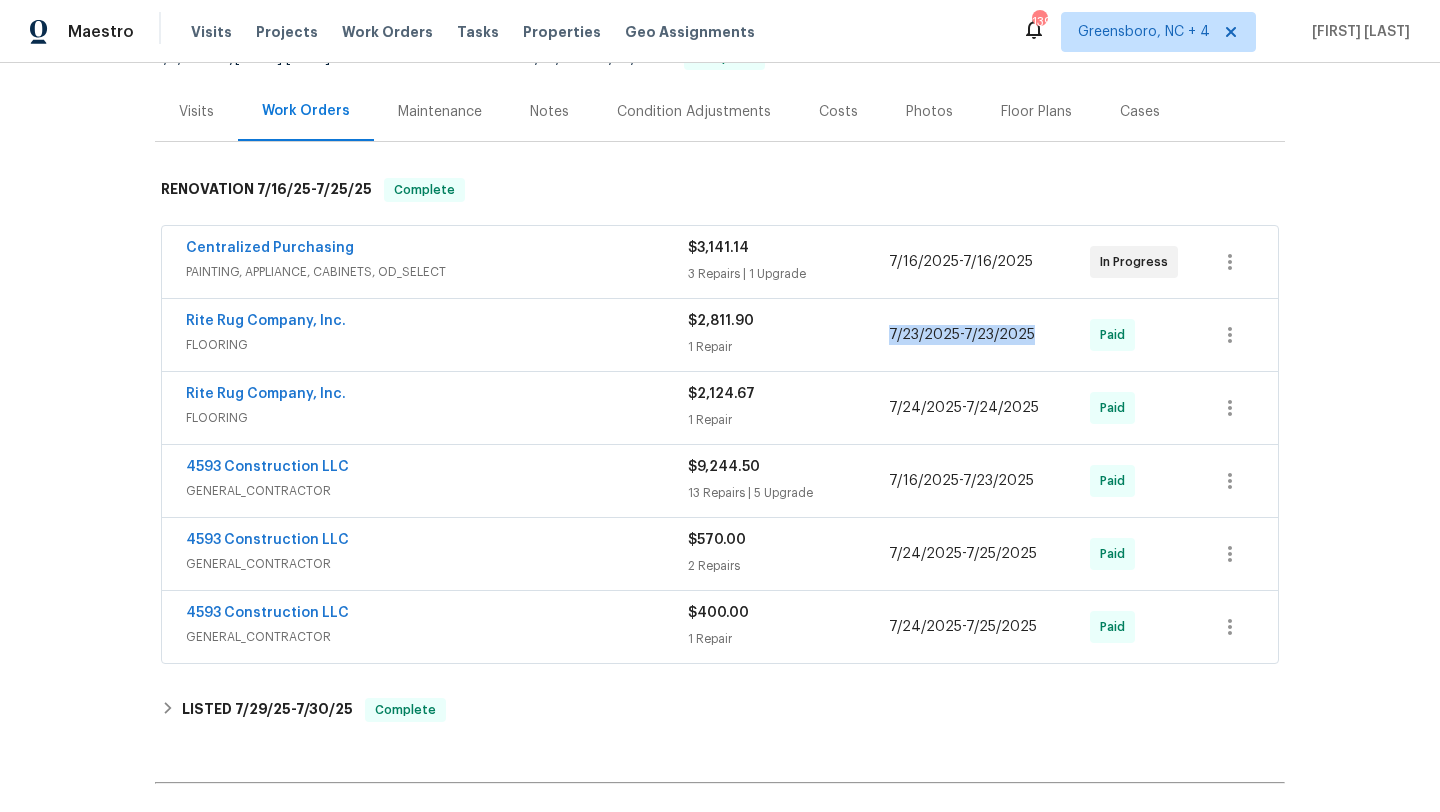 drag, startPoint x: 1036, startPoint y: 319, endPoint x: 886, endPoint y: 319, distance: 150 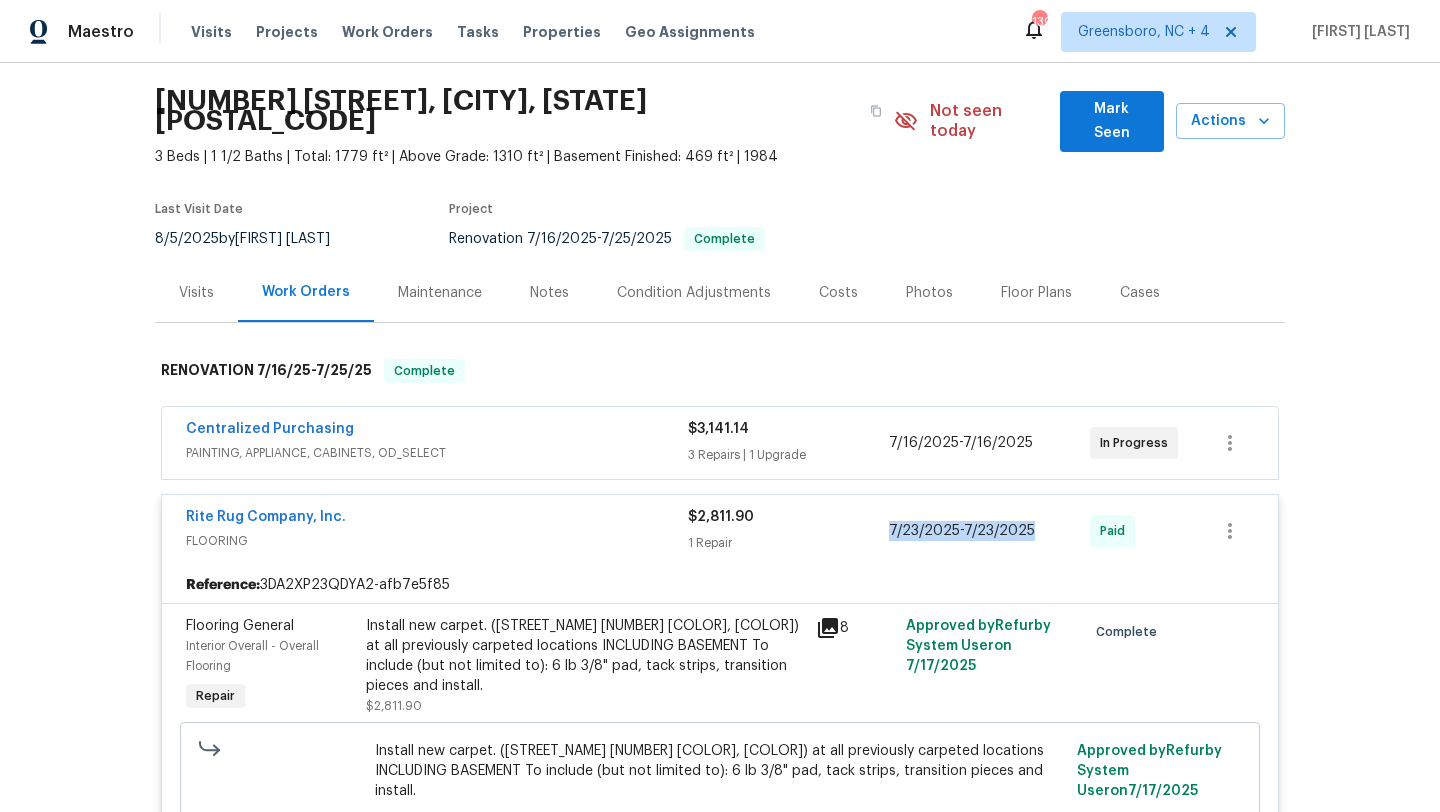 scroll, scrollTop: 0, scrollLeft: 0, axis: both 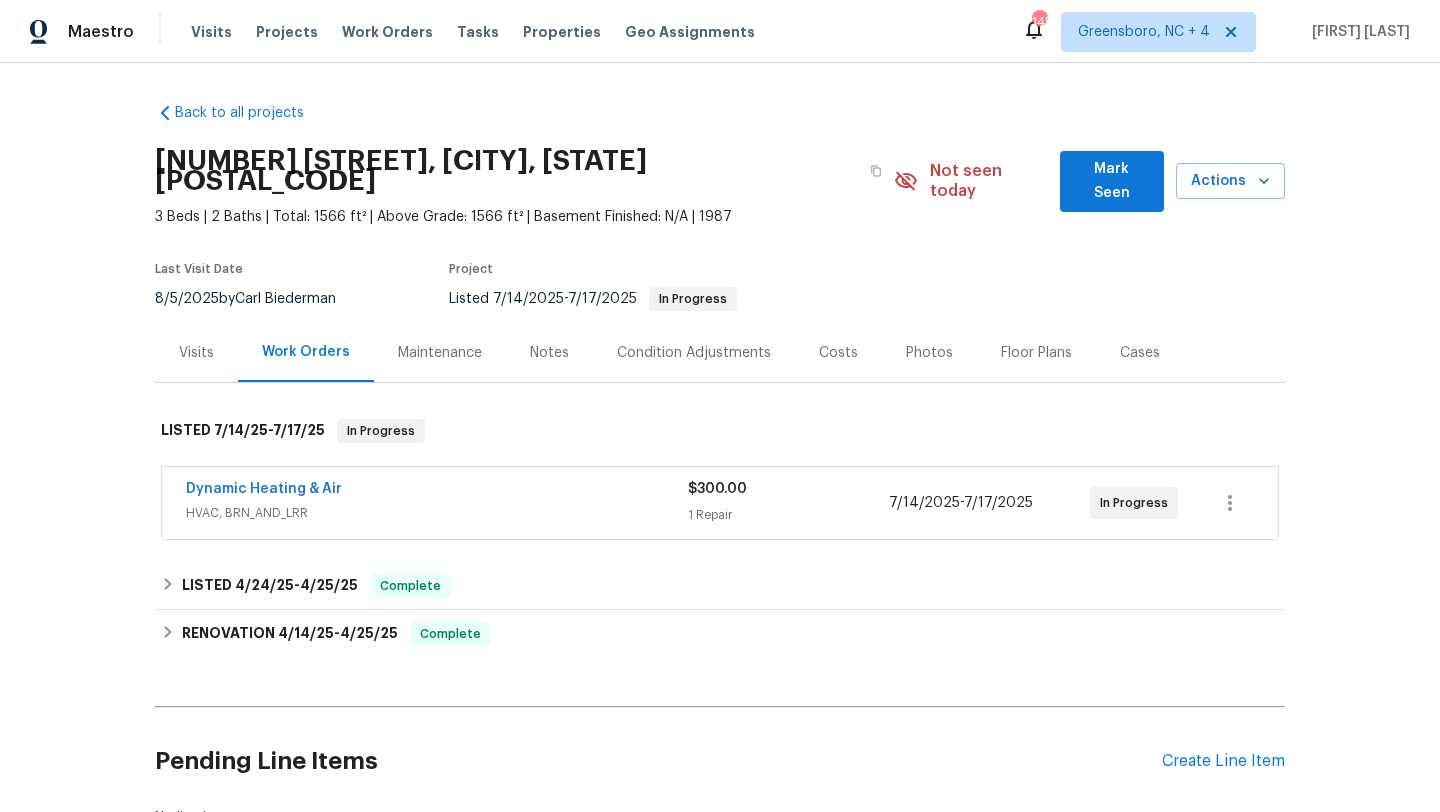 click on "Visits" at bounding box center [196, 352] 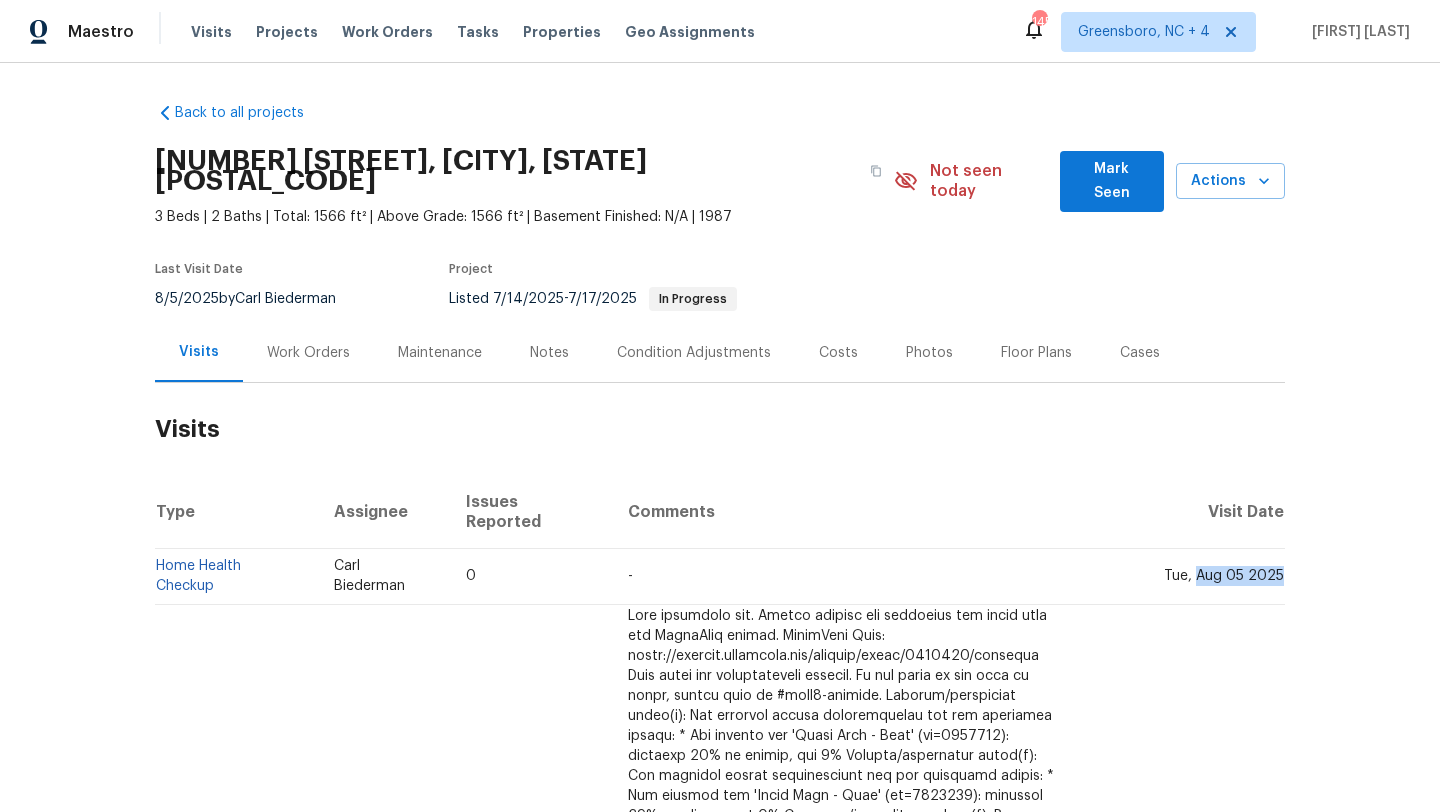 drag, startPoint x: 1200, startPoint y: 540, endPoint x: 1285, endPoint y: 549, distance: 85.47514 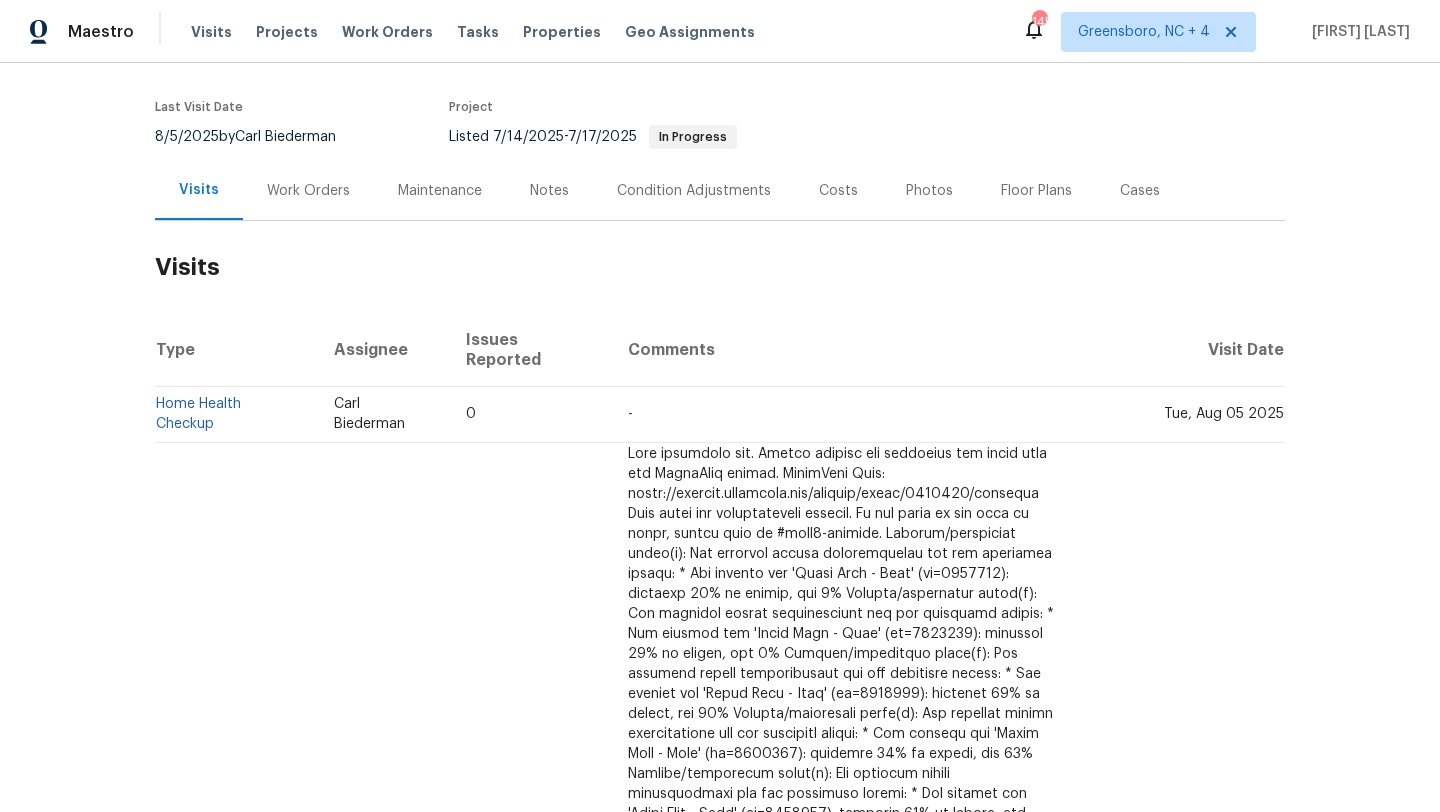 click on "Work Orders" at bounding box center (308, 191) 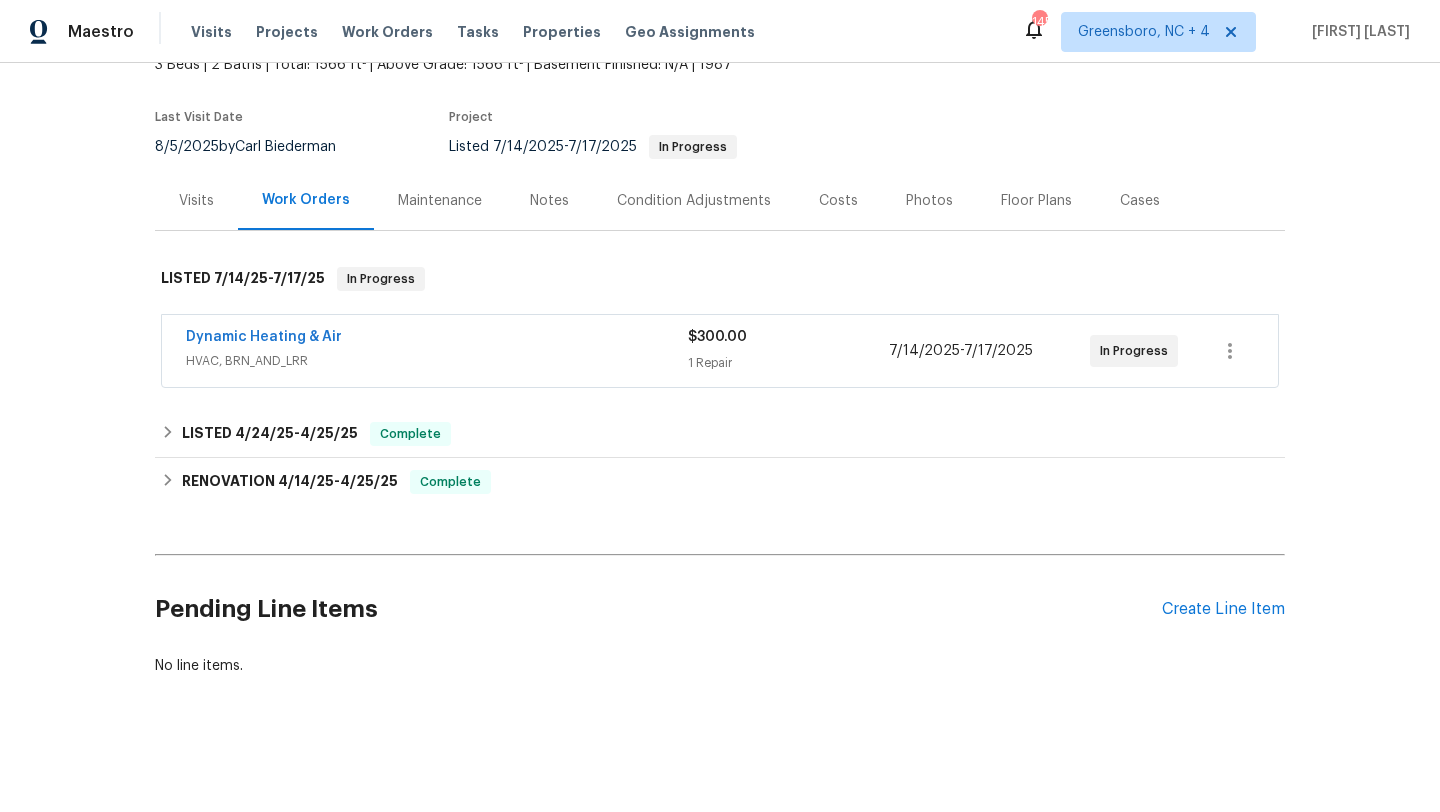 scroll, scrollTop: 132, scrollLeft: 0, axis: vertical 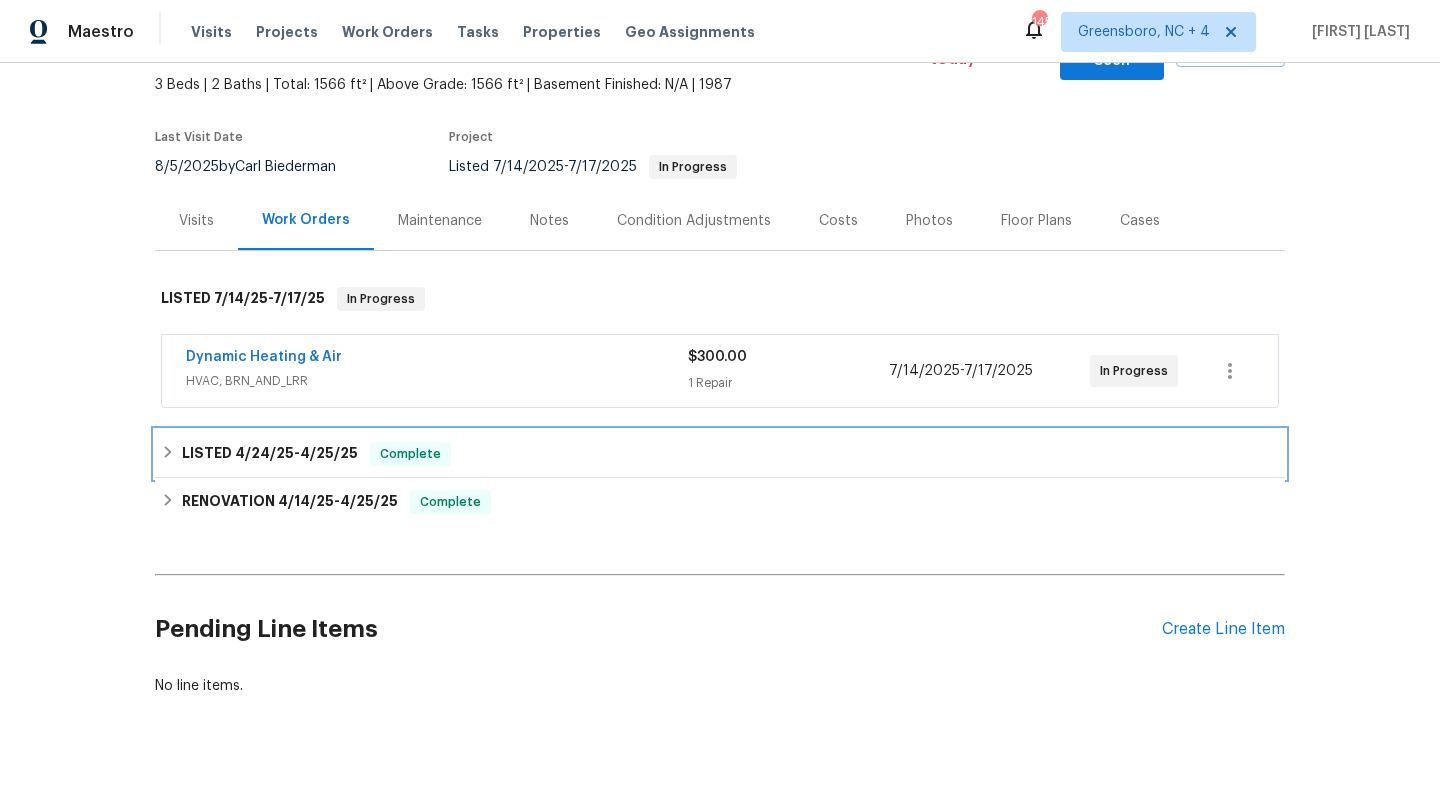 click on "LISTED   [DATE]  -  [DATE]  Complete" at bounding box center [720, 454] 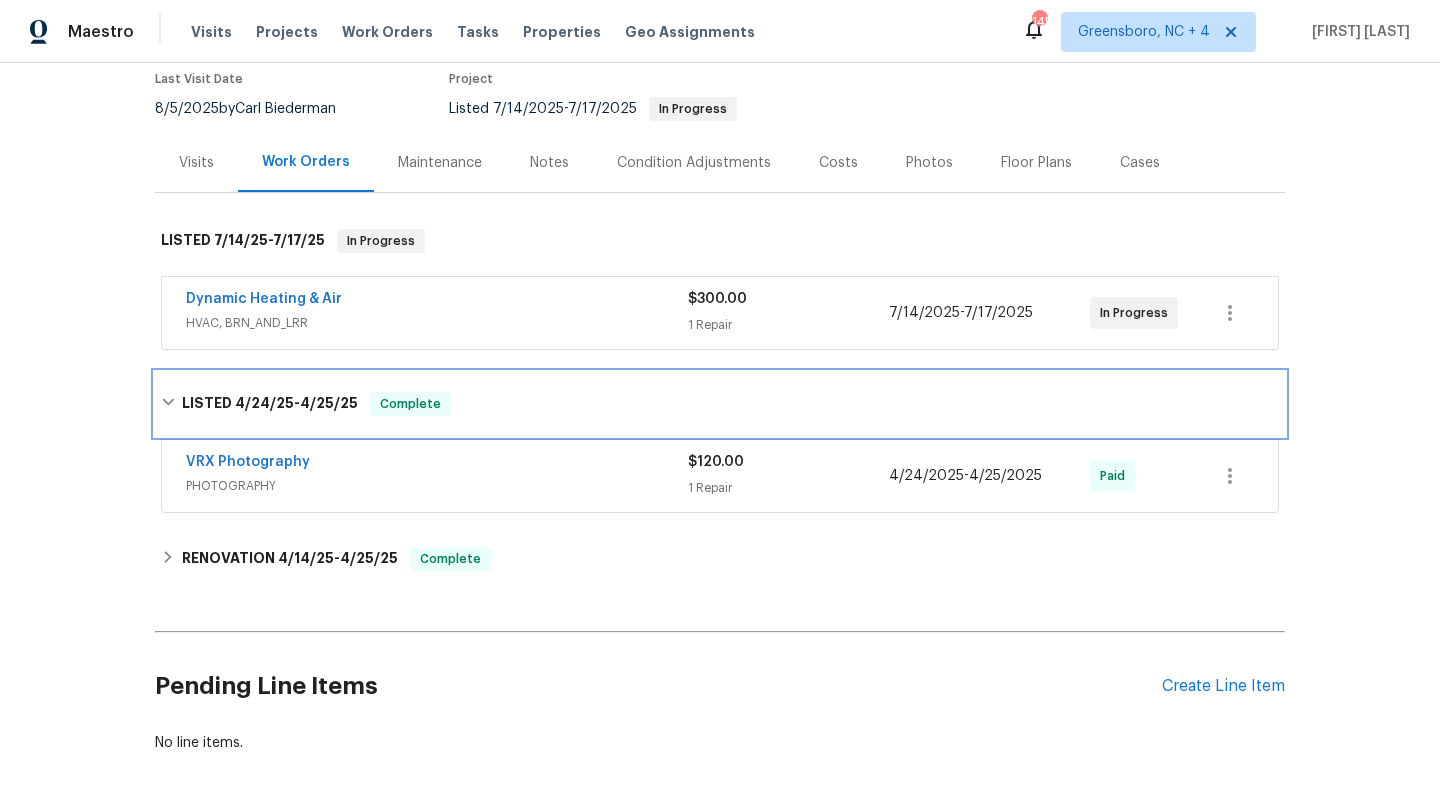 scroll, scrollTop: 247, scrollLeft: 0, axis: vertical 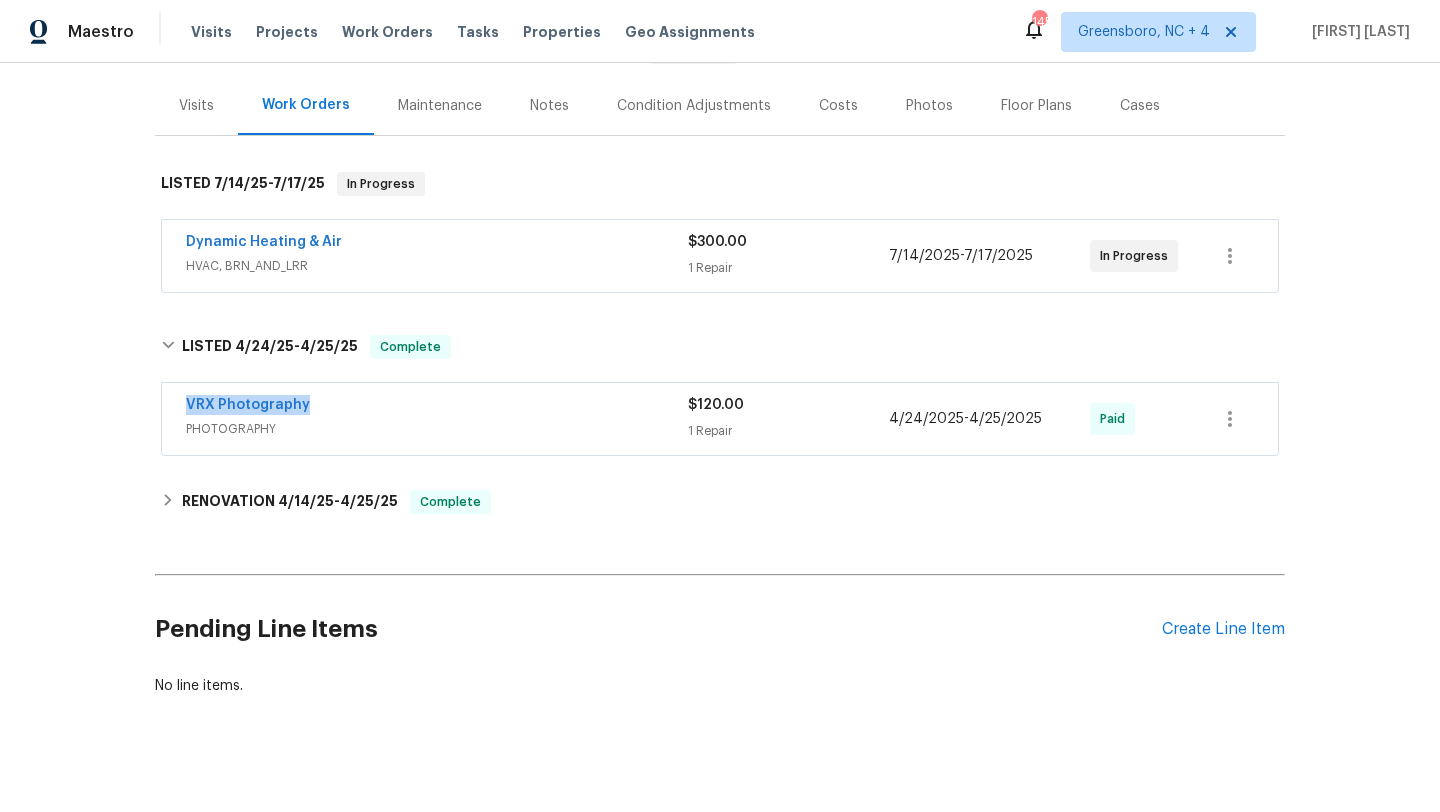 drag, startPoint x: 322, startPoint y: 385, endPoint x: 152, endPoint y: 377, distance: 170.18813 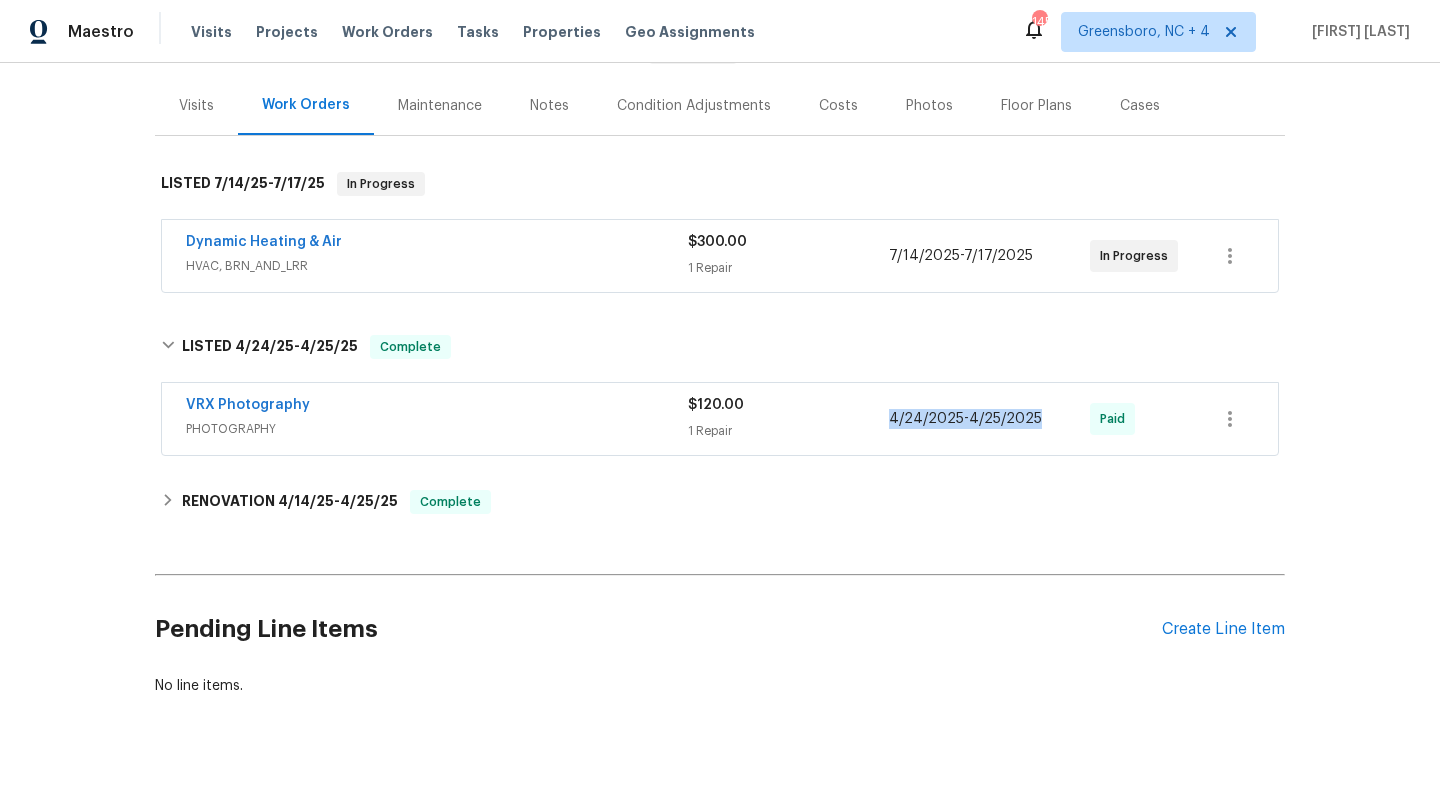 drag, startPoint x: 1038, startPoint y: 408, endPoint x: 821, endPoint y: 406, distance: 217.00922 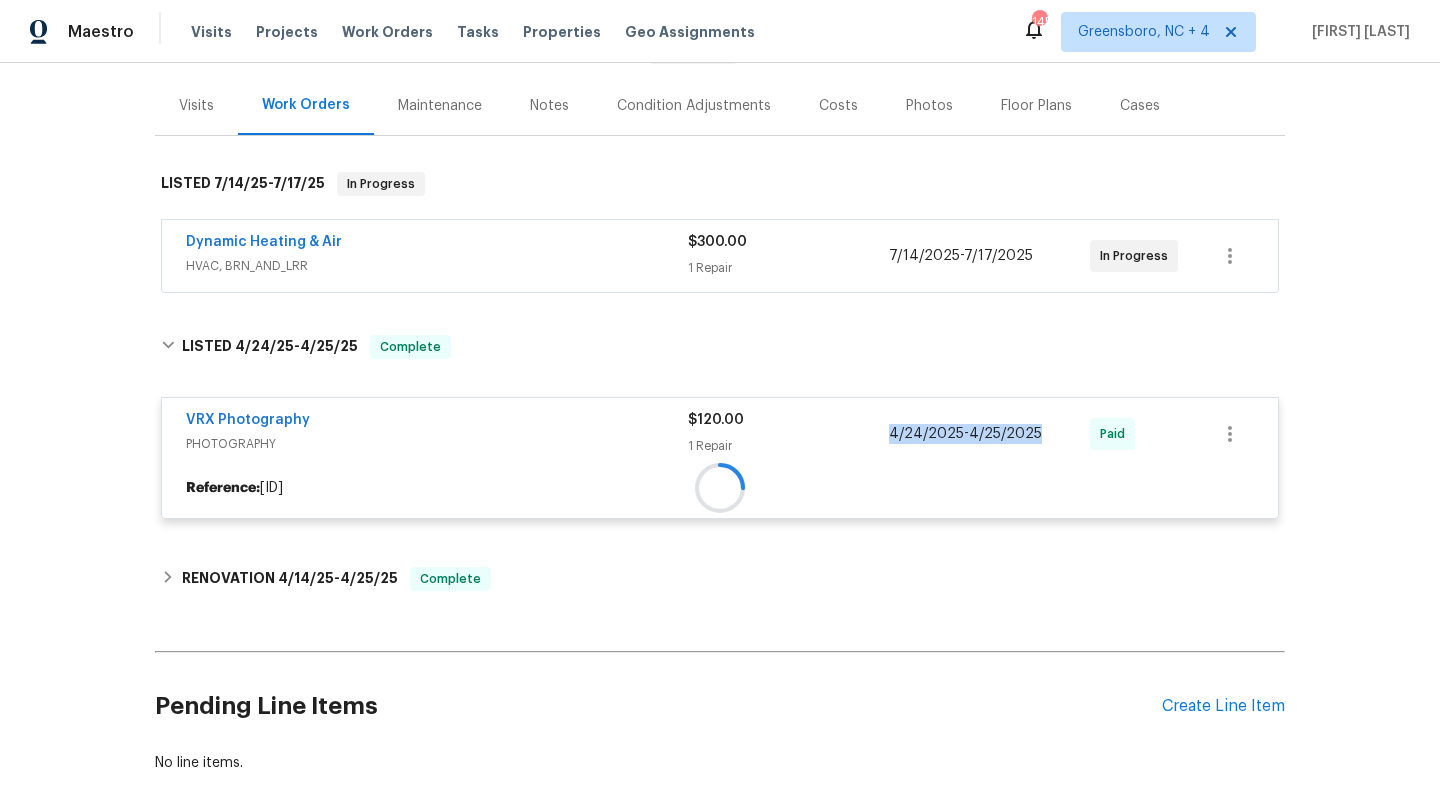 copy on "[DATE]  -  [DATE]" 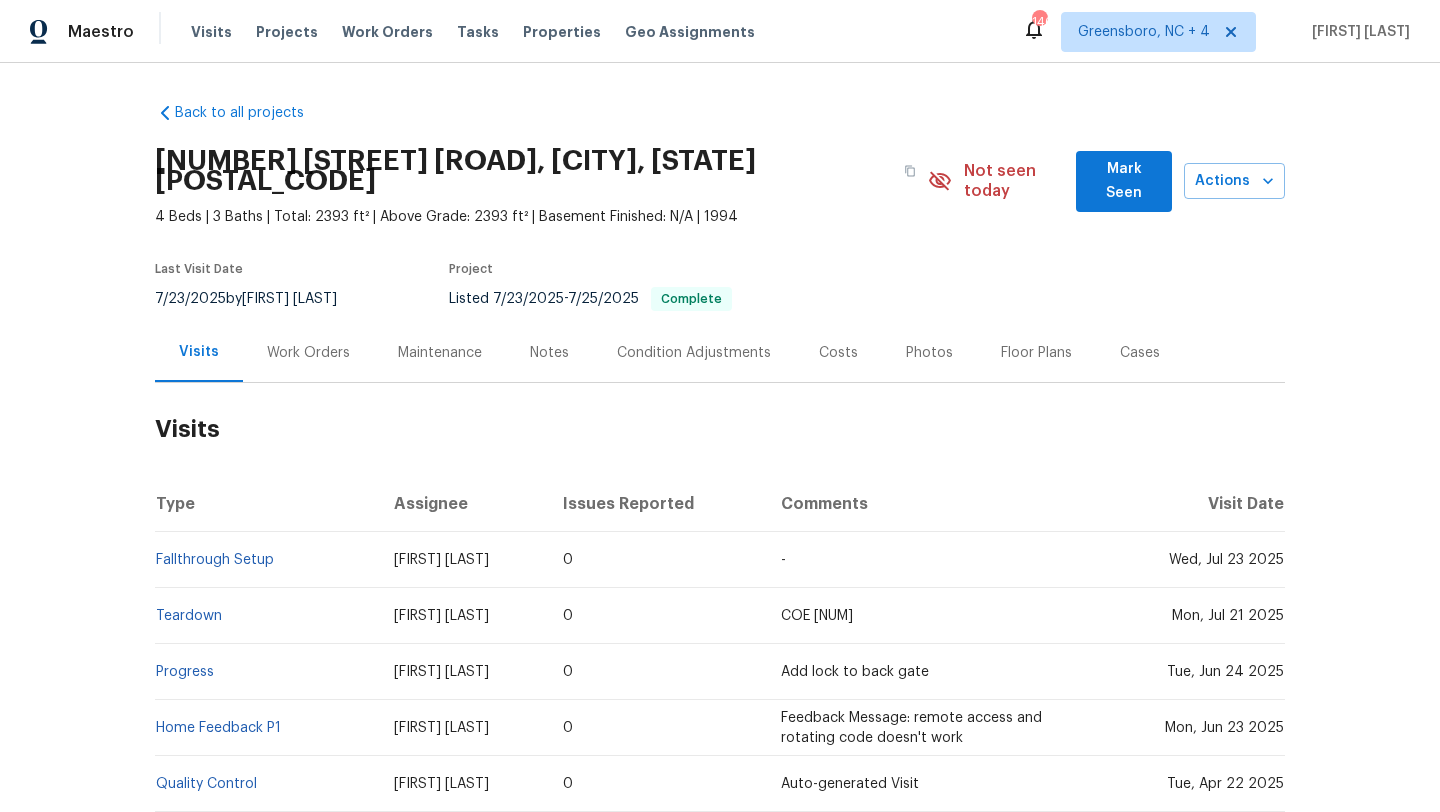 scroll, scrollTop: 0, scrollLeft: 0, axis: both 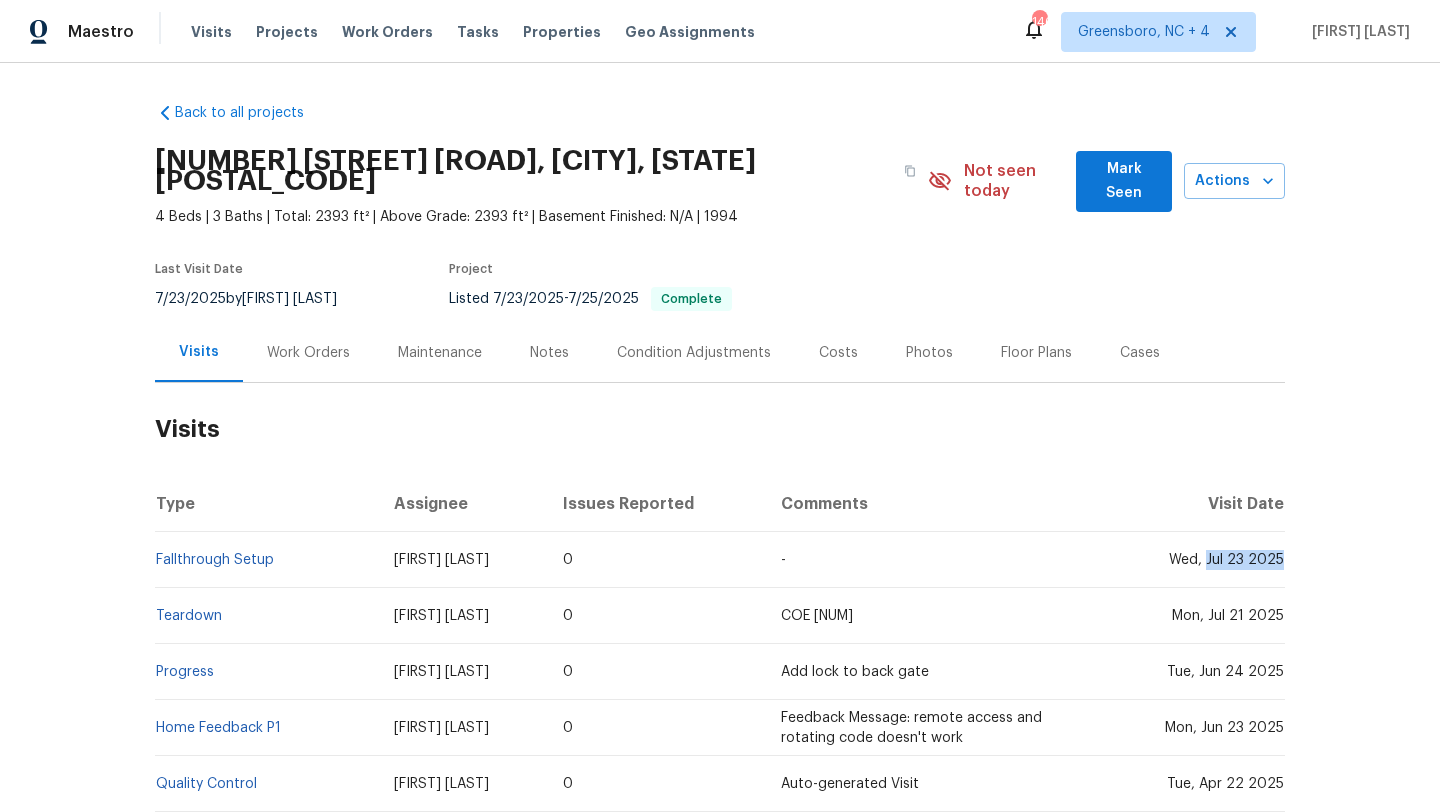 drag, startPoint x: 1210, startPoint y: 538, endPoint x: 1284, endPoint y: 550, distance: 74.96666 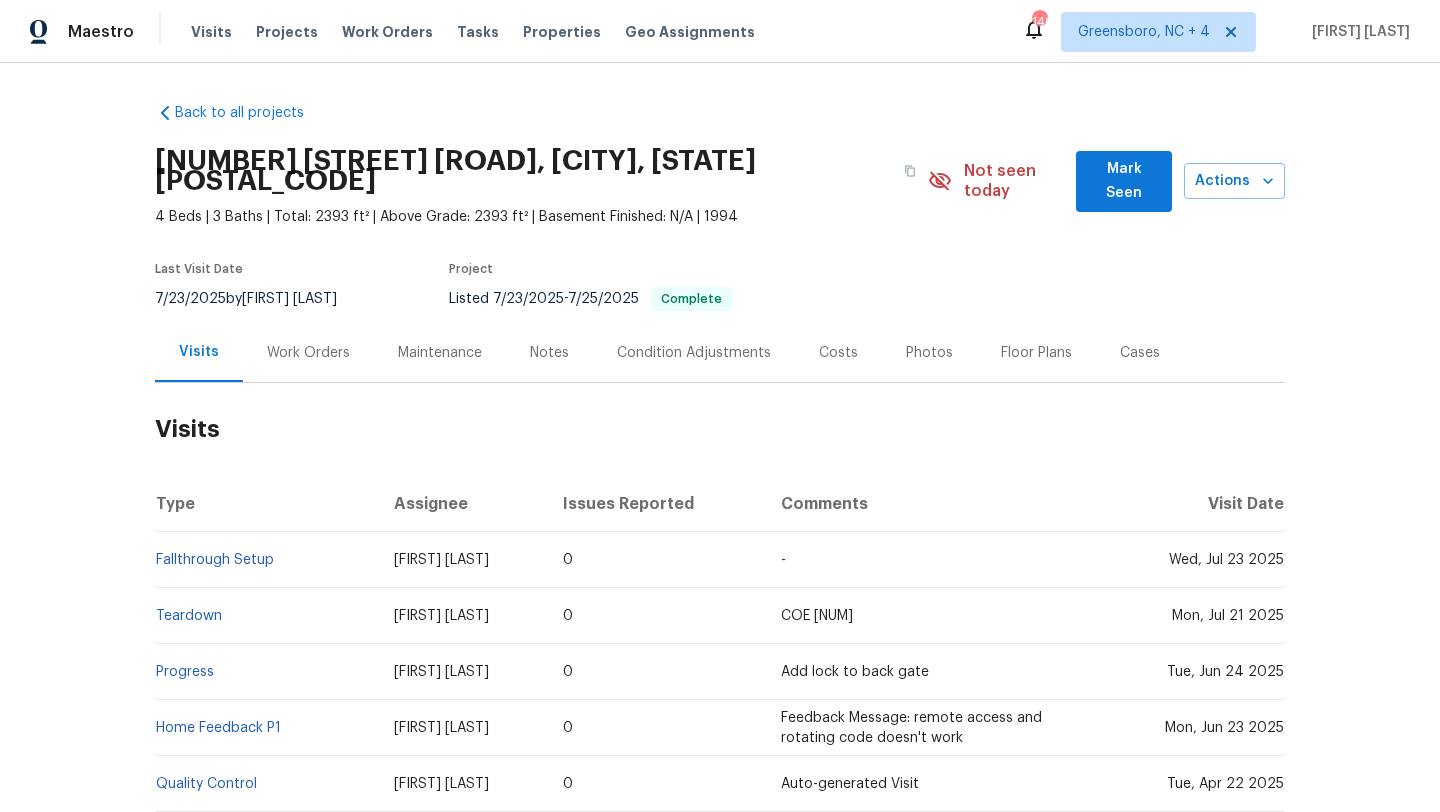 click on "Work Orders" at bounding box center (308, 353) 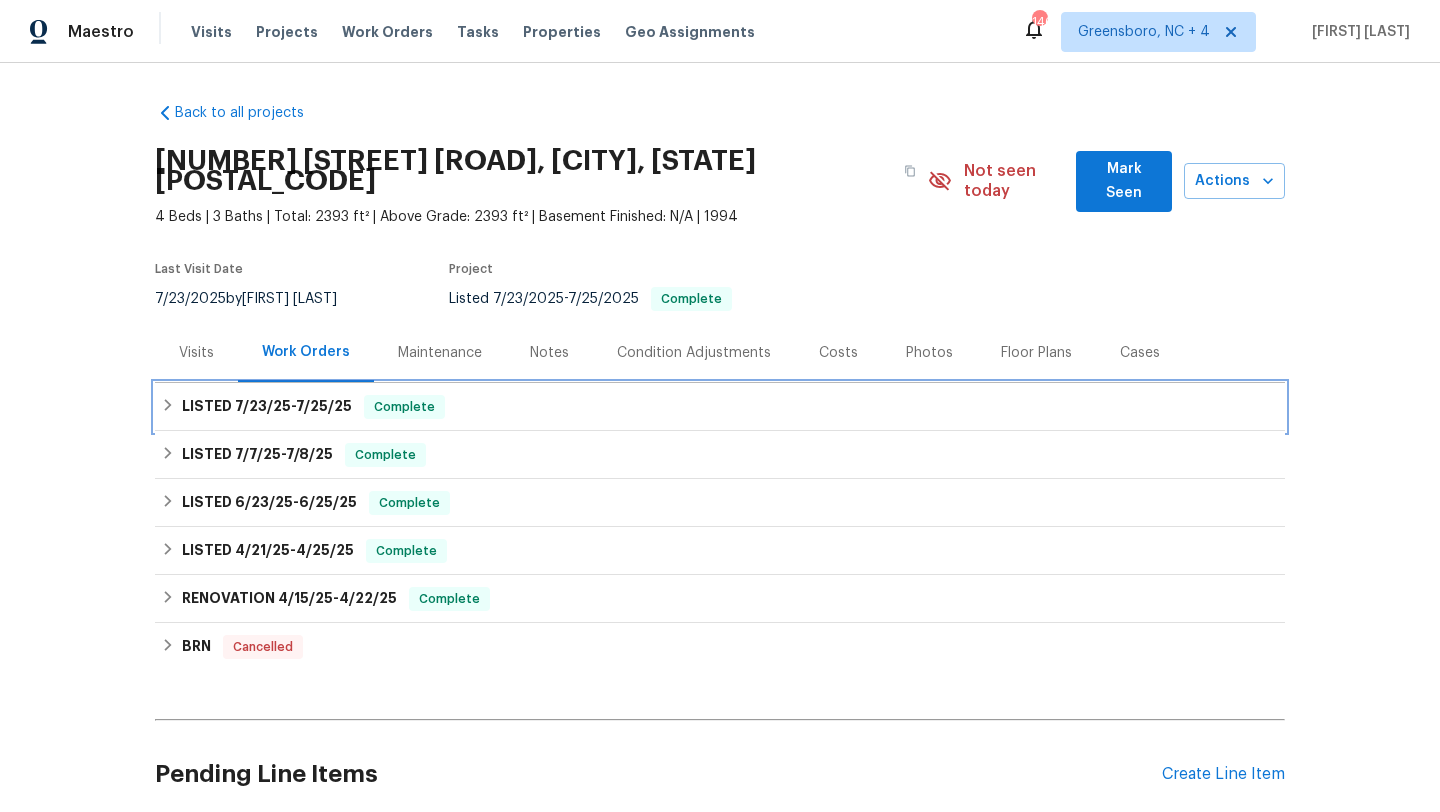 click on "LISTED   7/23/25  -  7/25/25 Complete" at bounding box center [720, 407] 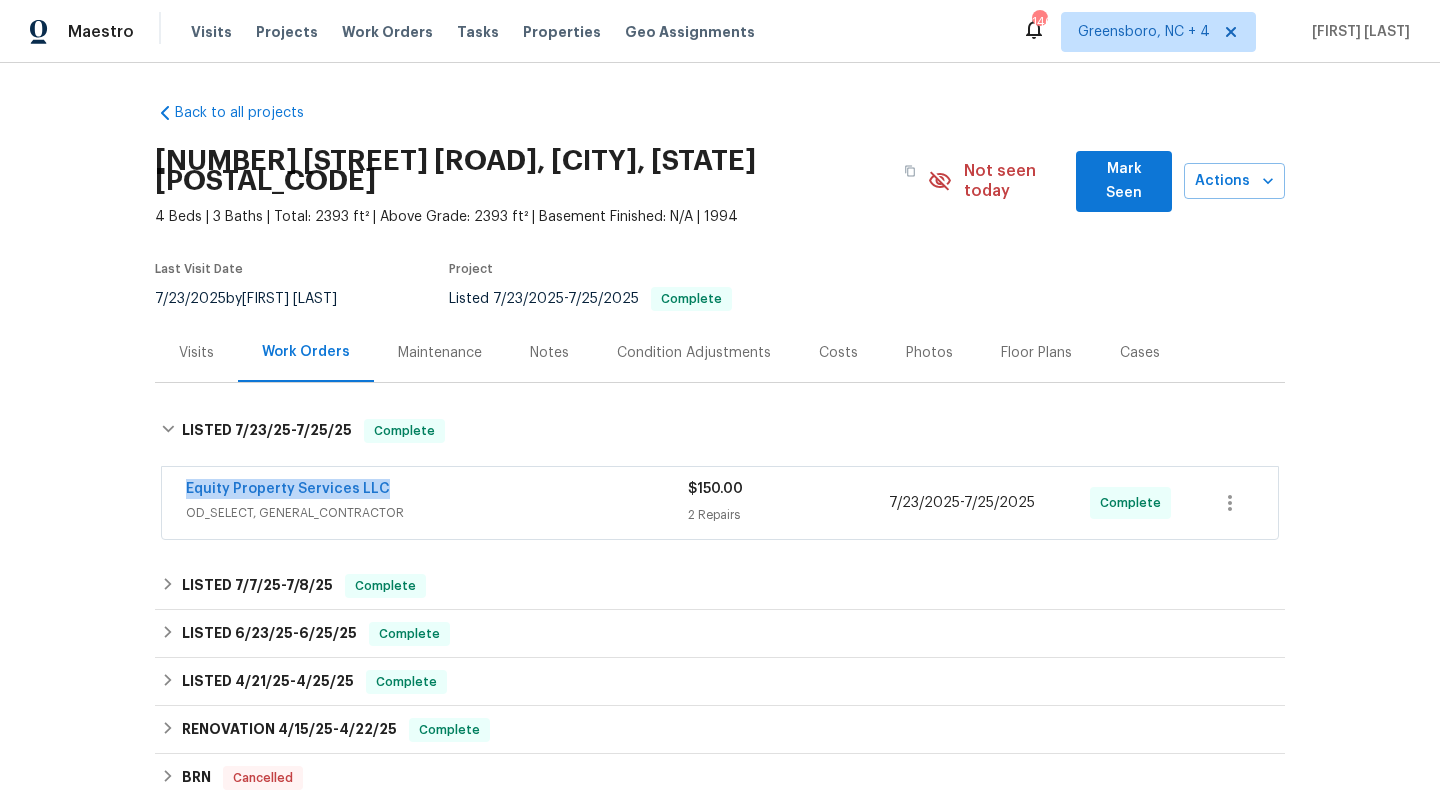 drag, startPoint x: 403, startPoint y: 476, endPoint x: 184, endPoint y: 472, distance: 219.03653 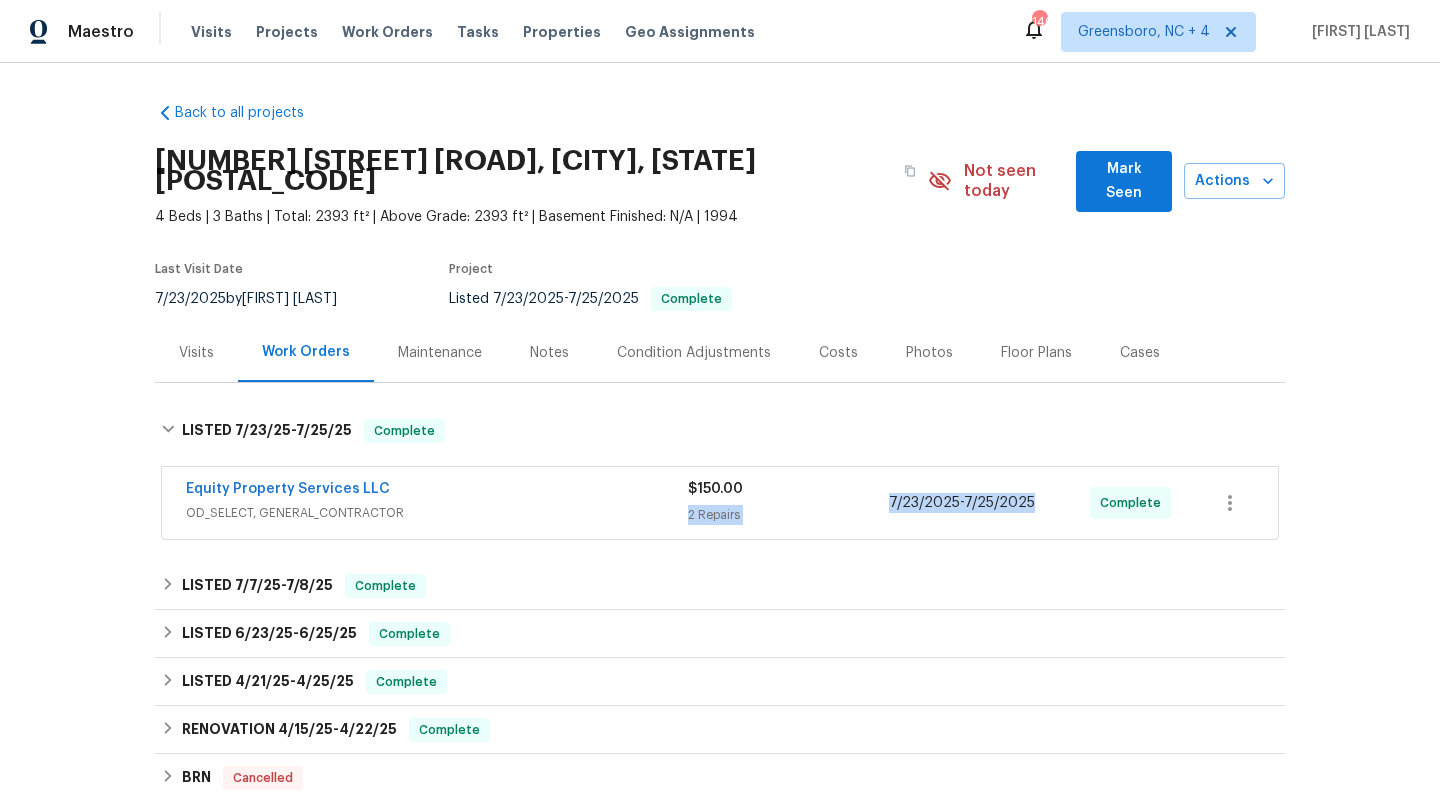 drag, startPoint x: 1042, startPoint y: 484, endPoint x: 870, endPoint y: 485, distance: 172.00291 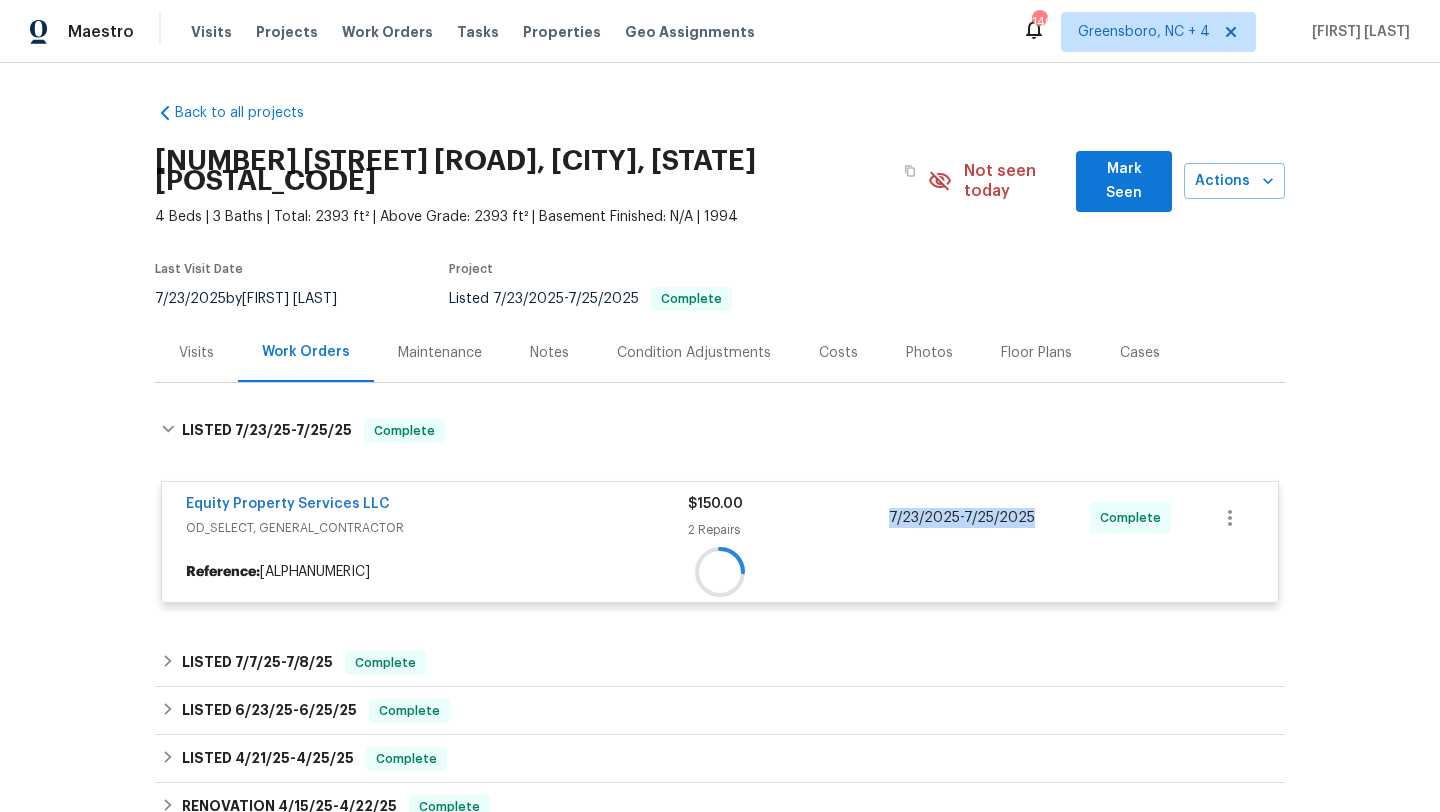 copy on "7/23/2025  -  7/25/2025" 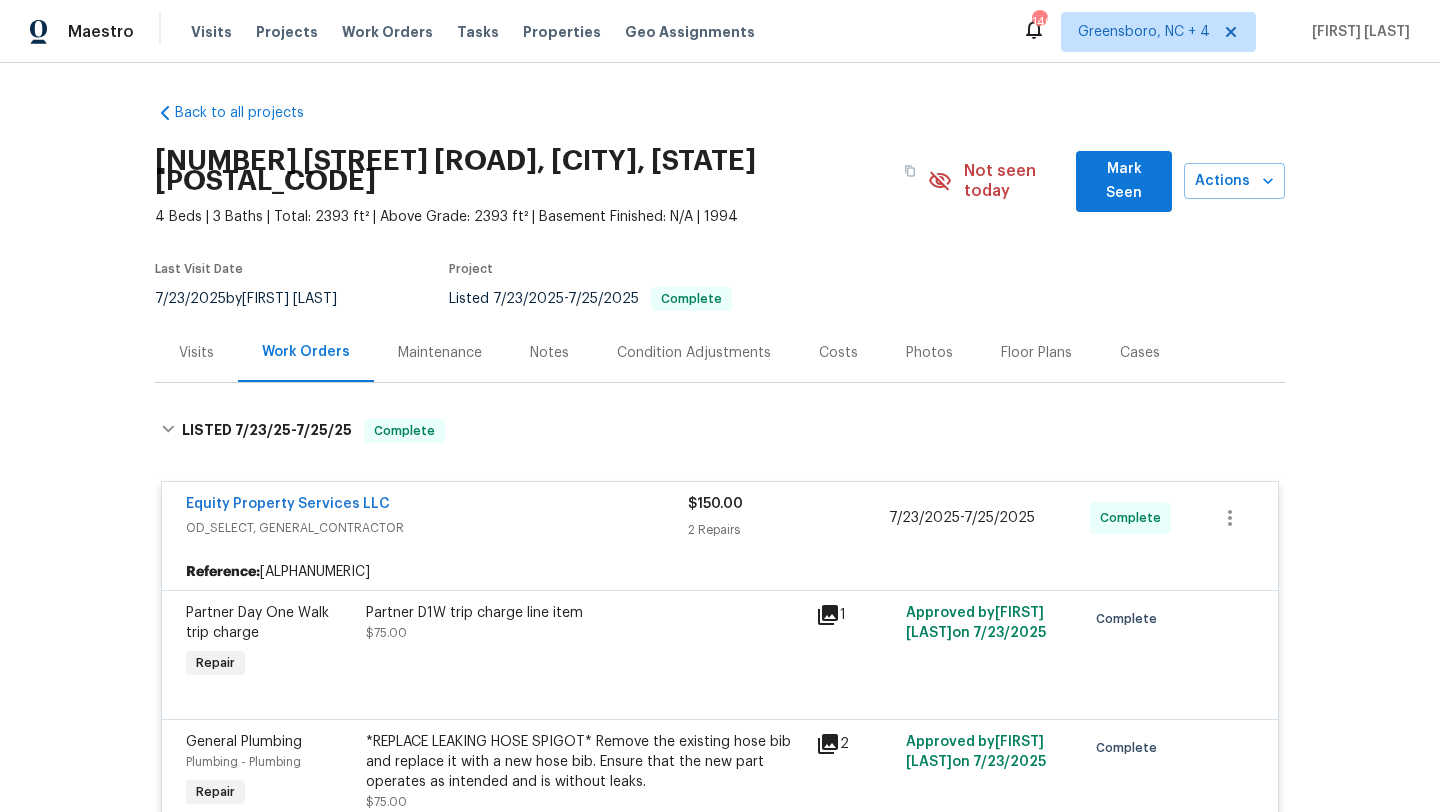 click on "Visits" at bounding box center (196, 352) 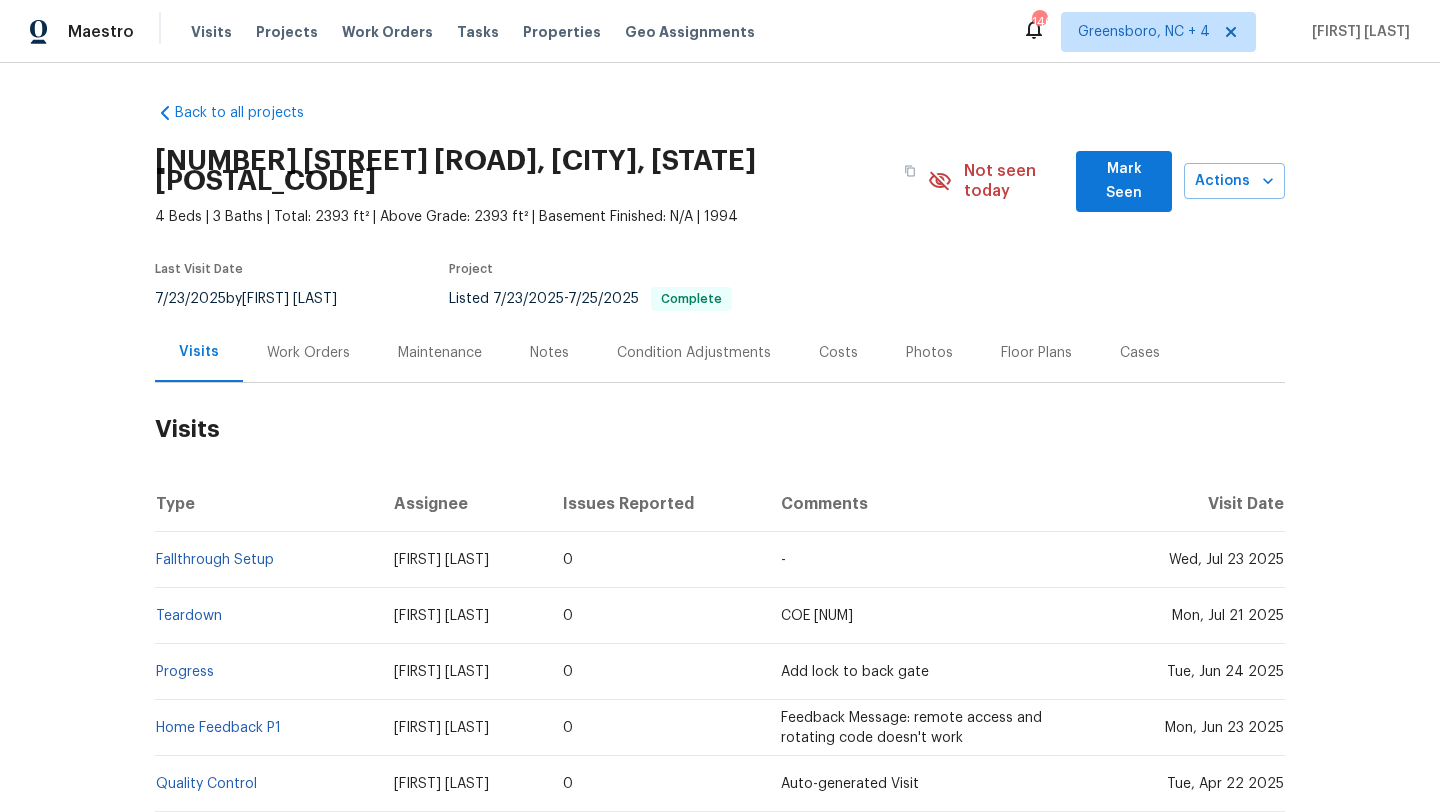 click on "Cases" at bounding box center [1140, 352] 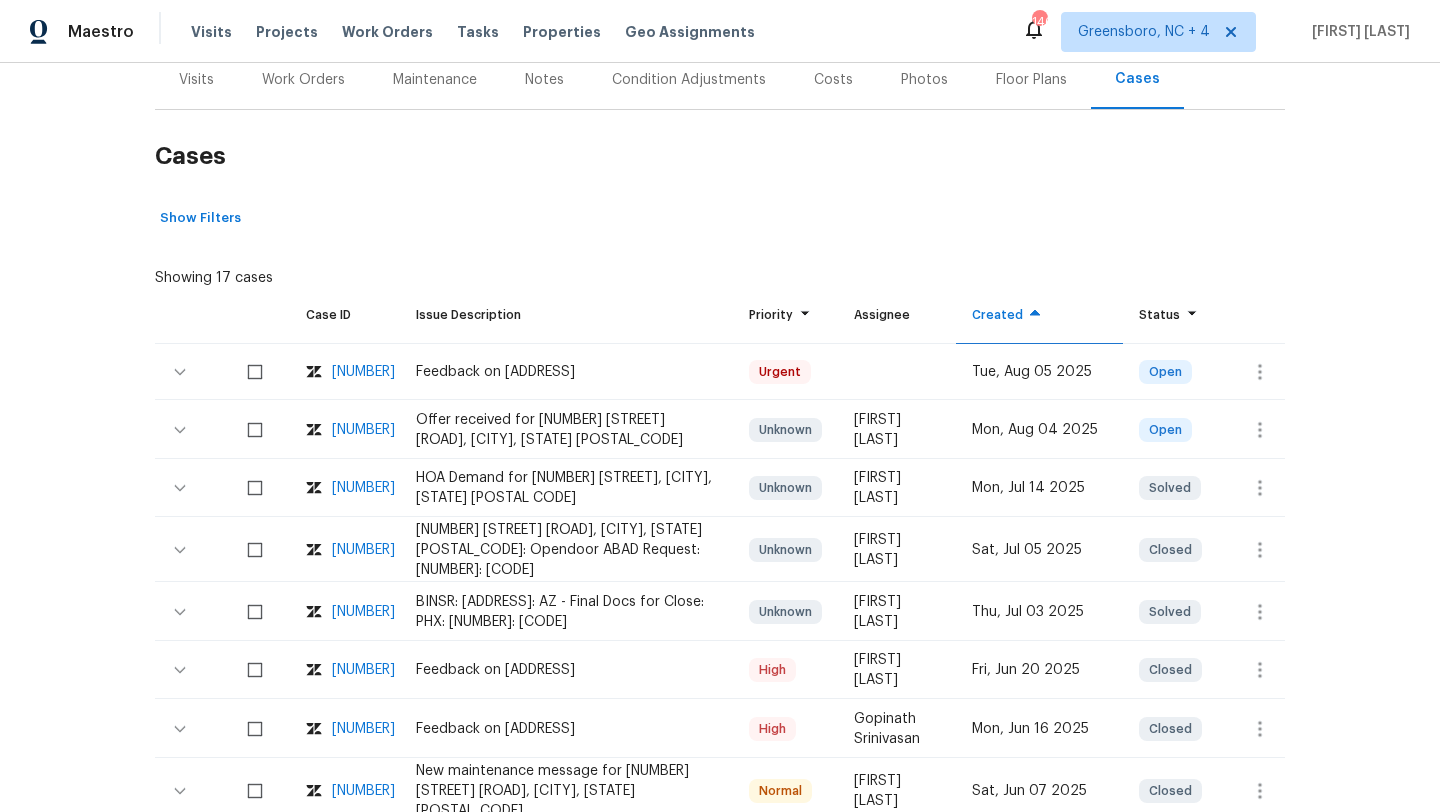 scroll, scrollTop: 274, scrollLeft: 0, axis: vertical 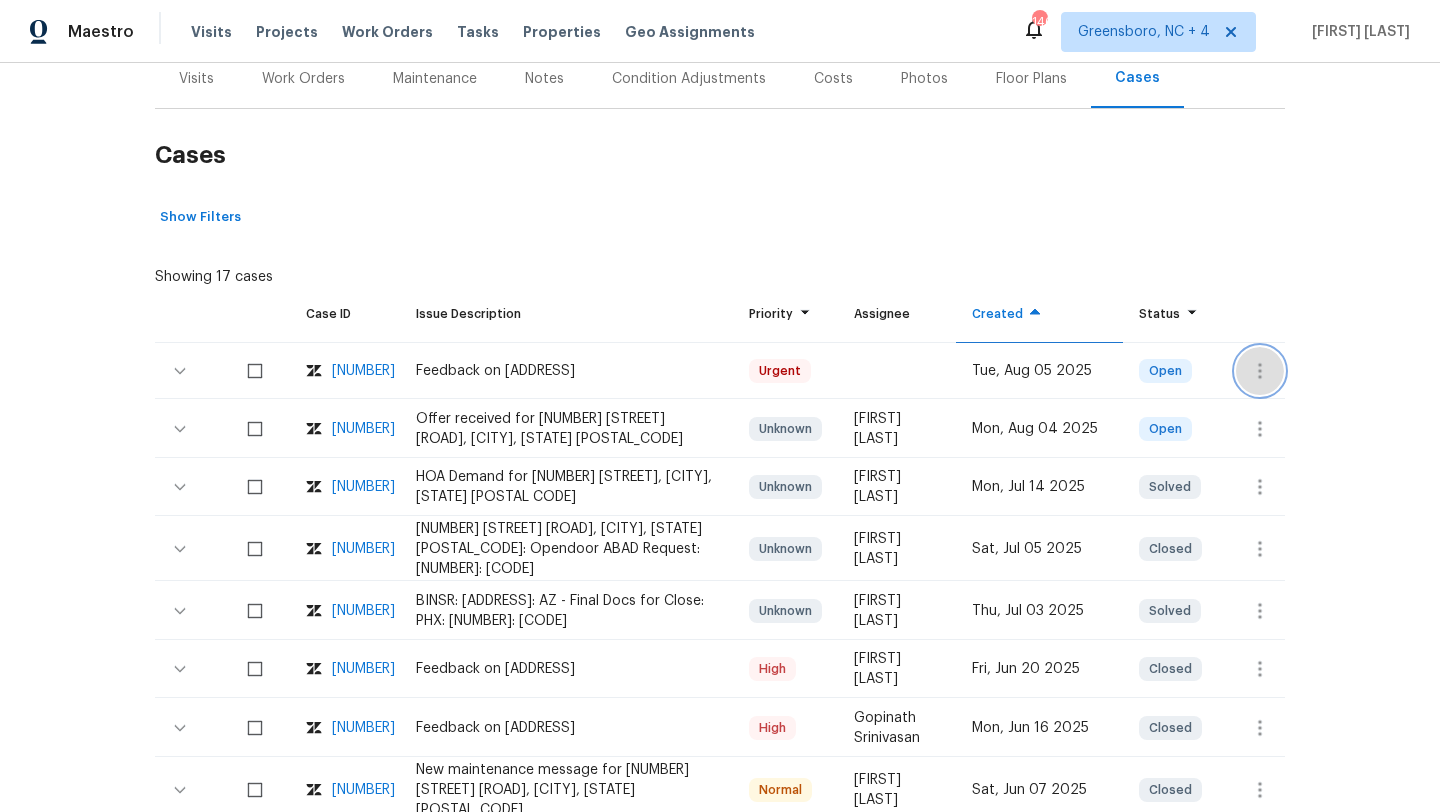 click 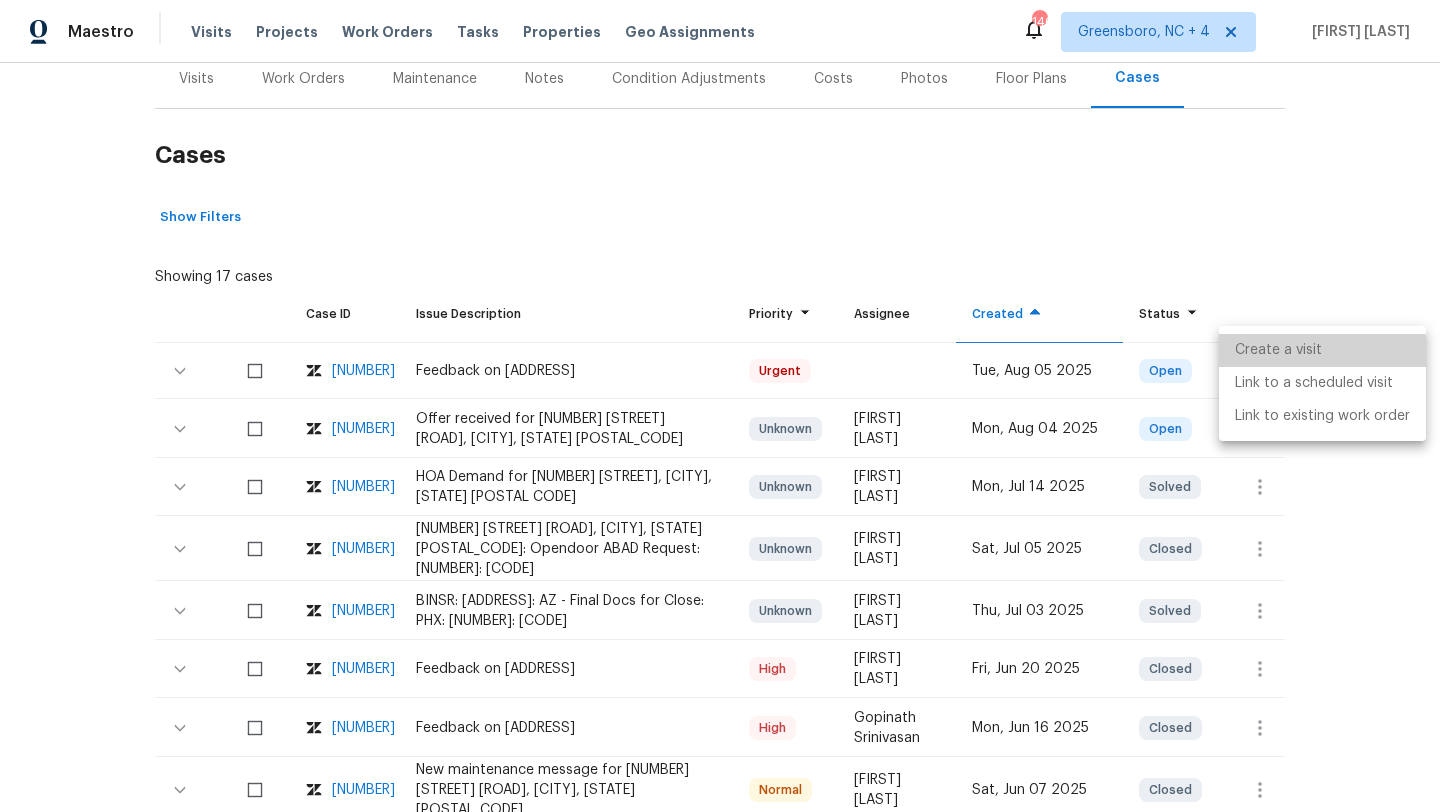 click on "Create a visit" at bounding box center [1322, 350] 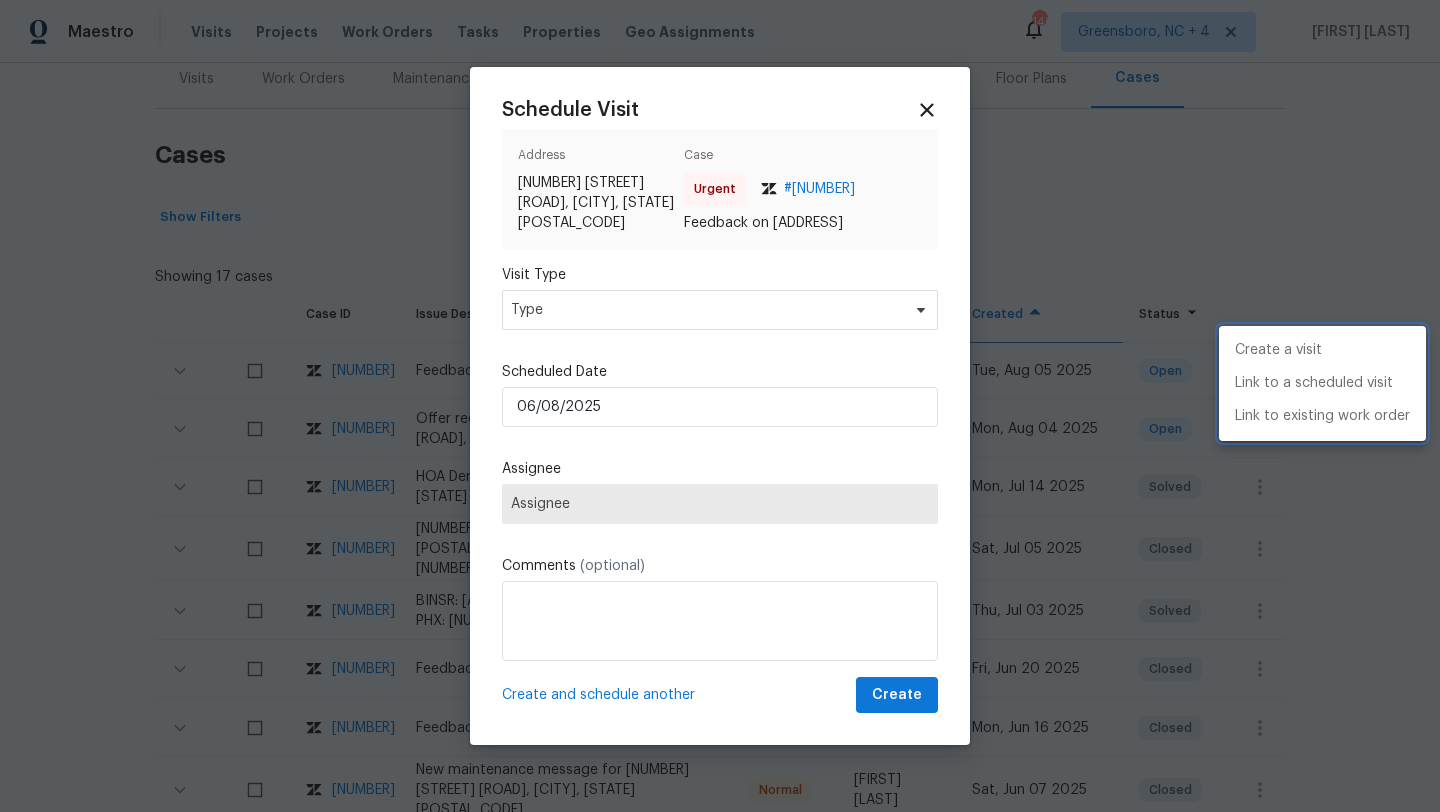 click at bounding box center (720, 406) 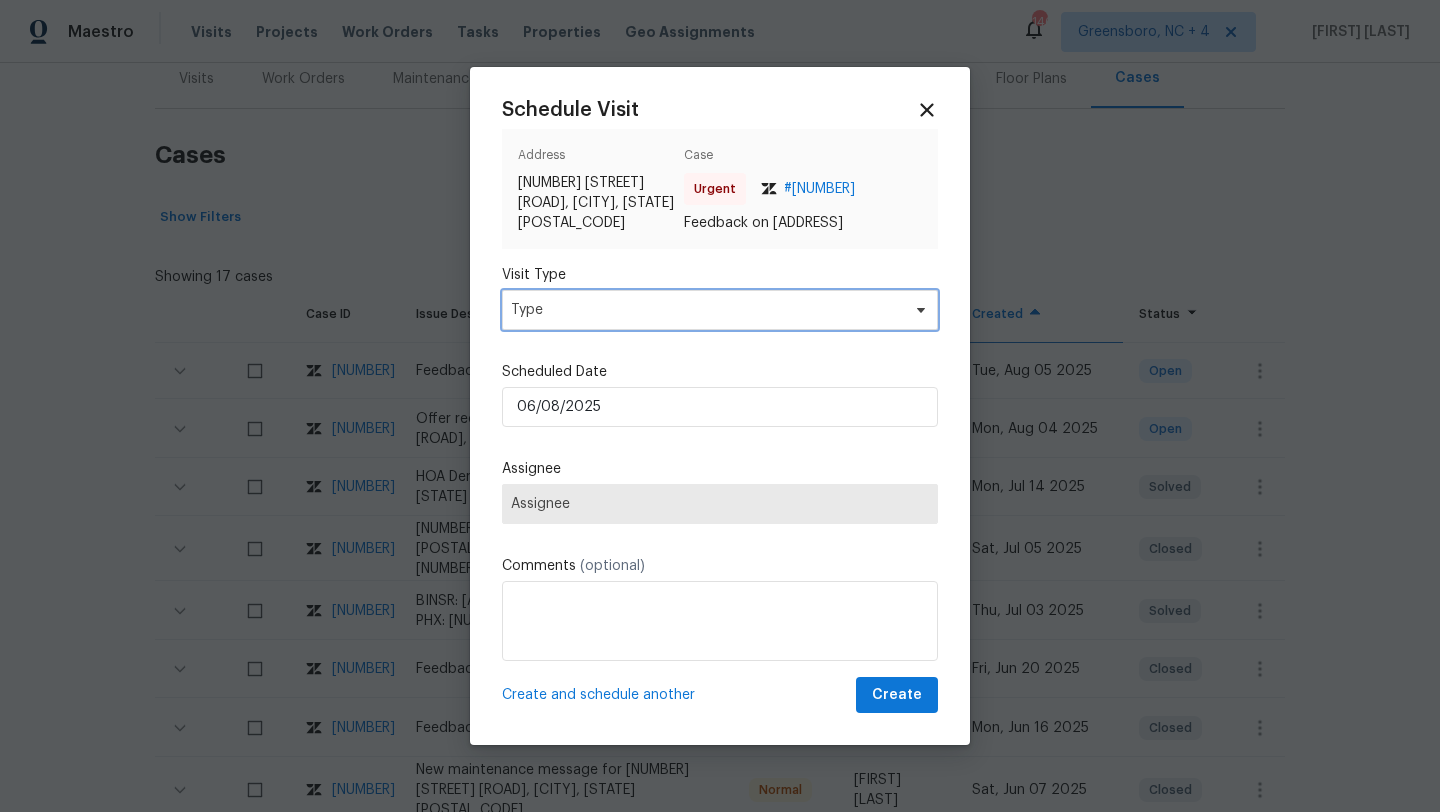 click on "Type" at bounding box center (705, 310) 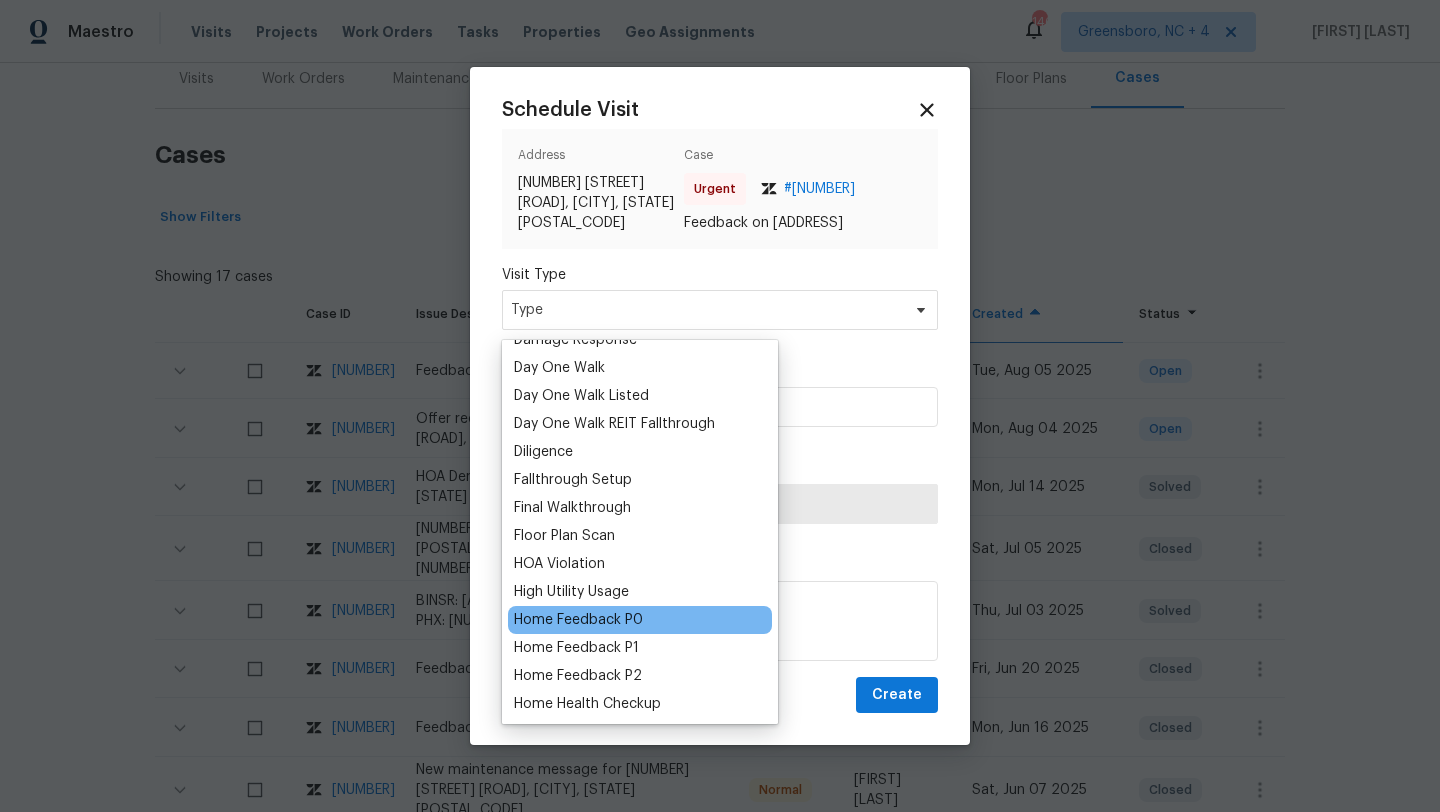 scroll, scrollTop: 372, scrollLeft: 0, axis: vertical 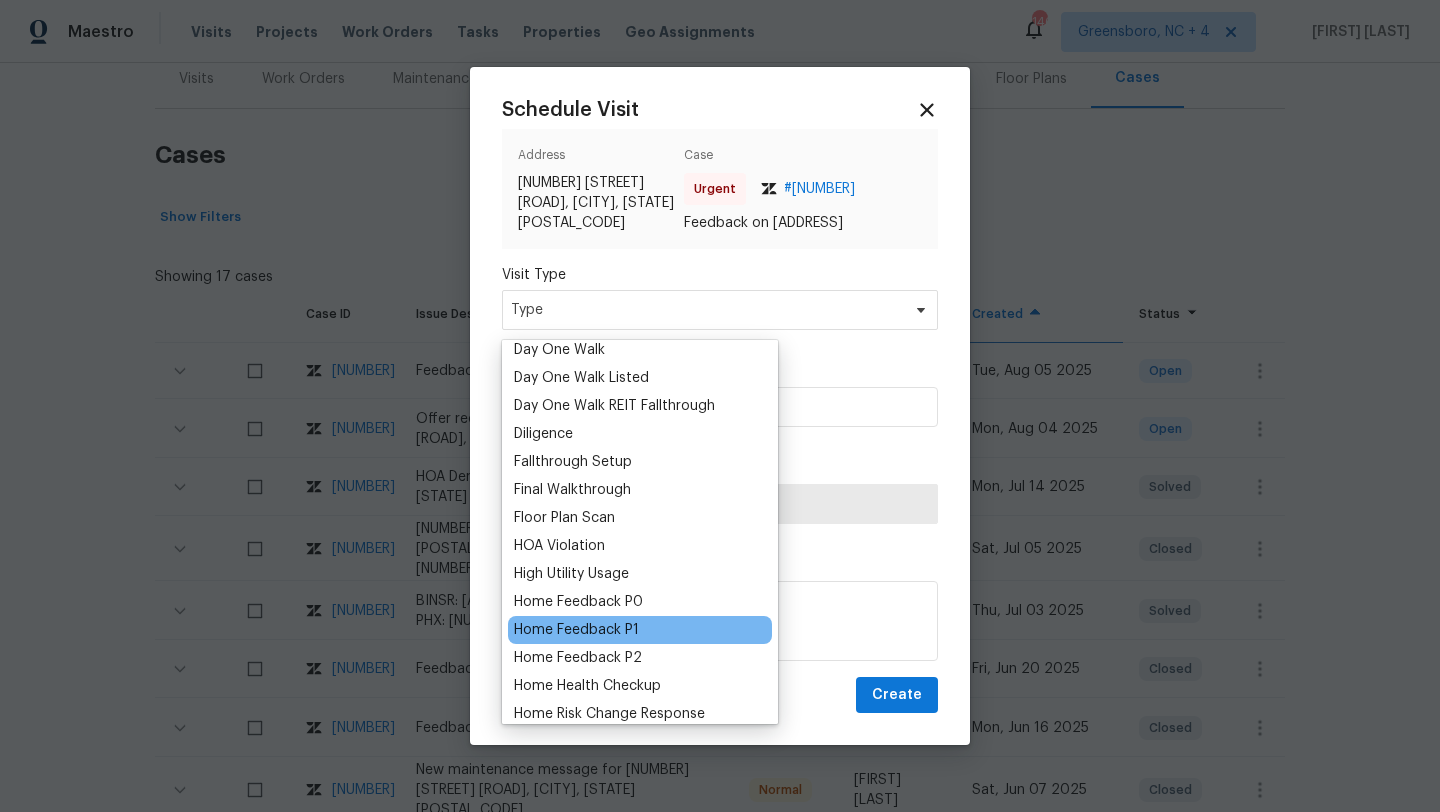 click on "Home Feedback P1" at bounding box center [576, 630] 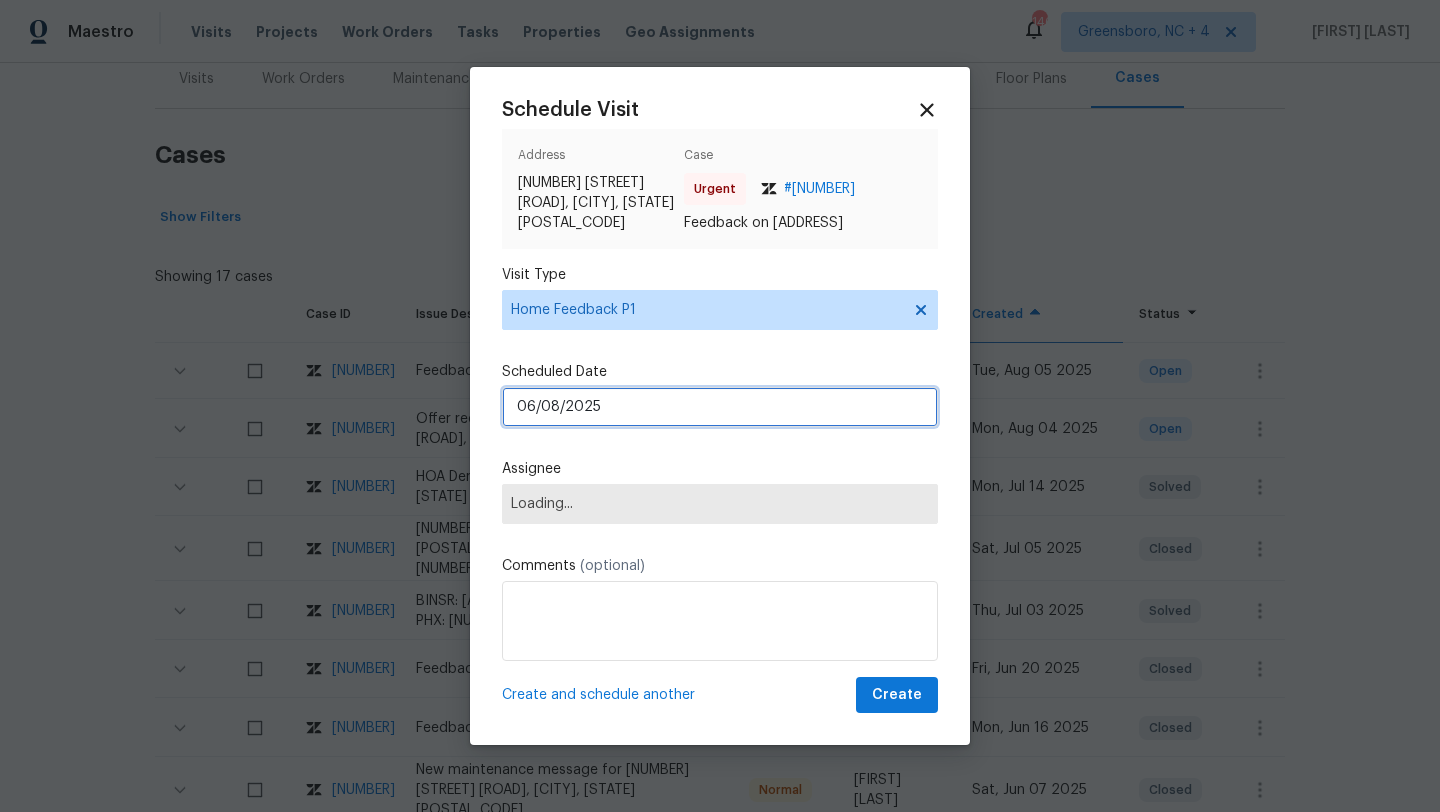 click on "06/08/2025" at bounding box center [720, 407] 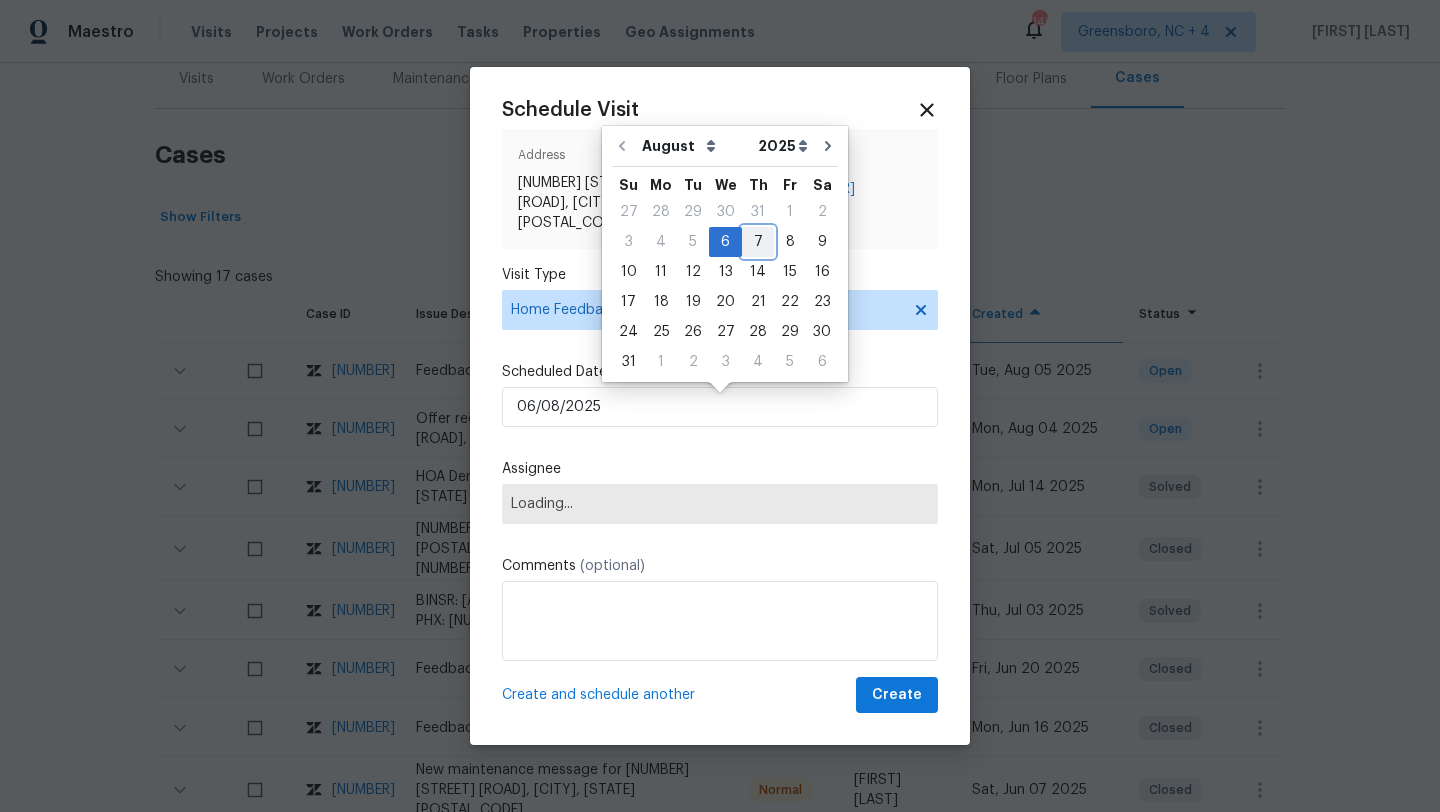 click on "7" at bounding box center (758, 242) 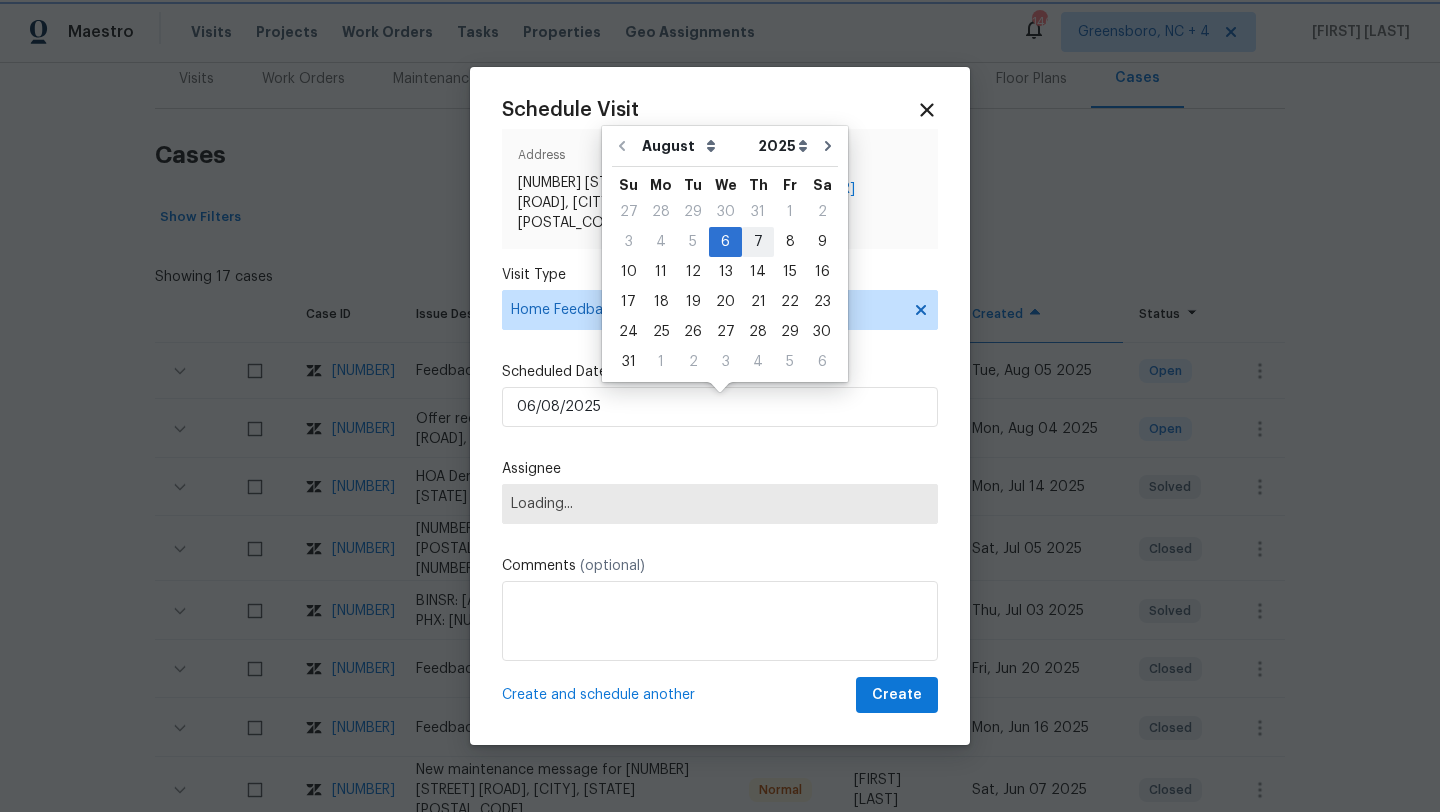 type on "07/08/2025" 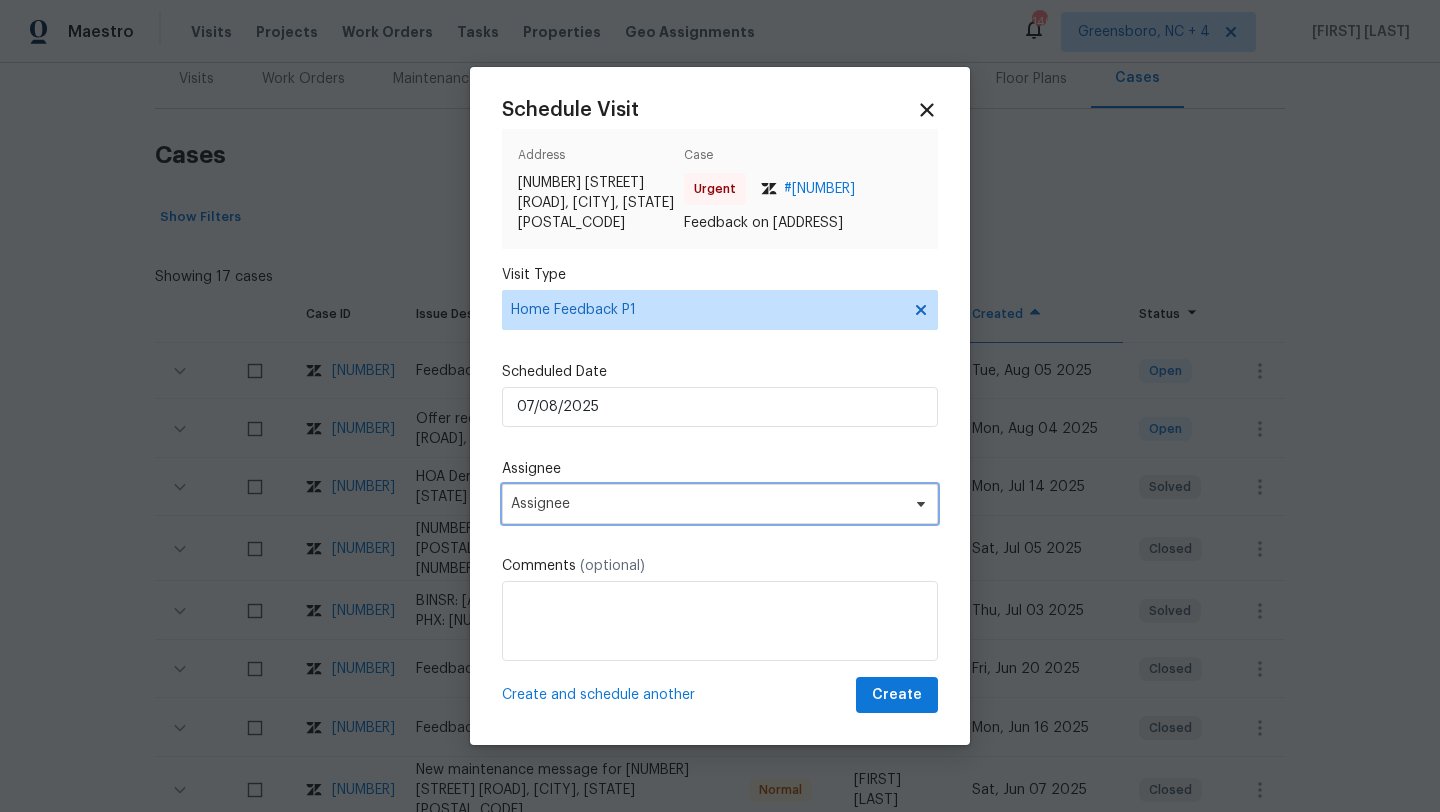 click on "Assignee" at bounding box center [720, 504] 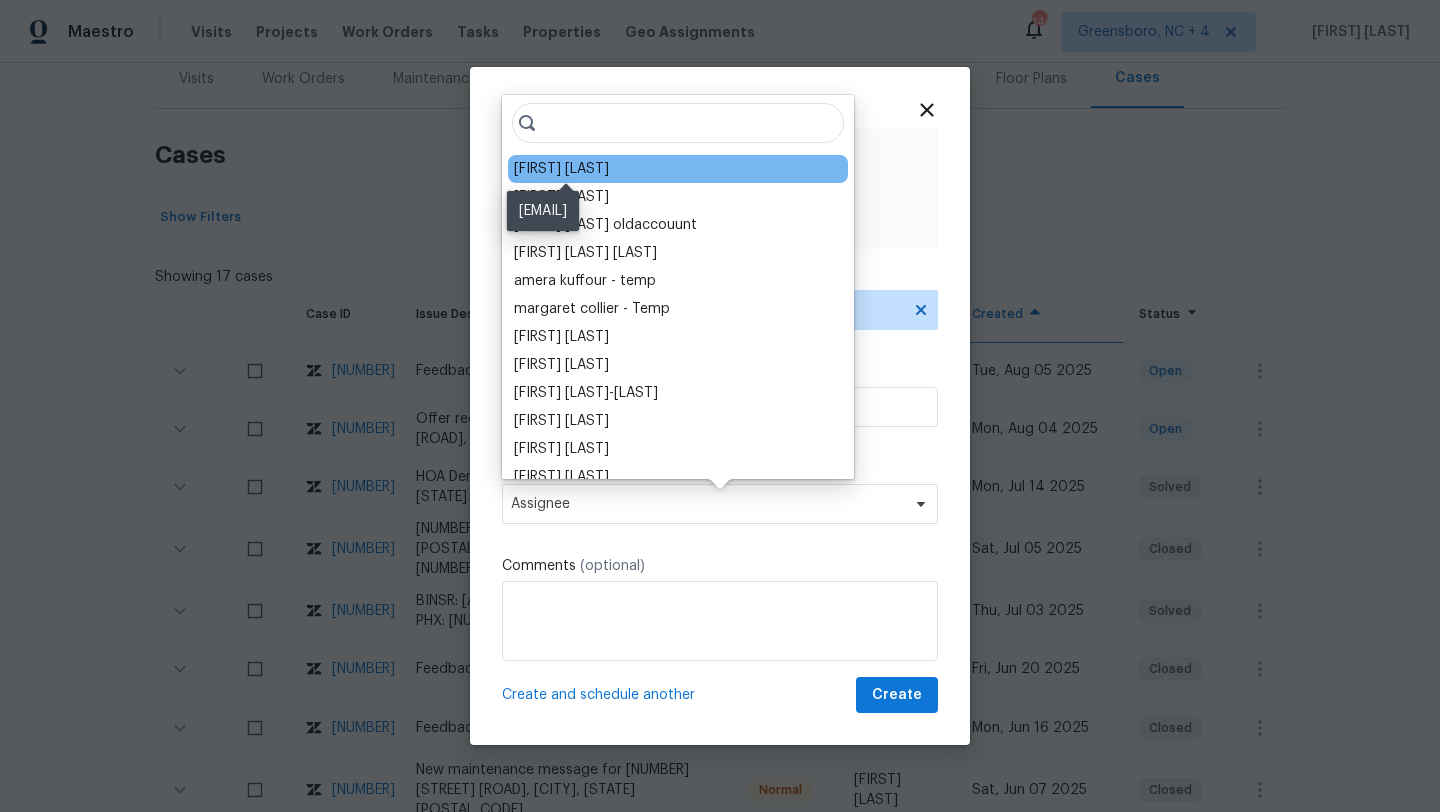 click on "Jeremy Van Kirk" at bounding box center (561, 169) 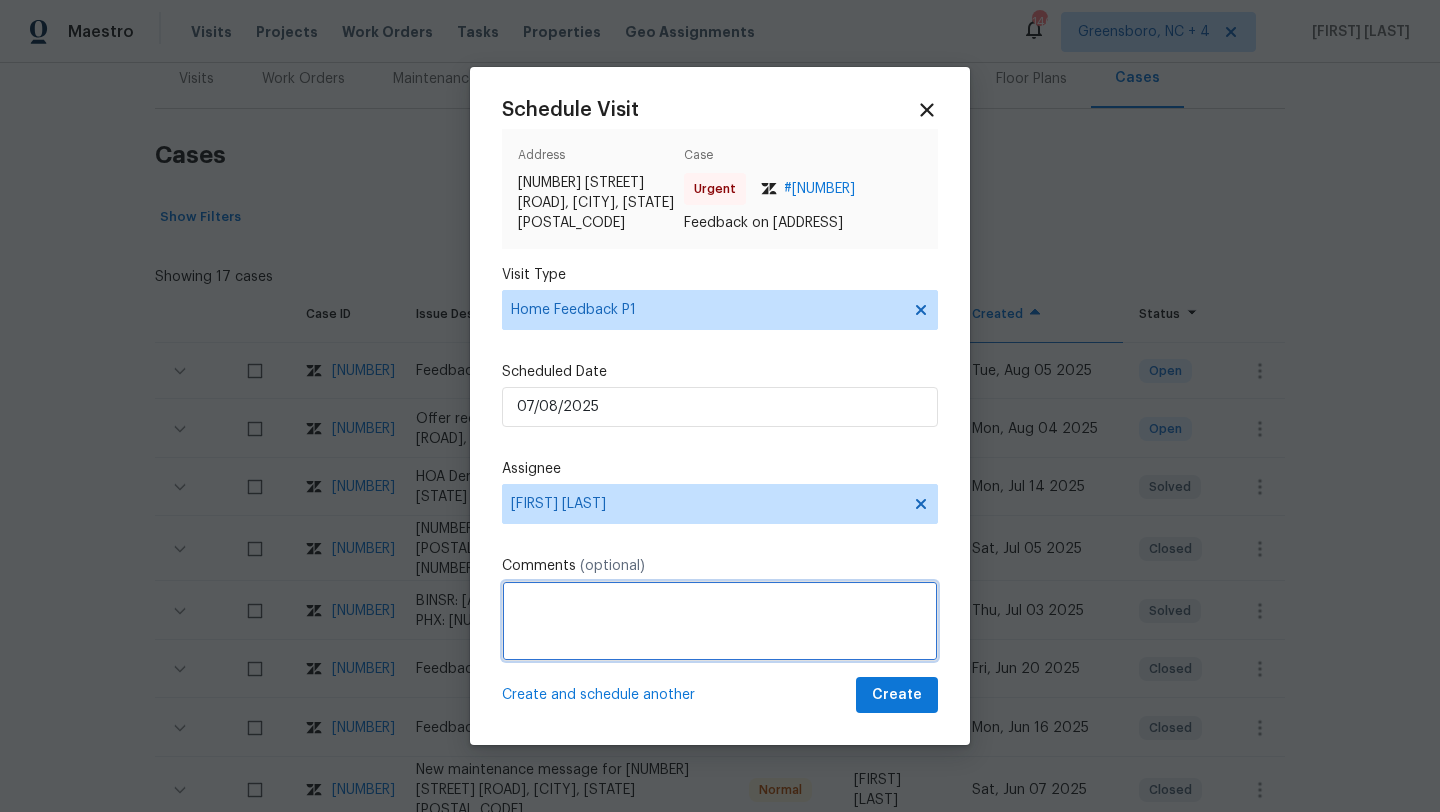 click at bounding box center [720, 621] 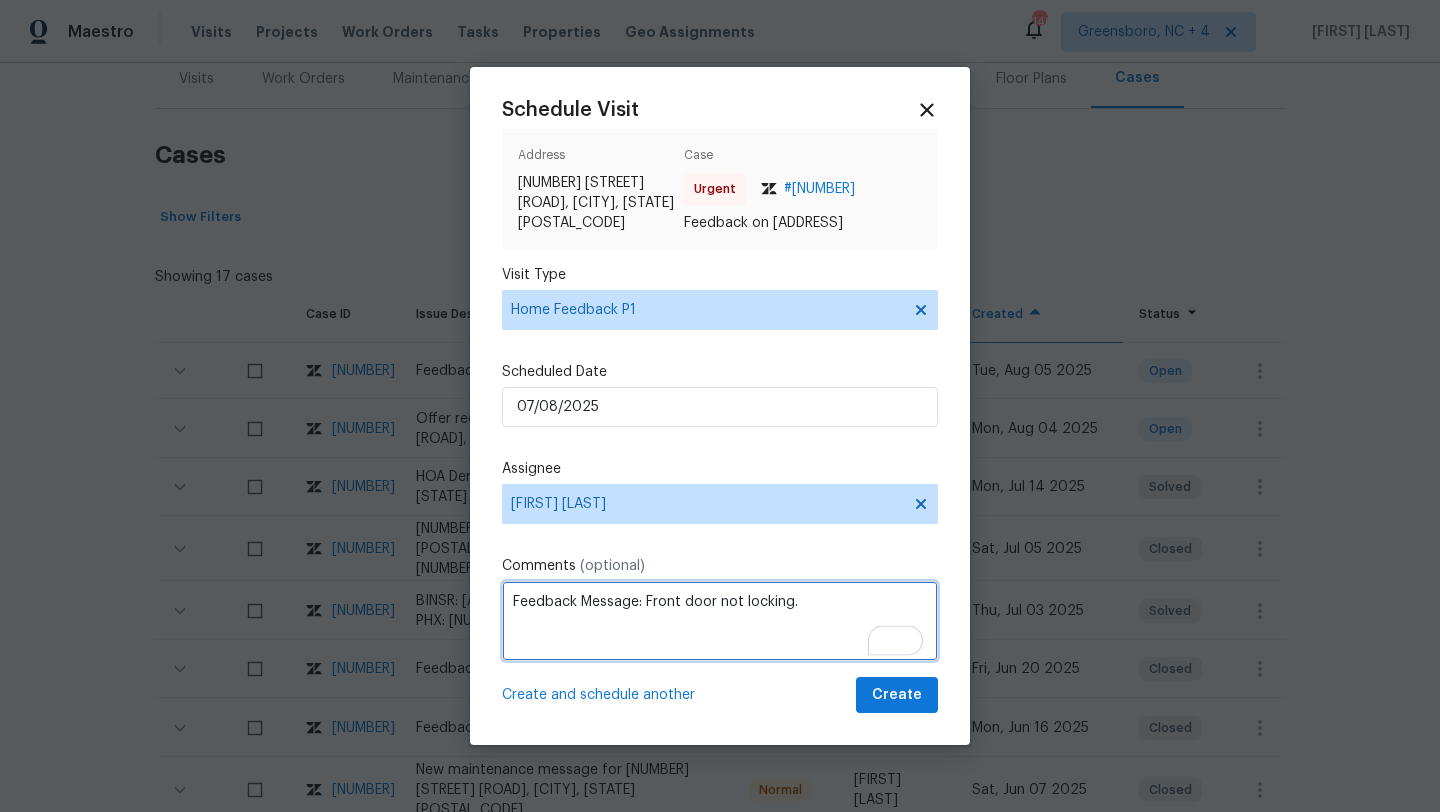 click on "Feedback Message: Front door not locking." at bounding box center [720, 621] 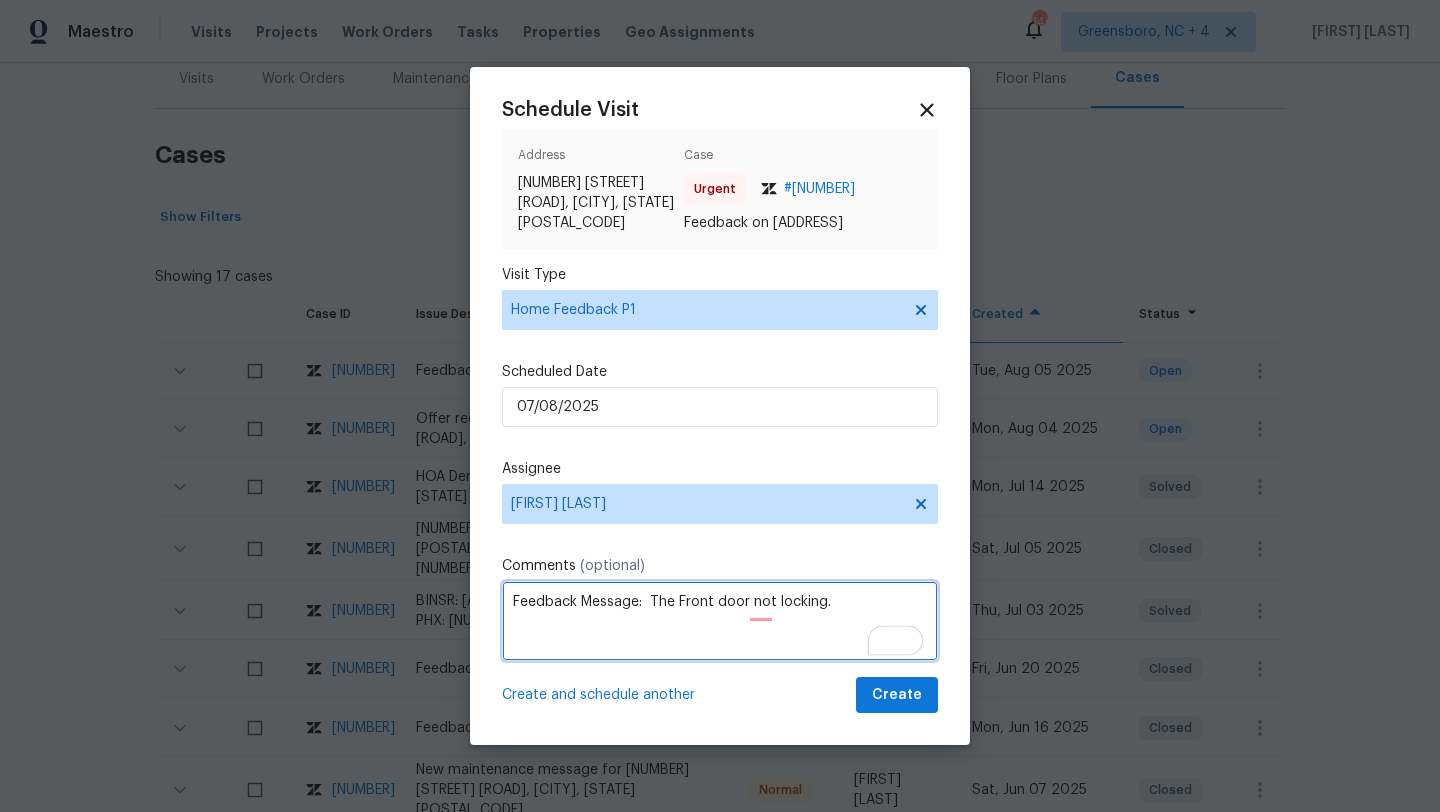 click on "Feedback Message:  The Front door not locking." at bounding box center [720, 621] 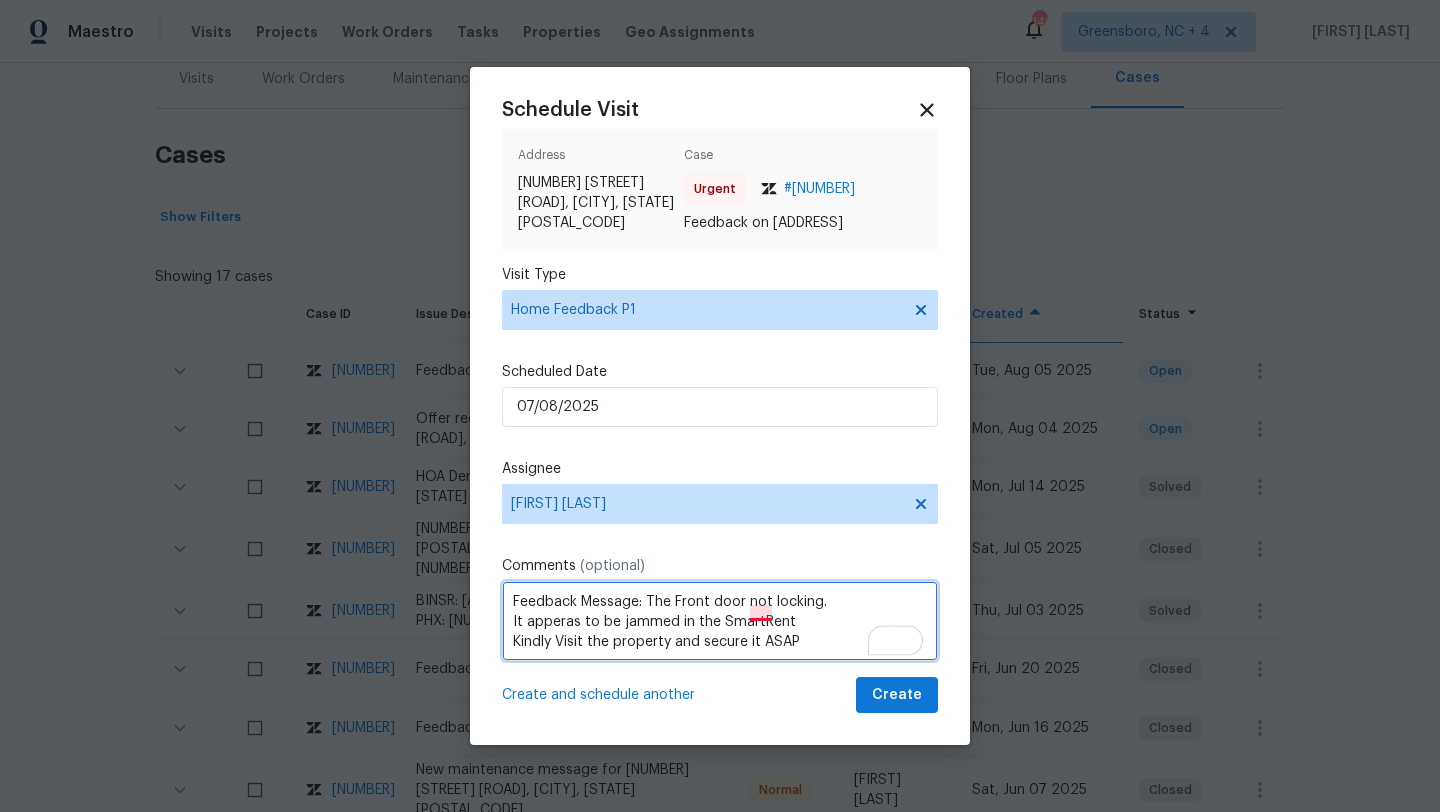 click on "Feedback Message:  The Front door not locking.
It apperas to be jammed in the SmartRent
Kindly Visit the property and secure it ASAP" at bounding box center (720, 621) 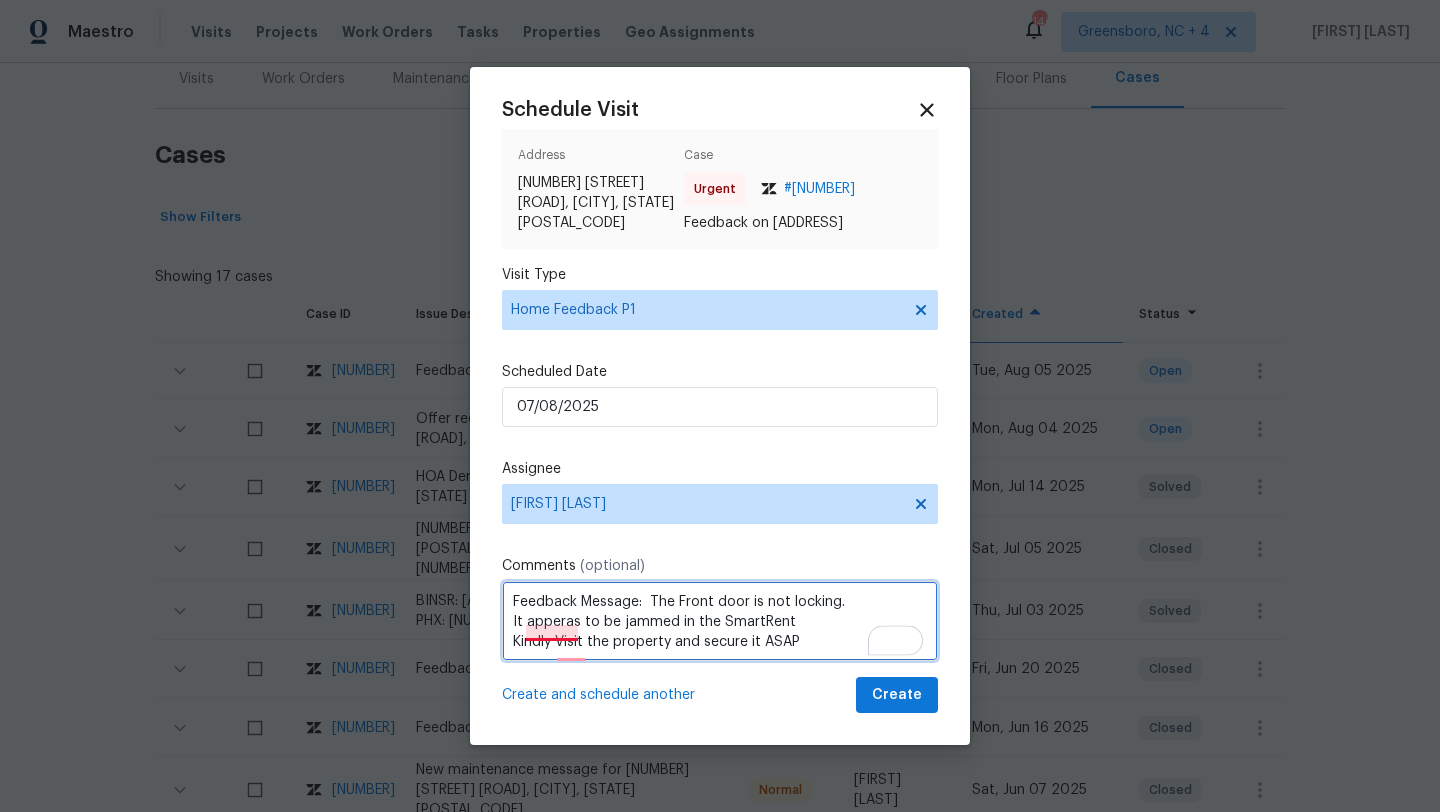 click on "Feedback Message:  The Front door is not locking.
It apperas to be jammed in the SmartRent
Kindly Visit the property and secure it ASAP" at bounding box center [720, 621] 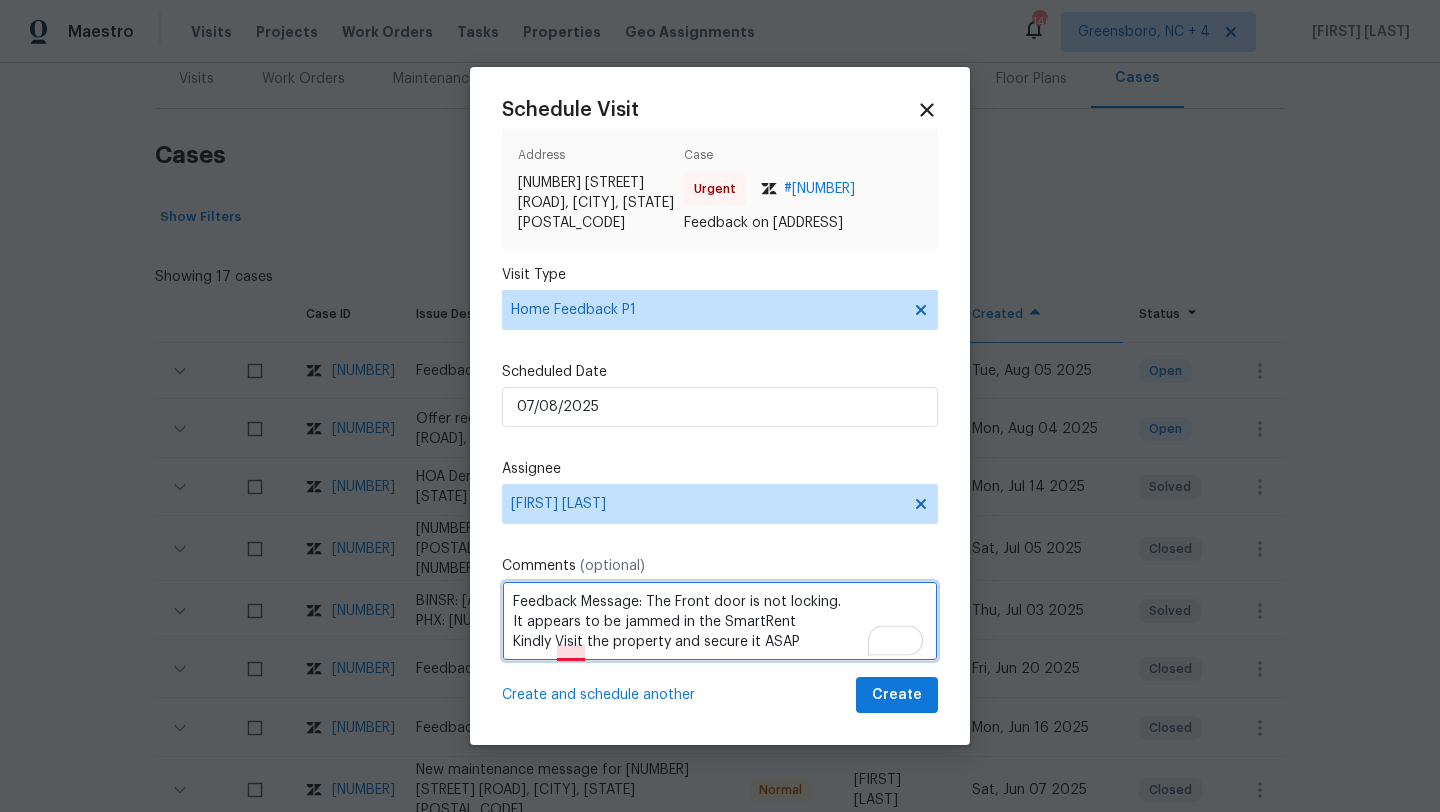 click on "Feedback Message:  The Front door is not locking.
It appears to be jammed in the SmartRent
Kindly Visit the property and secure it ASAP" at bounding box center (720, 621) 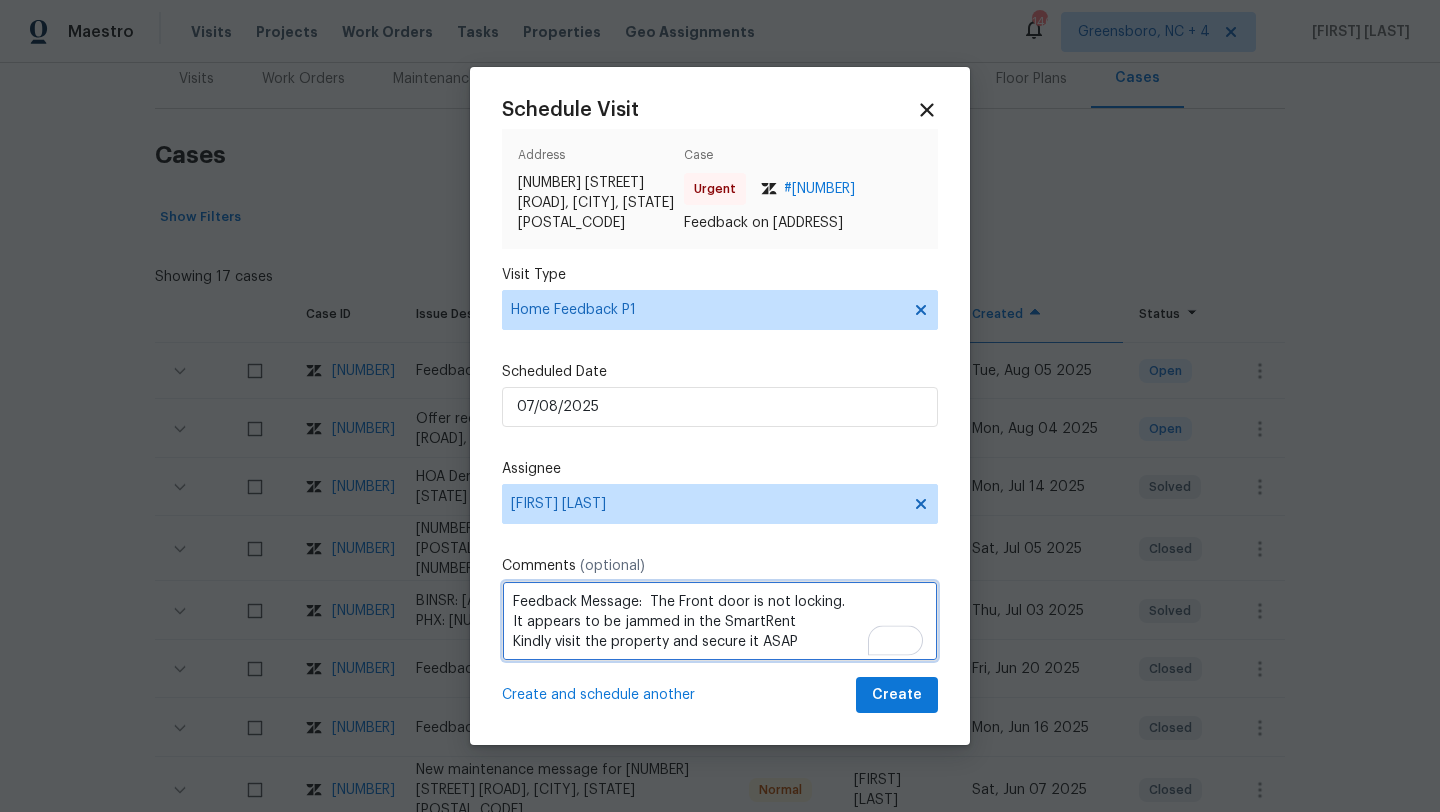 type on "Feedback Message:  The Front door is not locking.
It appears to be jammed in the SmartRent
Kindly visit the property and secure it ASAP" 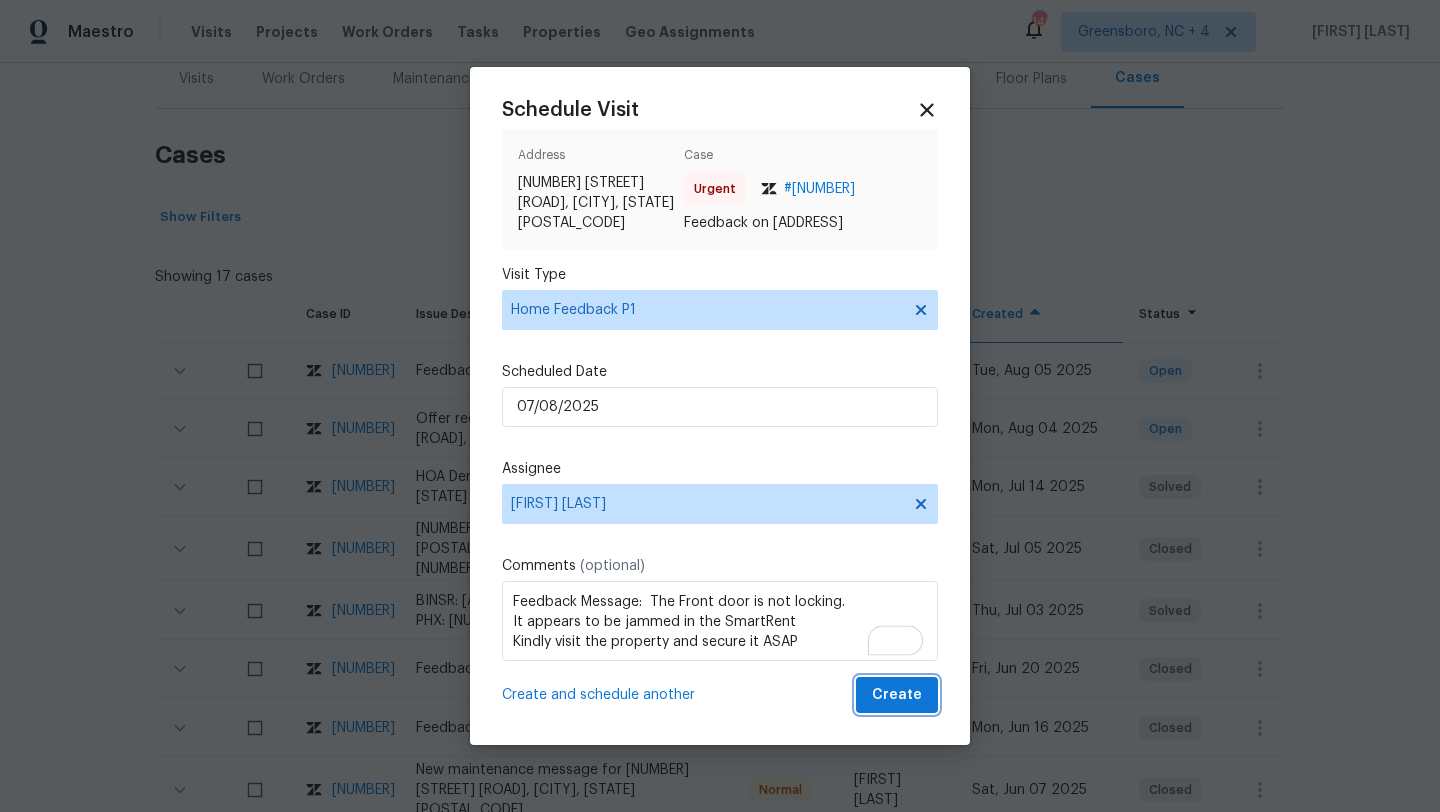 click on "Create" at bounding box center (897, 695) 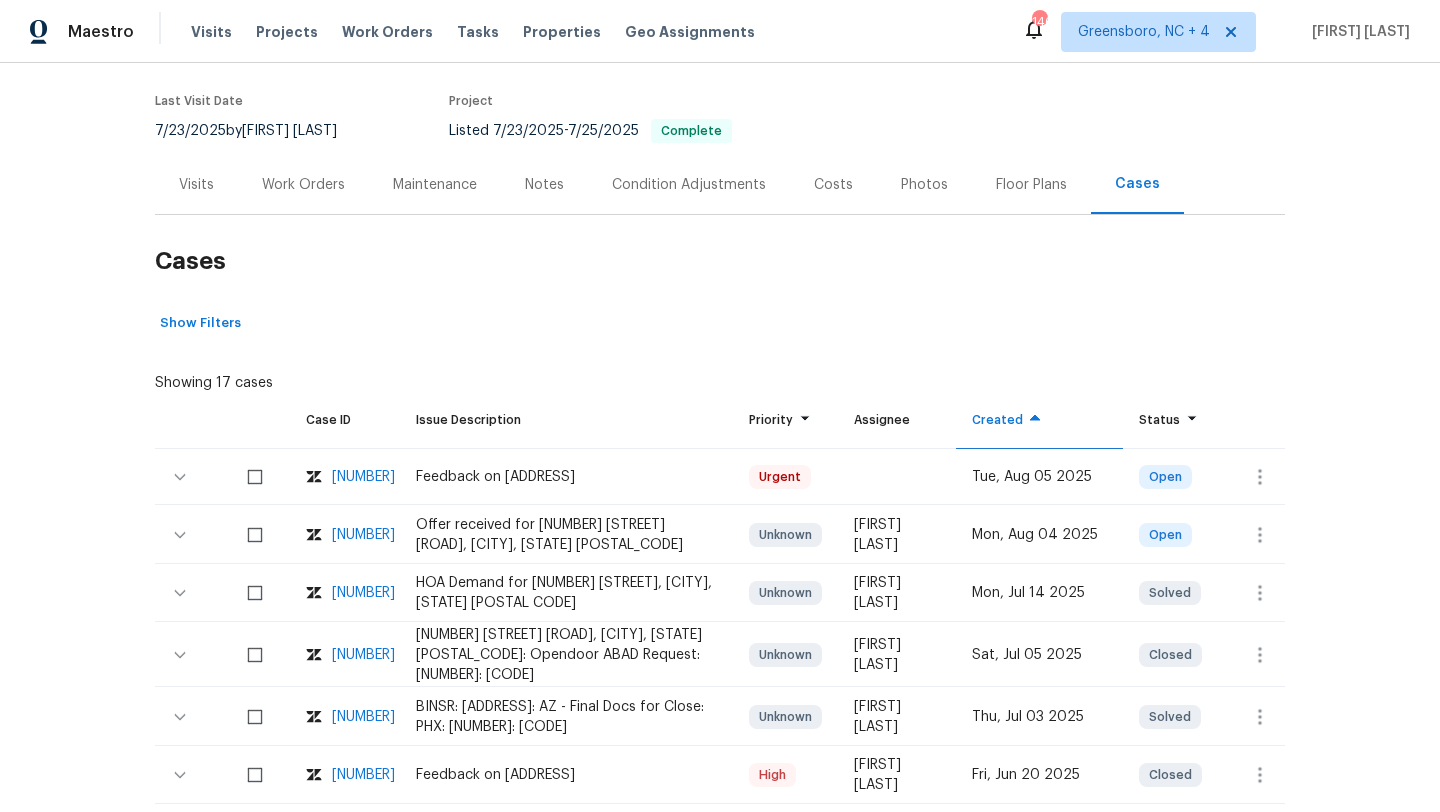 scroll, scrollTop: 104, scrollLeft: 0, axis: vertical 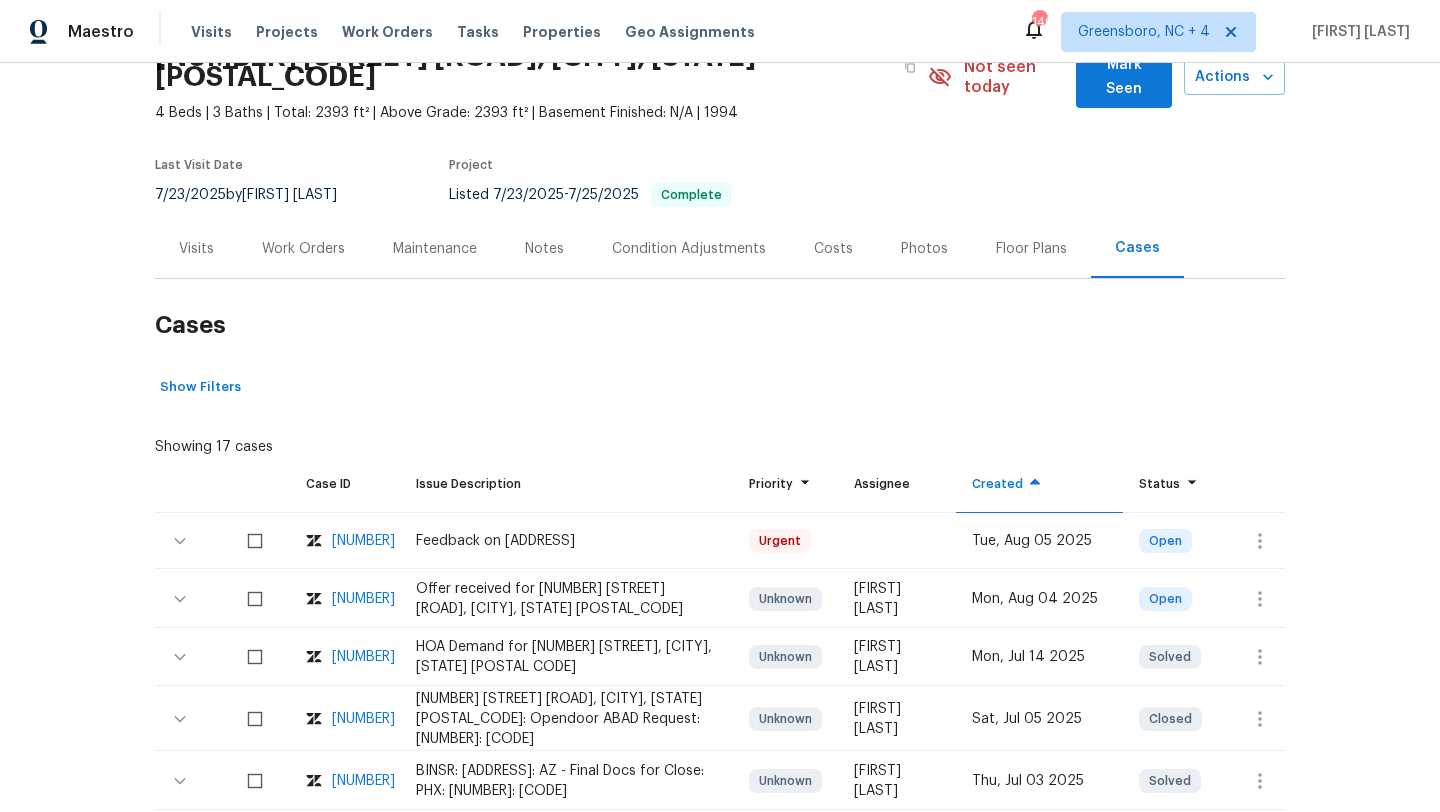 click on "Visits" at bounding box center (196, 249) 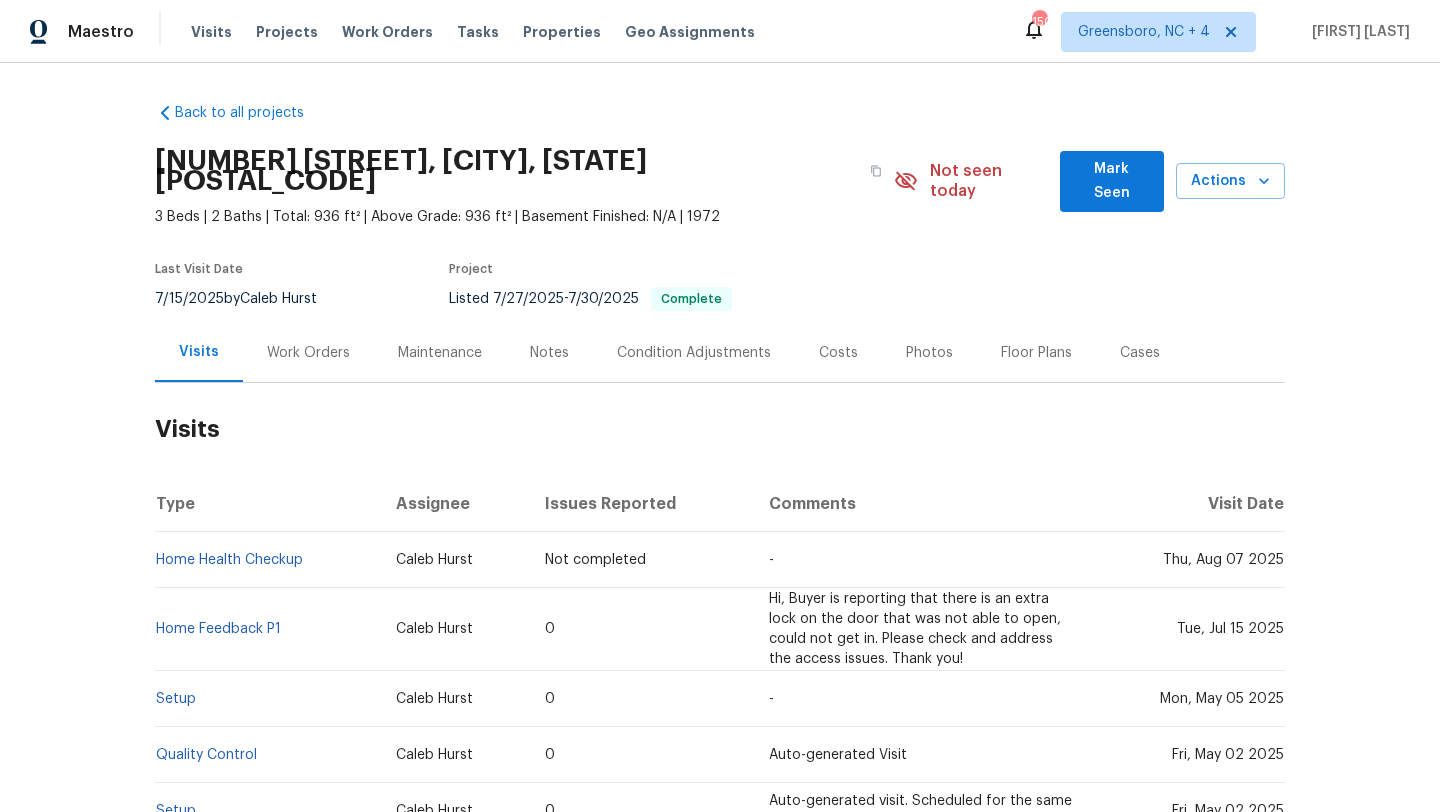 scroll, scrollTop: 0, scrollLeft: 0, axis: both 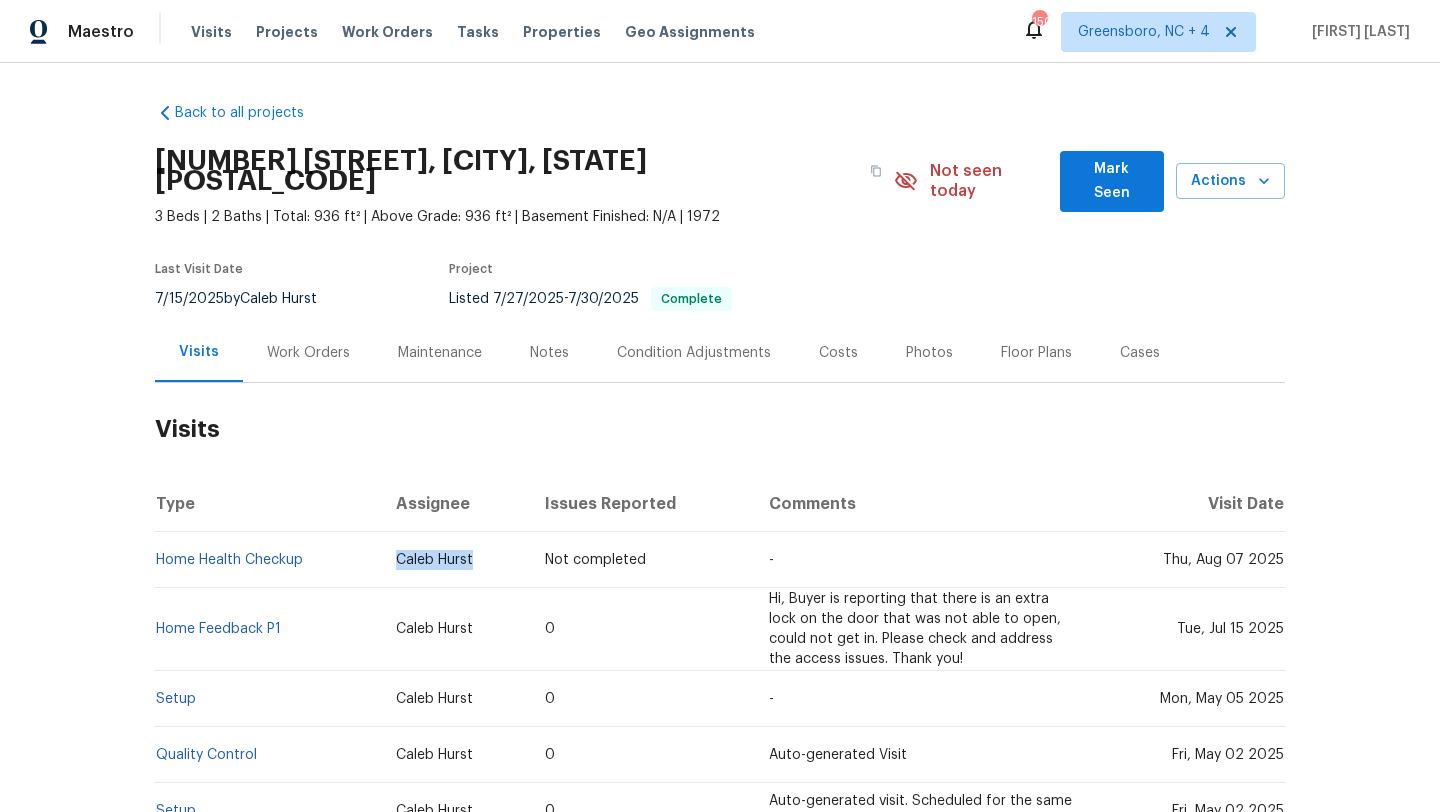 drag, startPoint x: 489, startPoint y: 543, endPoint x: 397, endPoint y: 539, distance: 92.086914 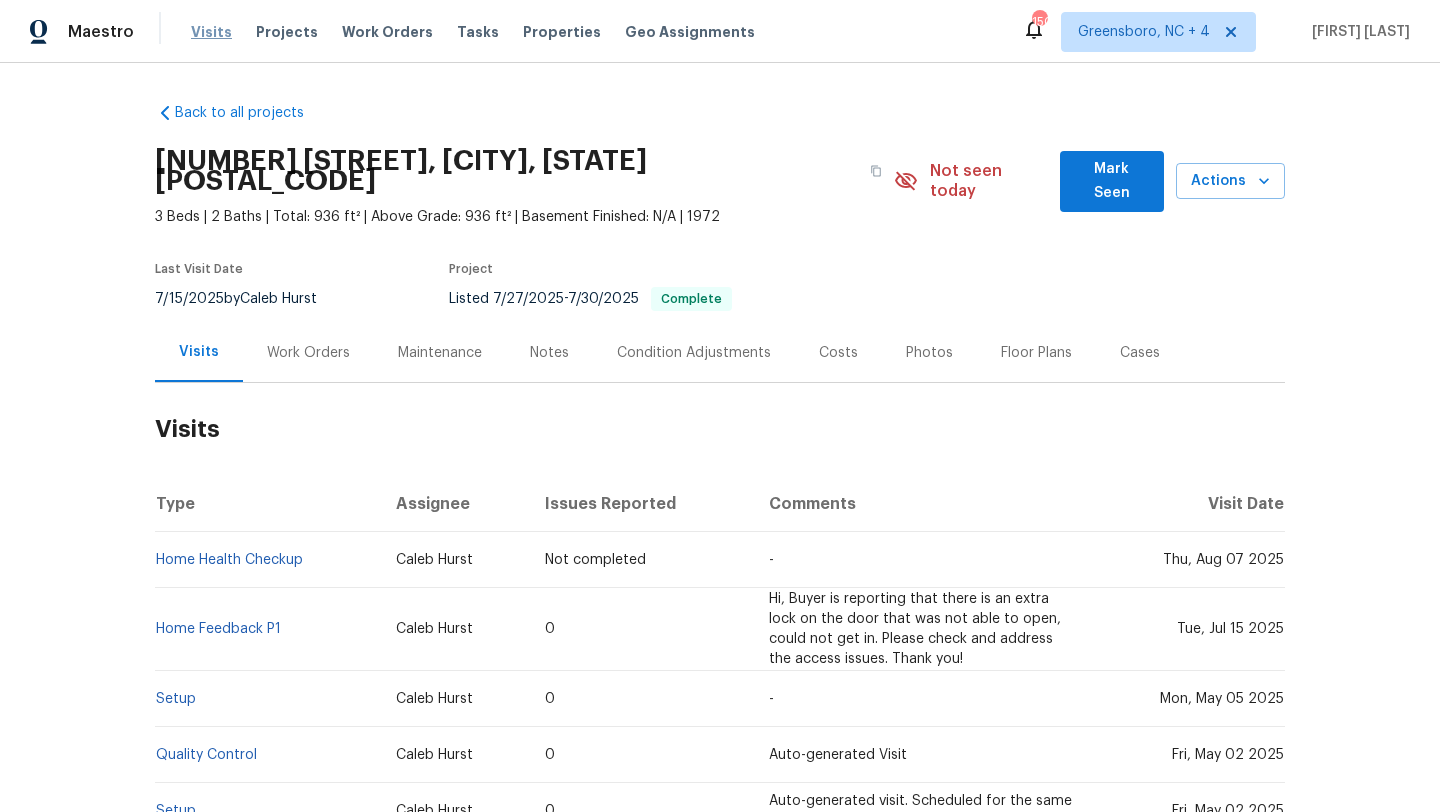 click on "Visits" at bounding box center (211, 32) 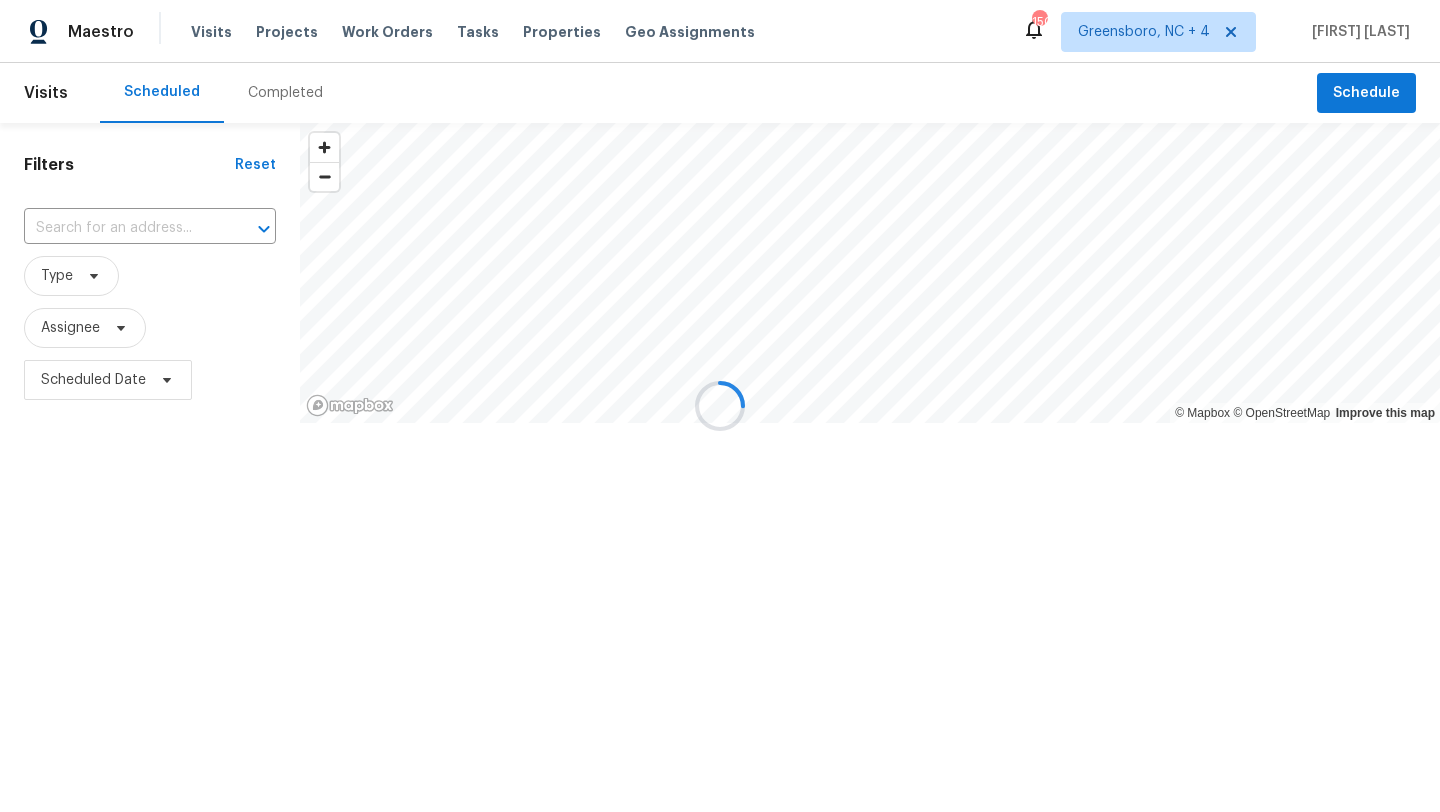 click at bounding box center [720, 406] 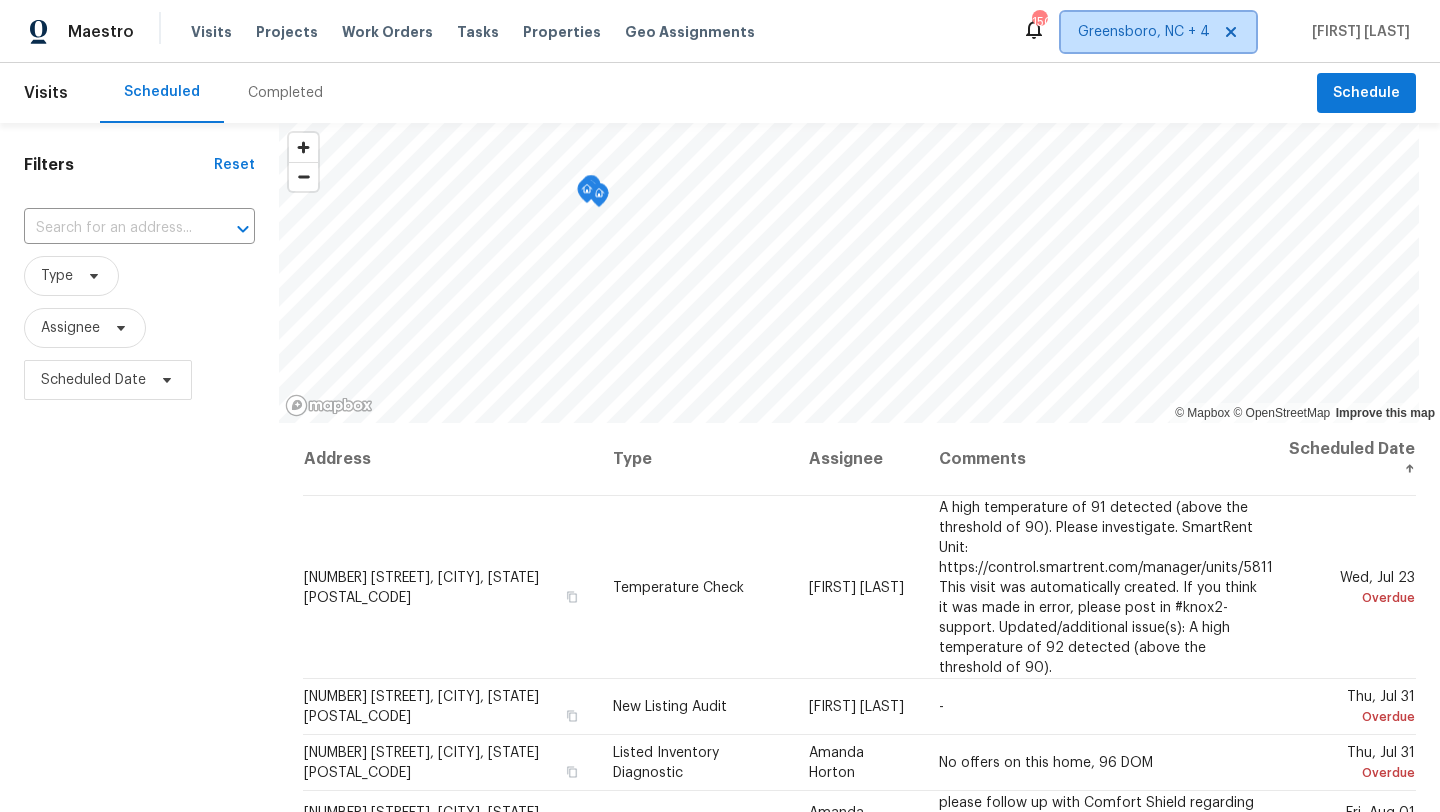 click on "Greensboro, NC + 4" at bounding box center [1144, 32] 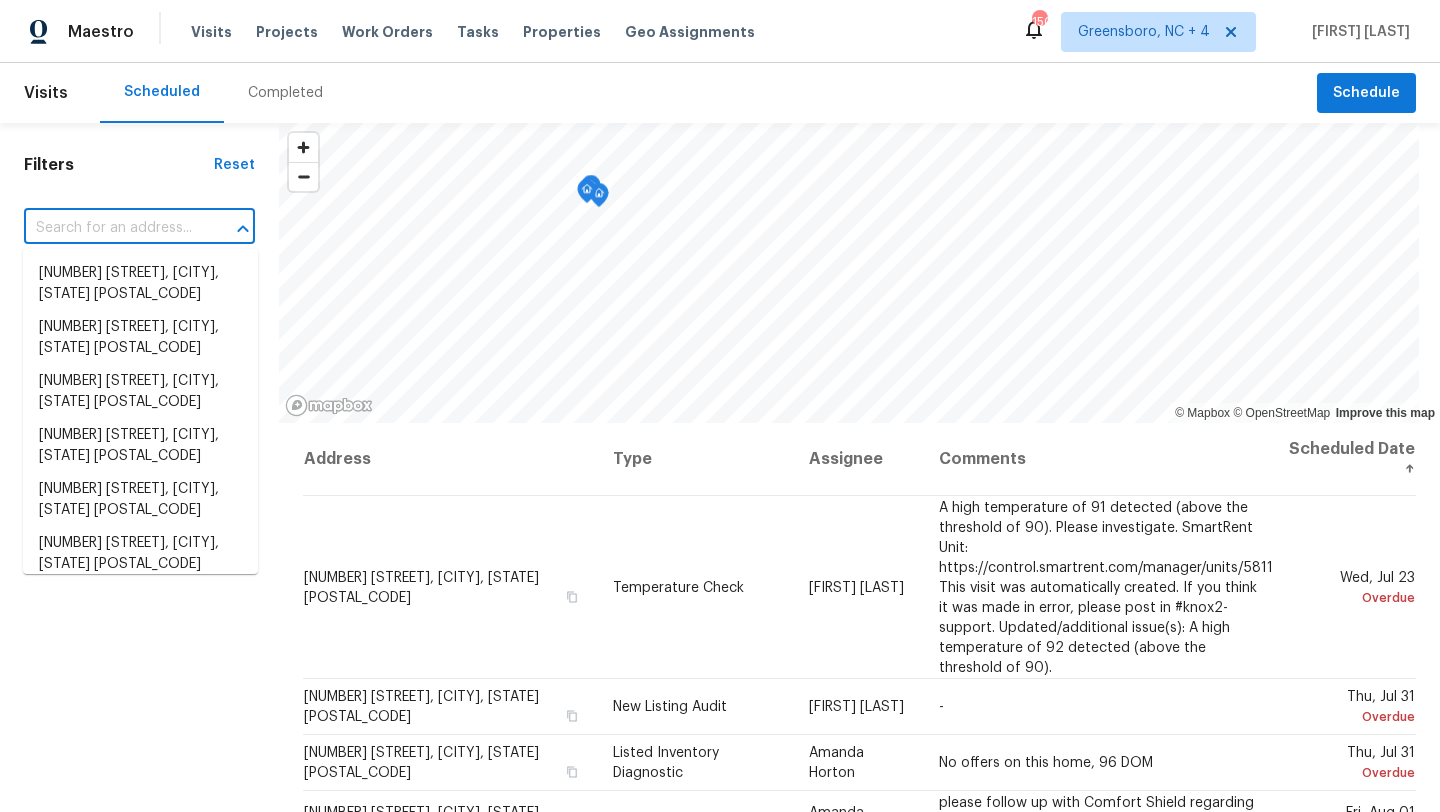 click at bounding box center (111, 228) 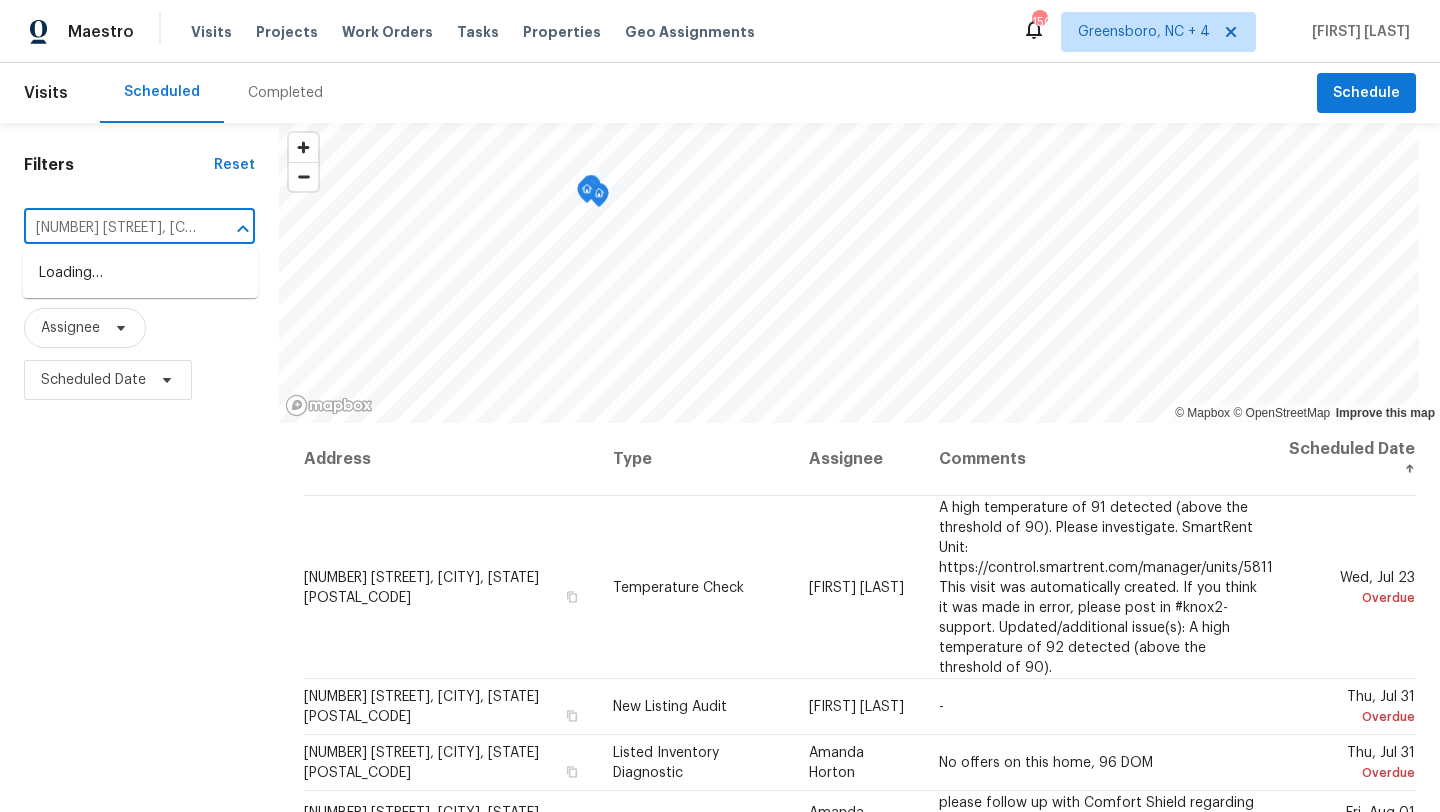 scroll, scrollTop: 0, scrollLeft: 53, axis: horizontal 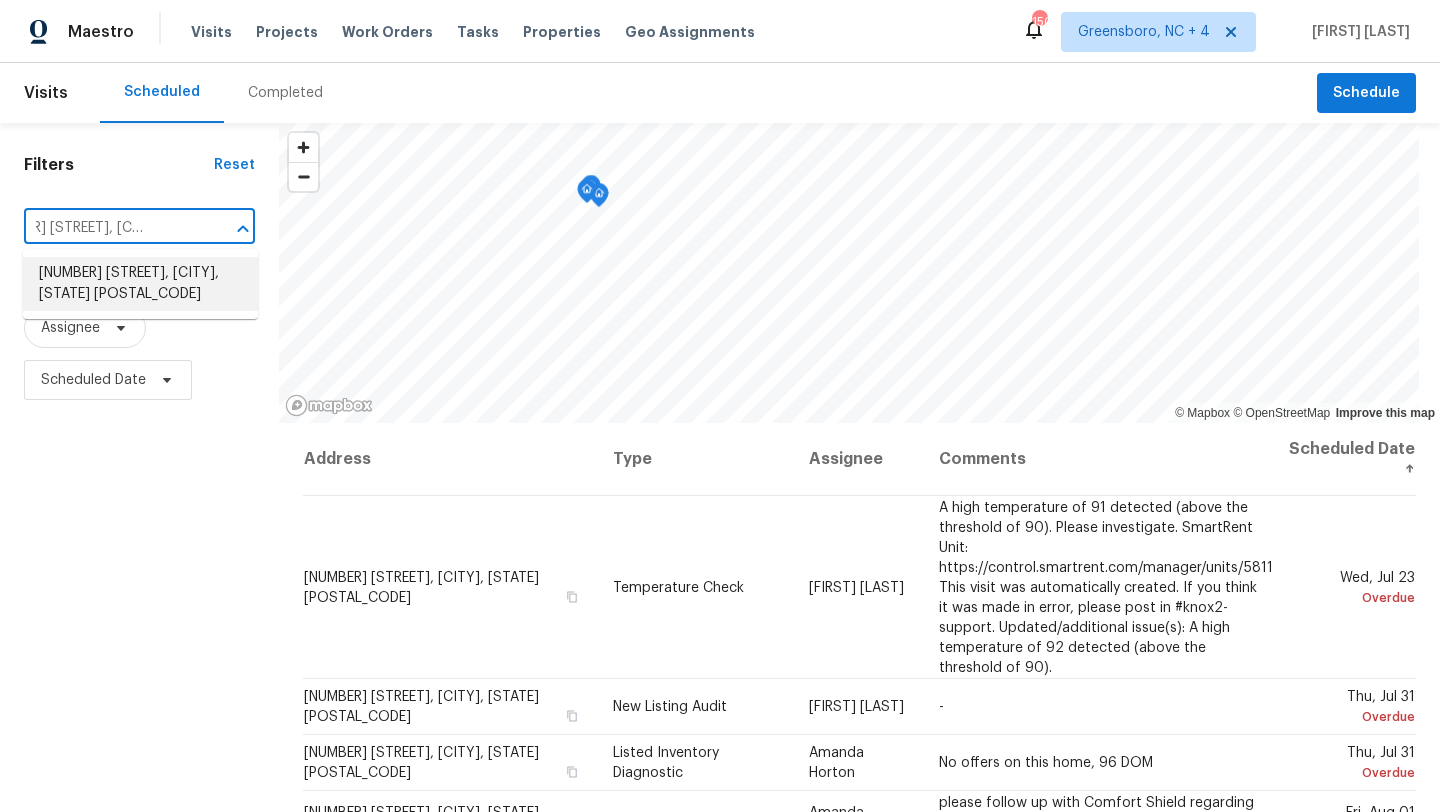 click on "7614 SW 80th St, Ocala, FL 34476" at bounding box center (140, 284) 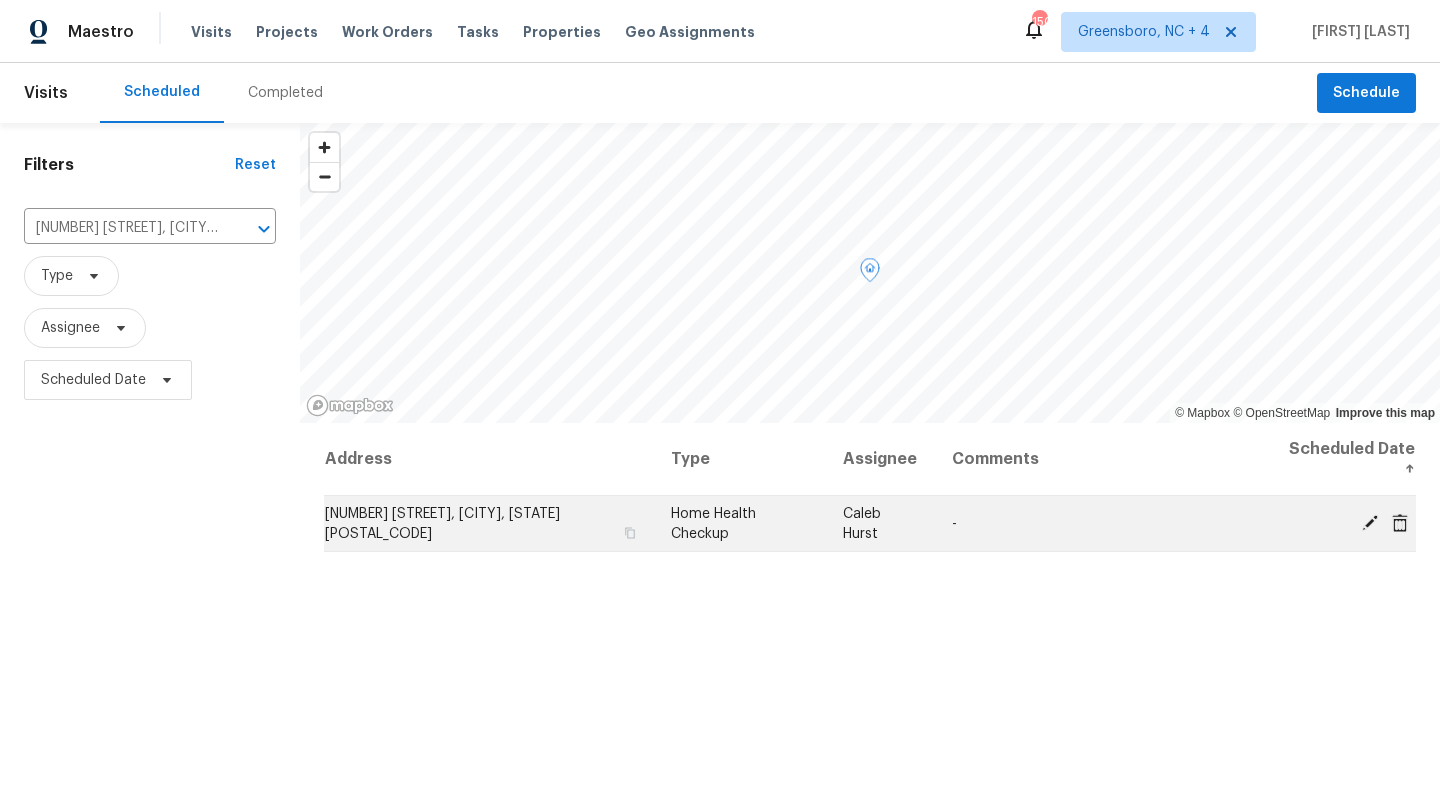 click 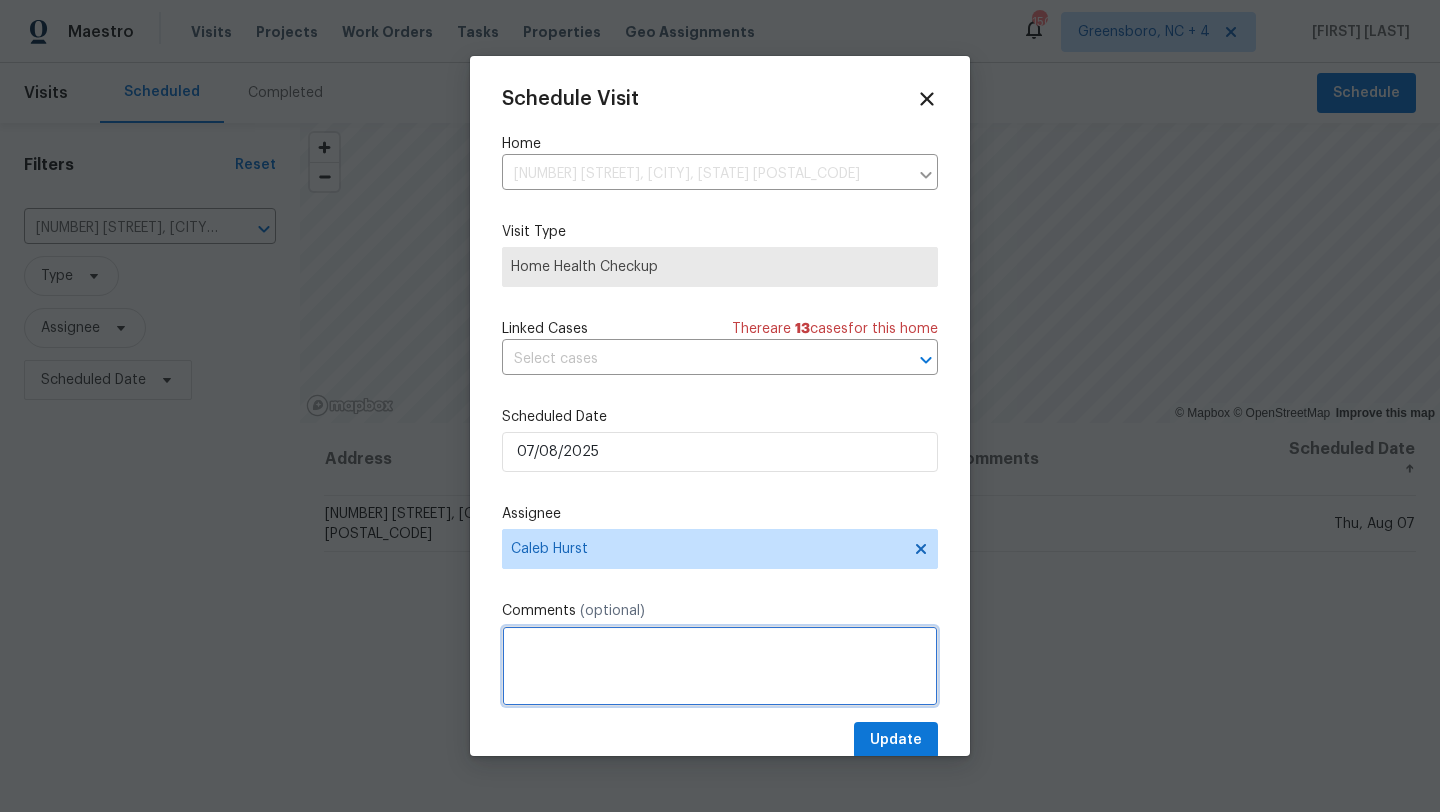 click at bounding box center [720, 666] 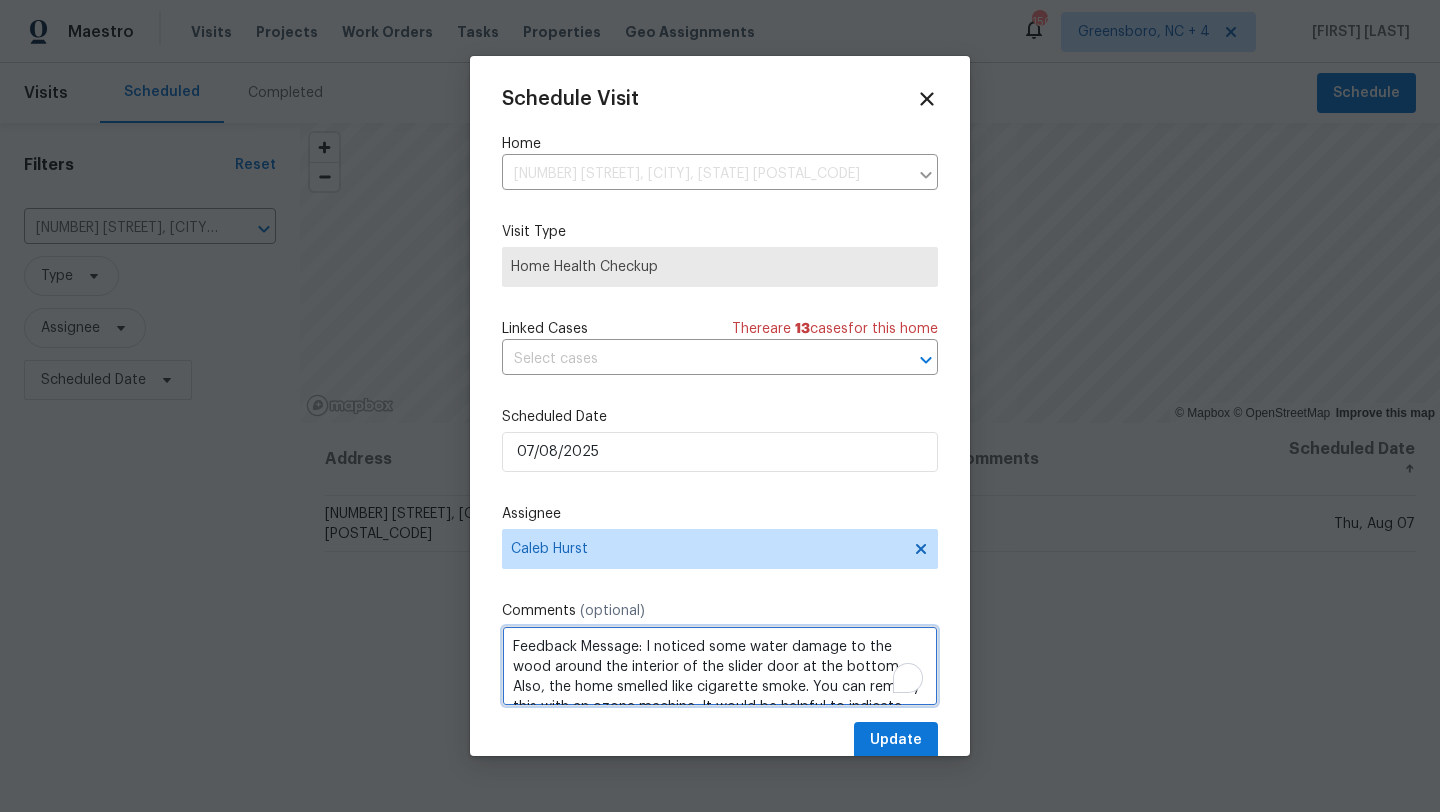 scroll, scrollTop: 29, scrollLeft: 0, axis: vertical 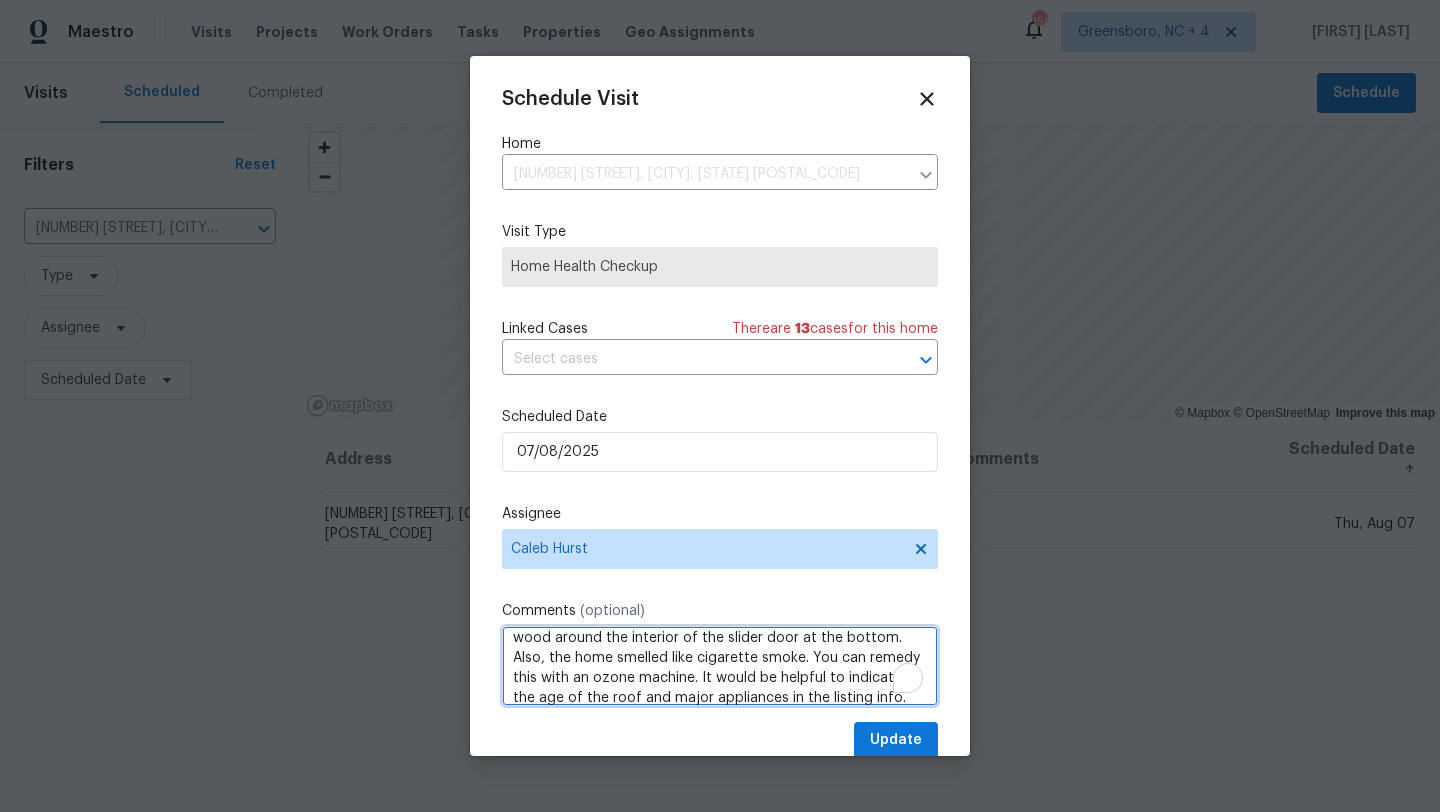 type on "Feedback Message: I noticed some water damage to the wood around the interior of the slider door at the bottom. Also, the home smelled like cigarette smoke. You can remedy this with an ozone machine. It would be helpful to indicate the age of the roof and major appliances in the listing info." 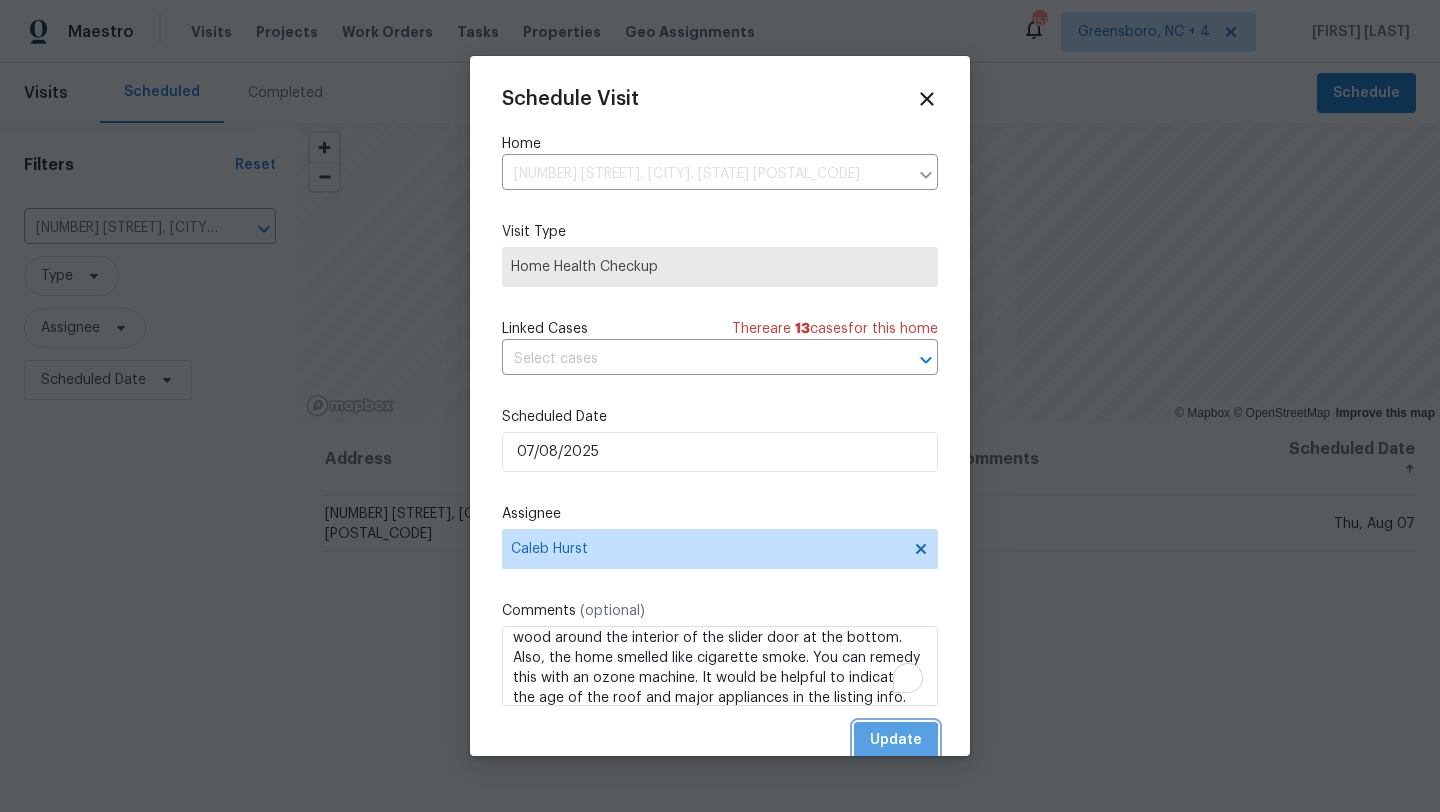 click on "Update" at bounding box center (896, 740) 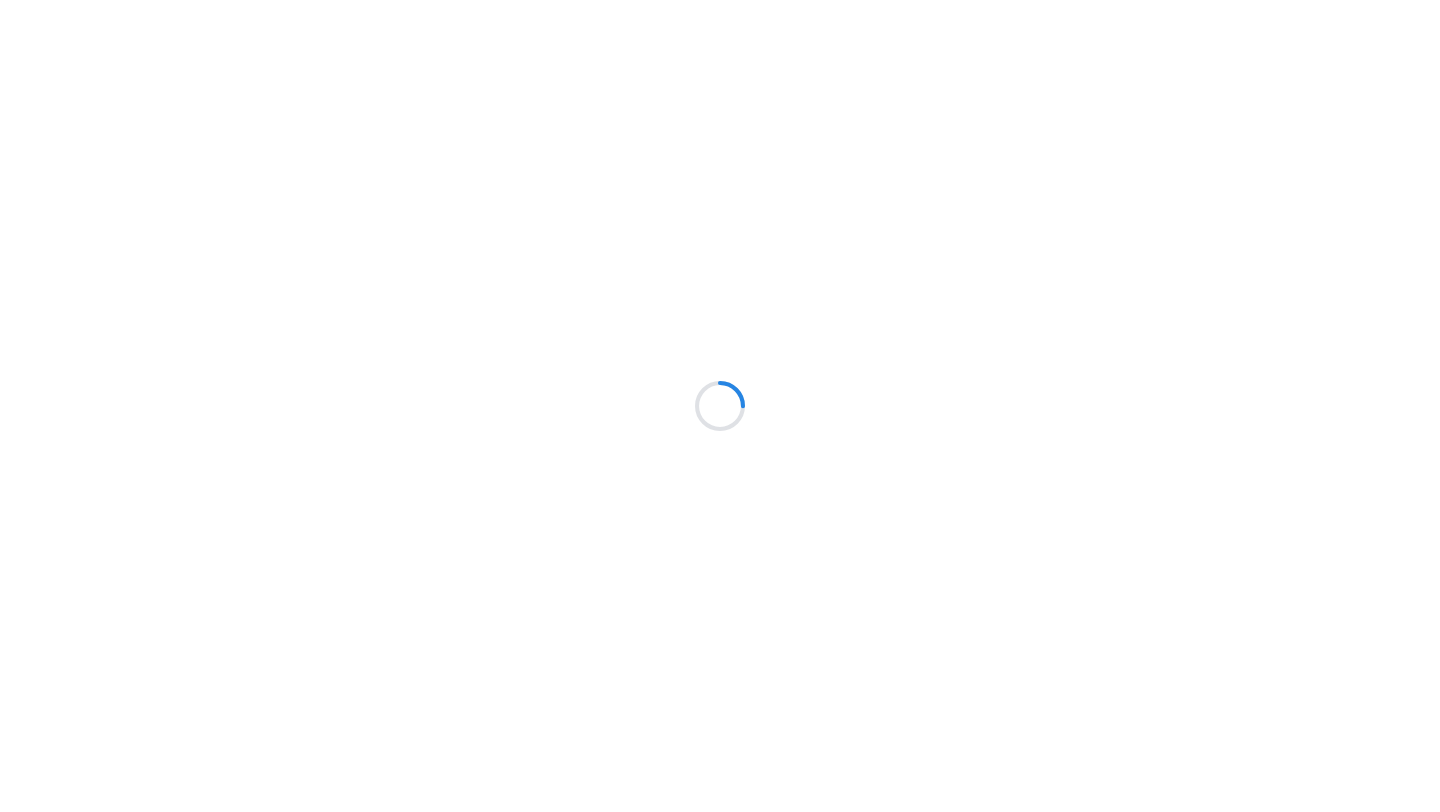 scroll, scrollTop: 0, scrollLeft: 0, axis: both 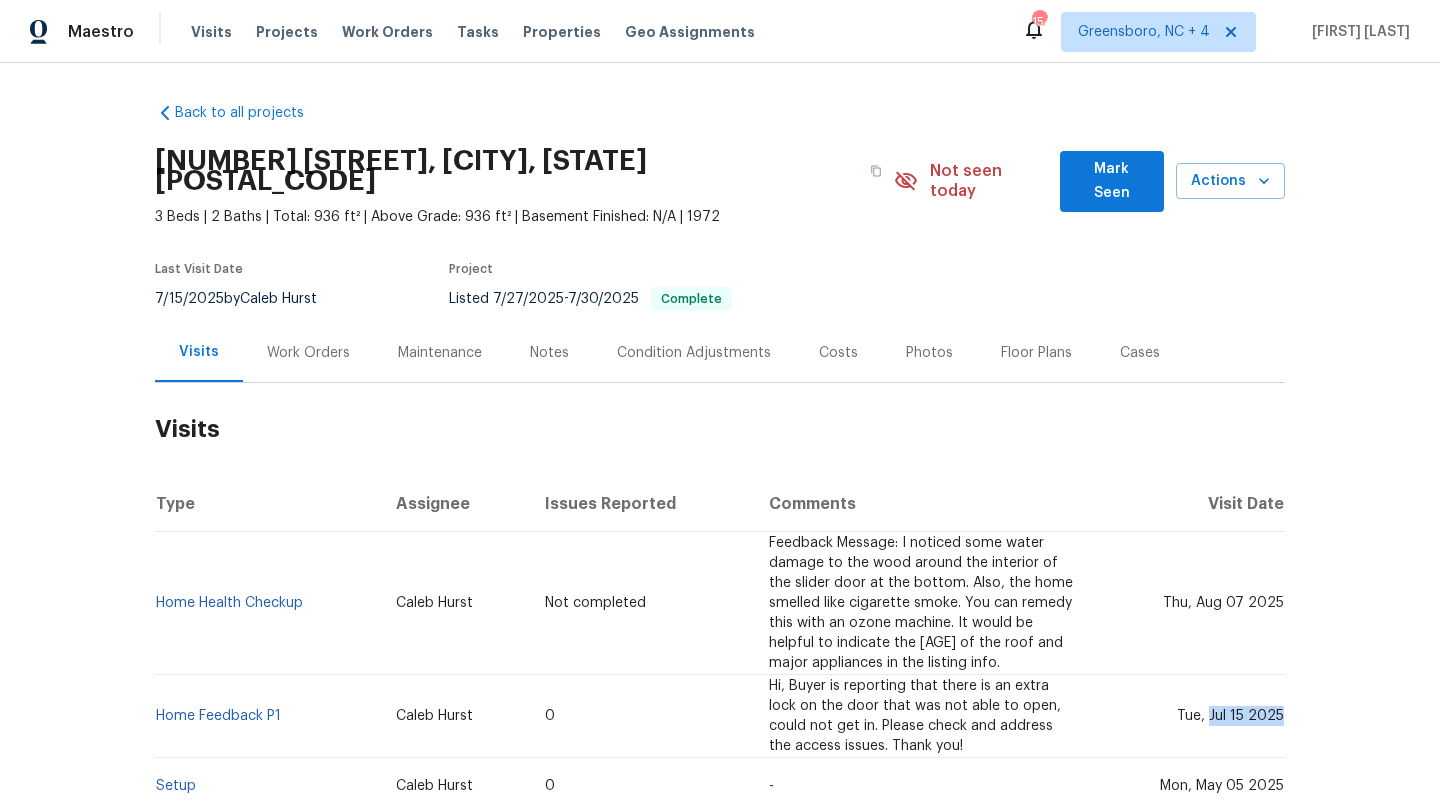 drag, startPoint x: 1212, startPoint y: 696, endPoint x: 1282, endPoint y: 698, distance: 70.028564 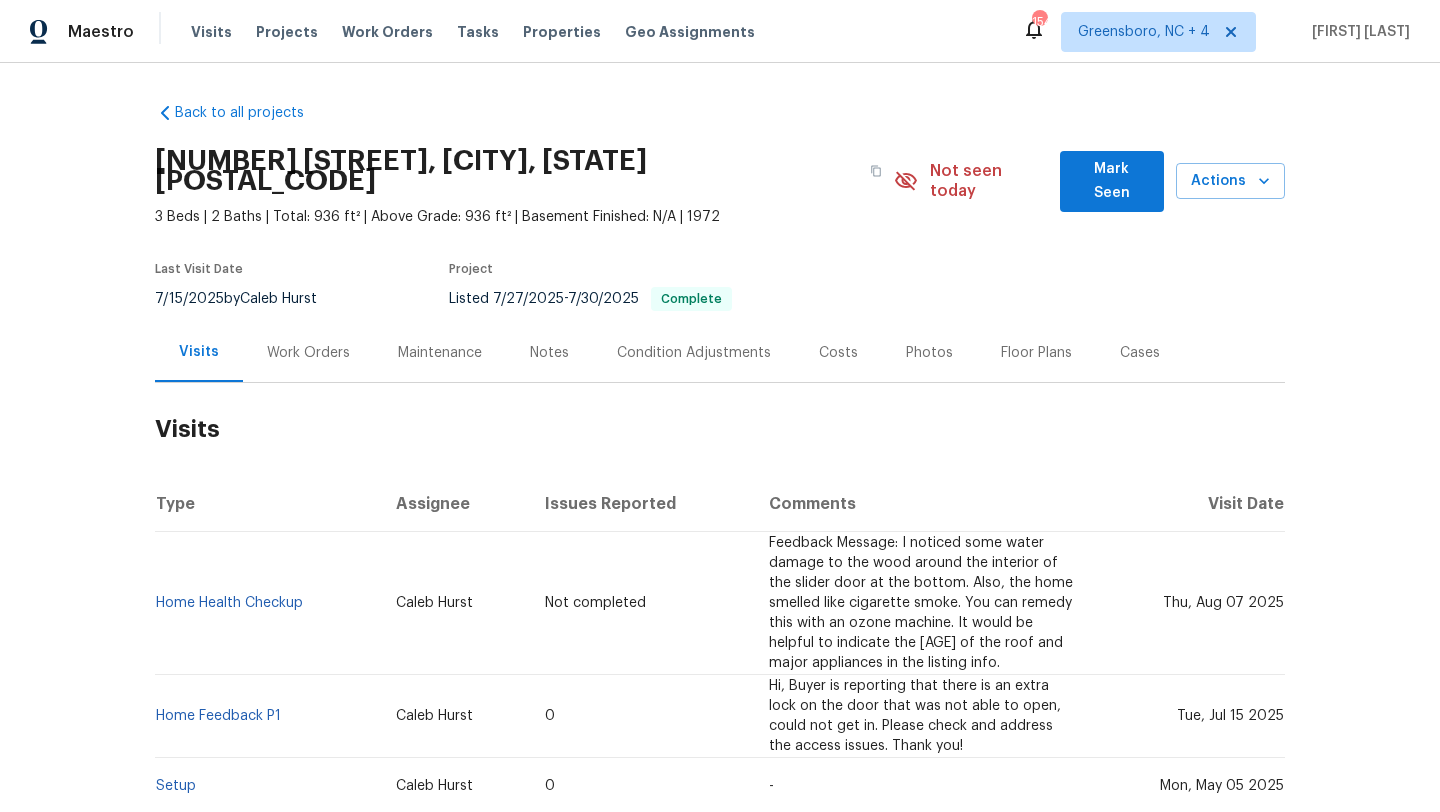 click on "Work Orders" at bounding box center [308, 353] 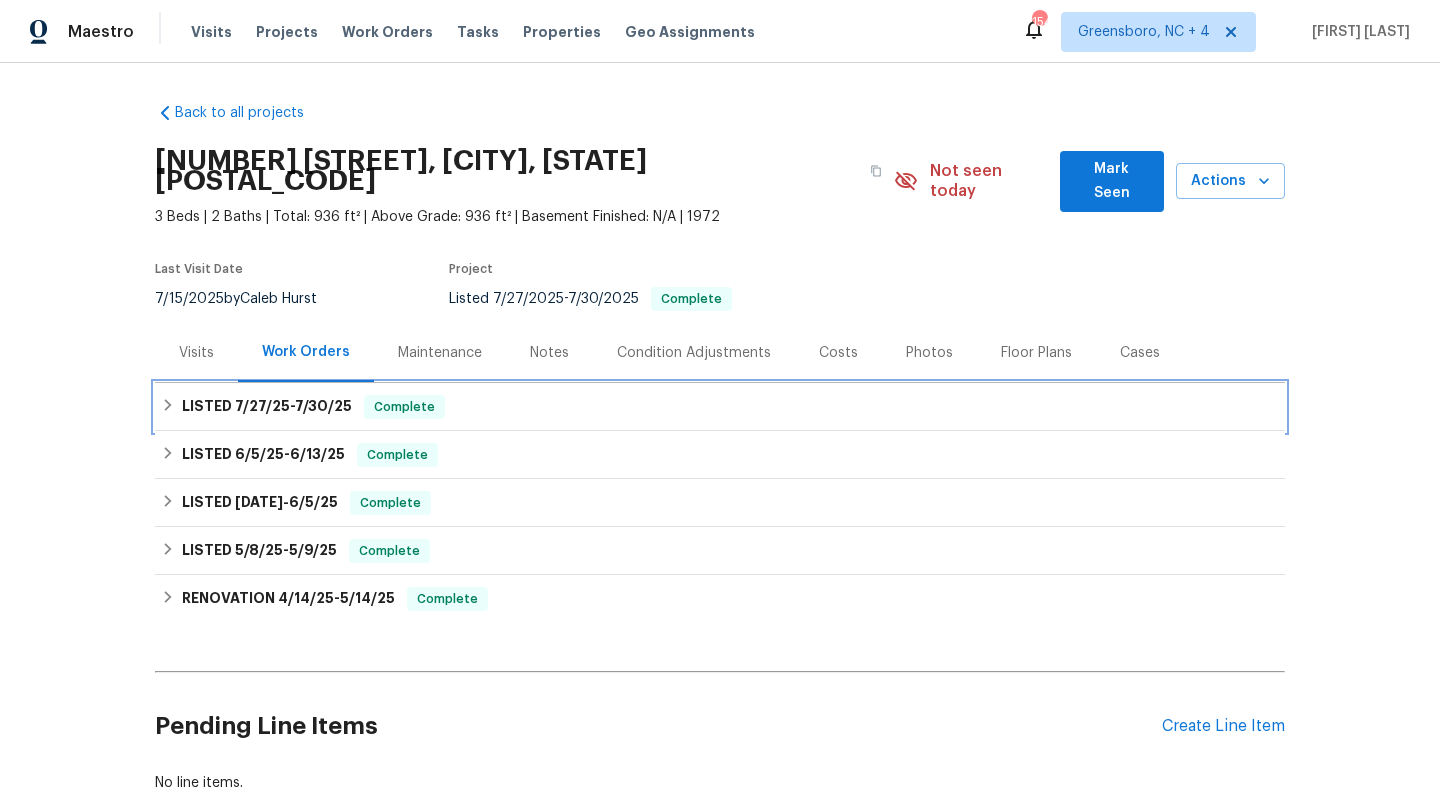 click on "Complete" at bounding box center (404, 407) 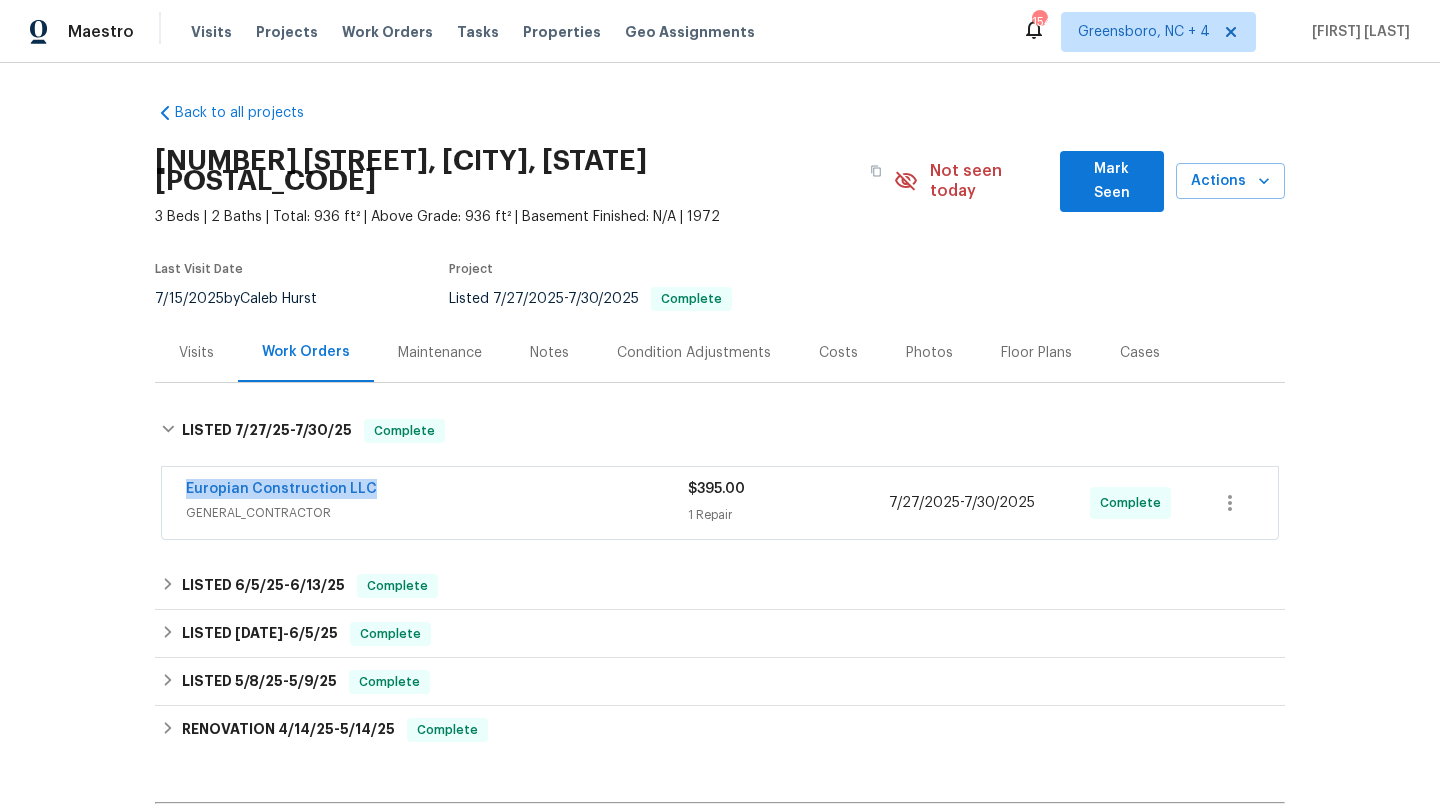drag, startPoint x: 380, startPoint y: 471, endPoint x: 147, endPoint y: 468, distance: 233.01932 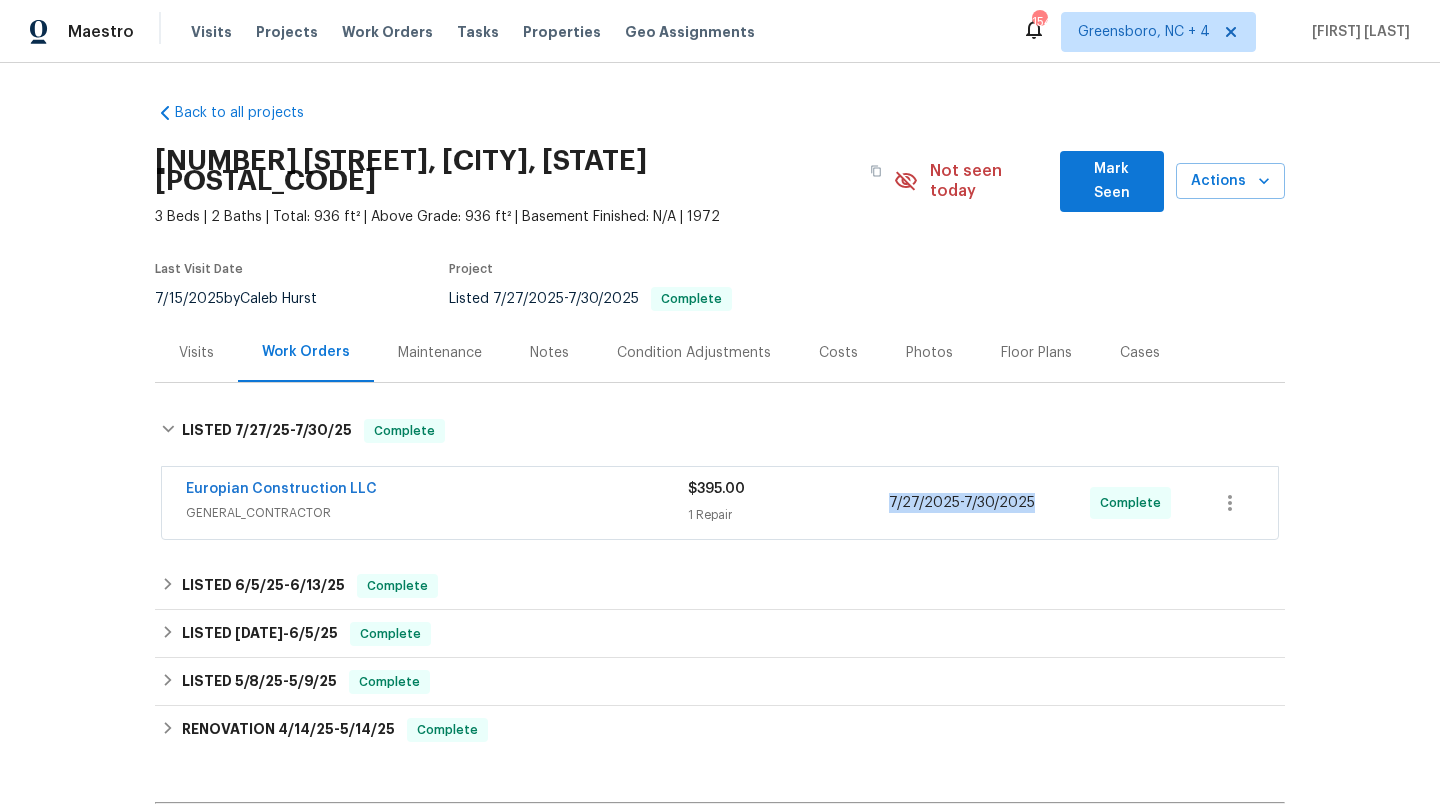 drag, startPoint x: 1036, startPoint y: 485, endPoint x: 841, endPoint y: 485, distance: 195 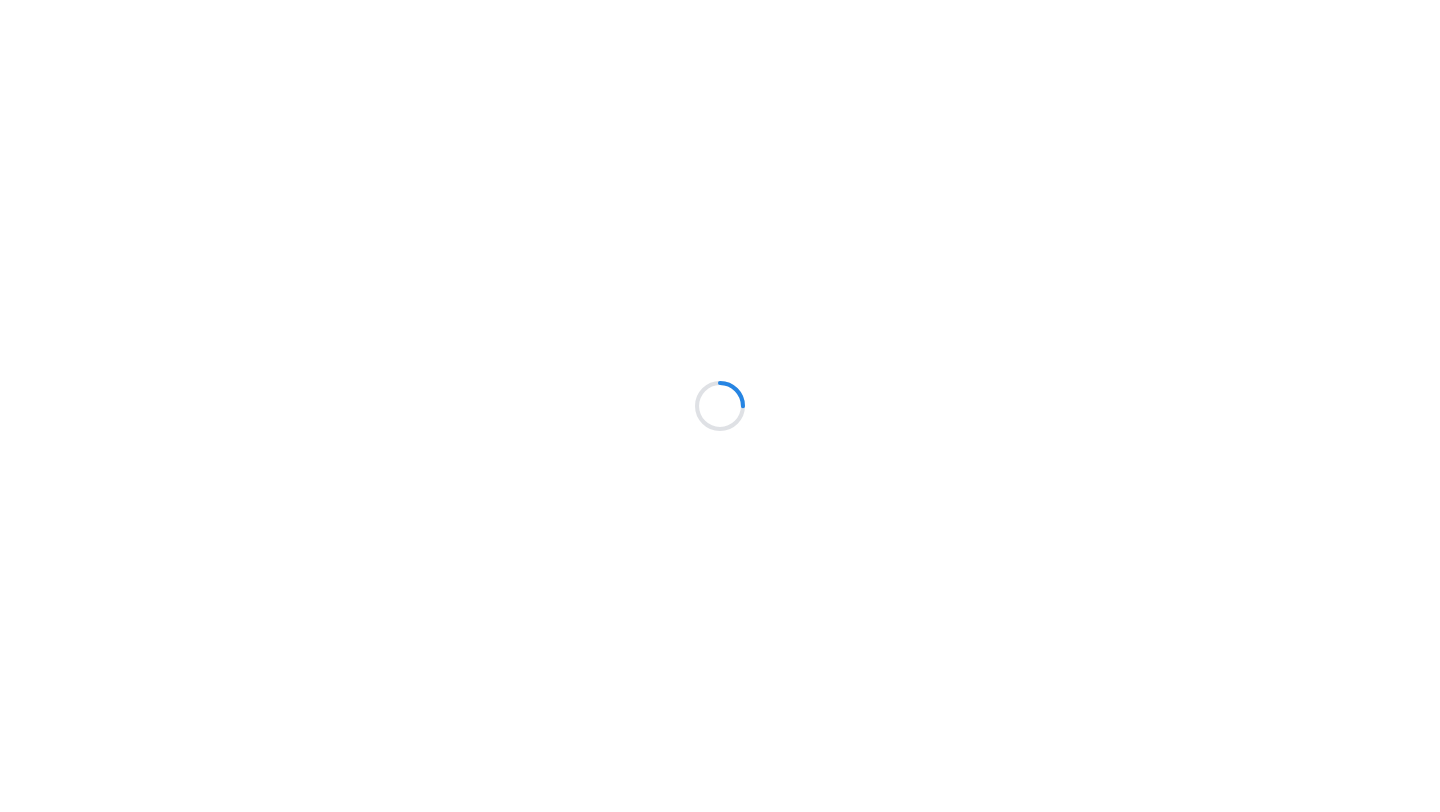 scroll, scrollTop: 0, scrollLeft: 0, axis: both 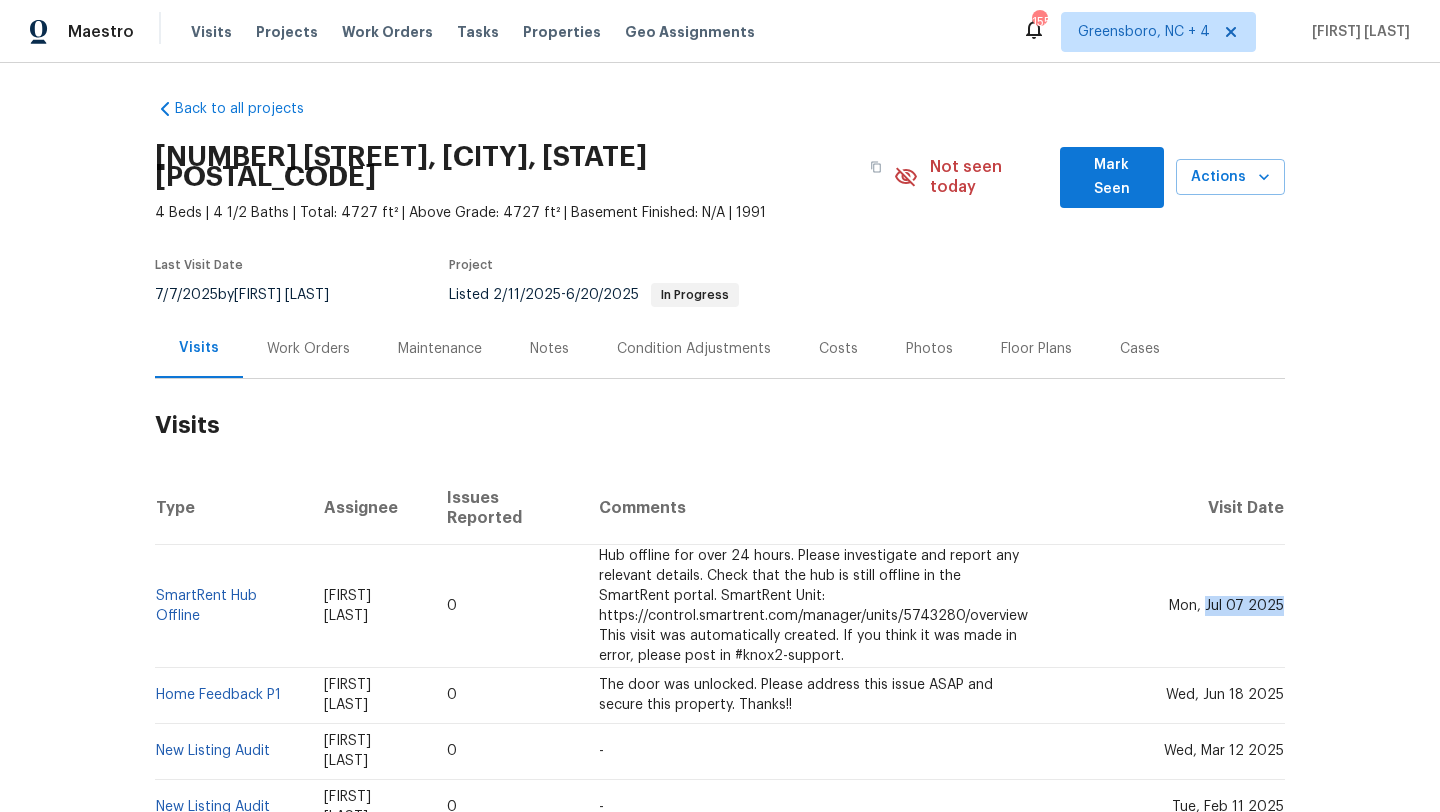 drag, startPoint x: 1209, startPoint y: 570, endPoint x: 1270, endPoint y: 582, distance: 62.169125 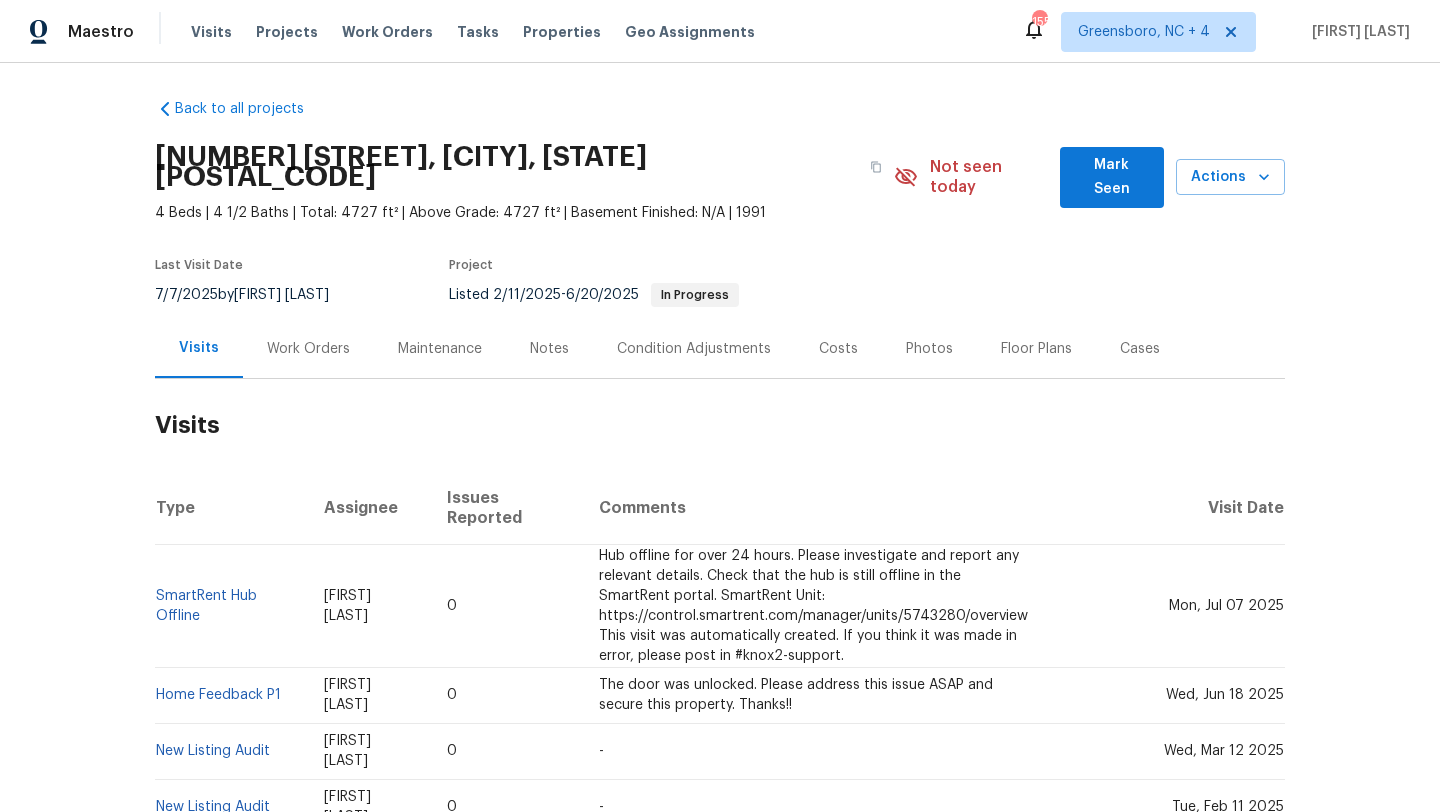 click on "Work Orders" at bounding box center (308, 348) 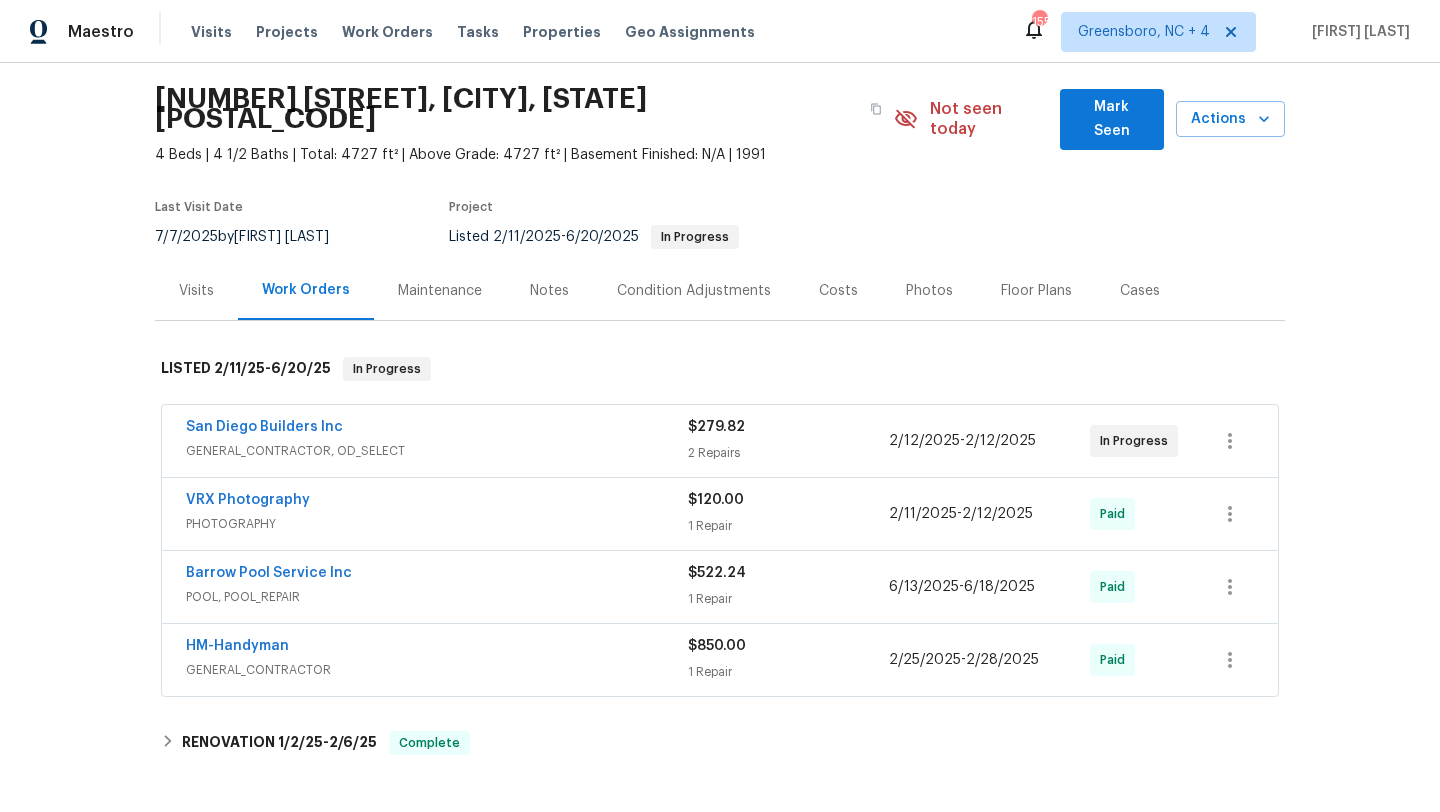 scroll, scrollTop: 114, scrollLeft: 0, axis: vertical 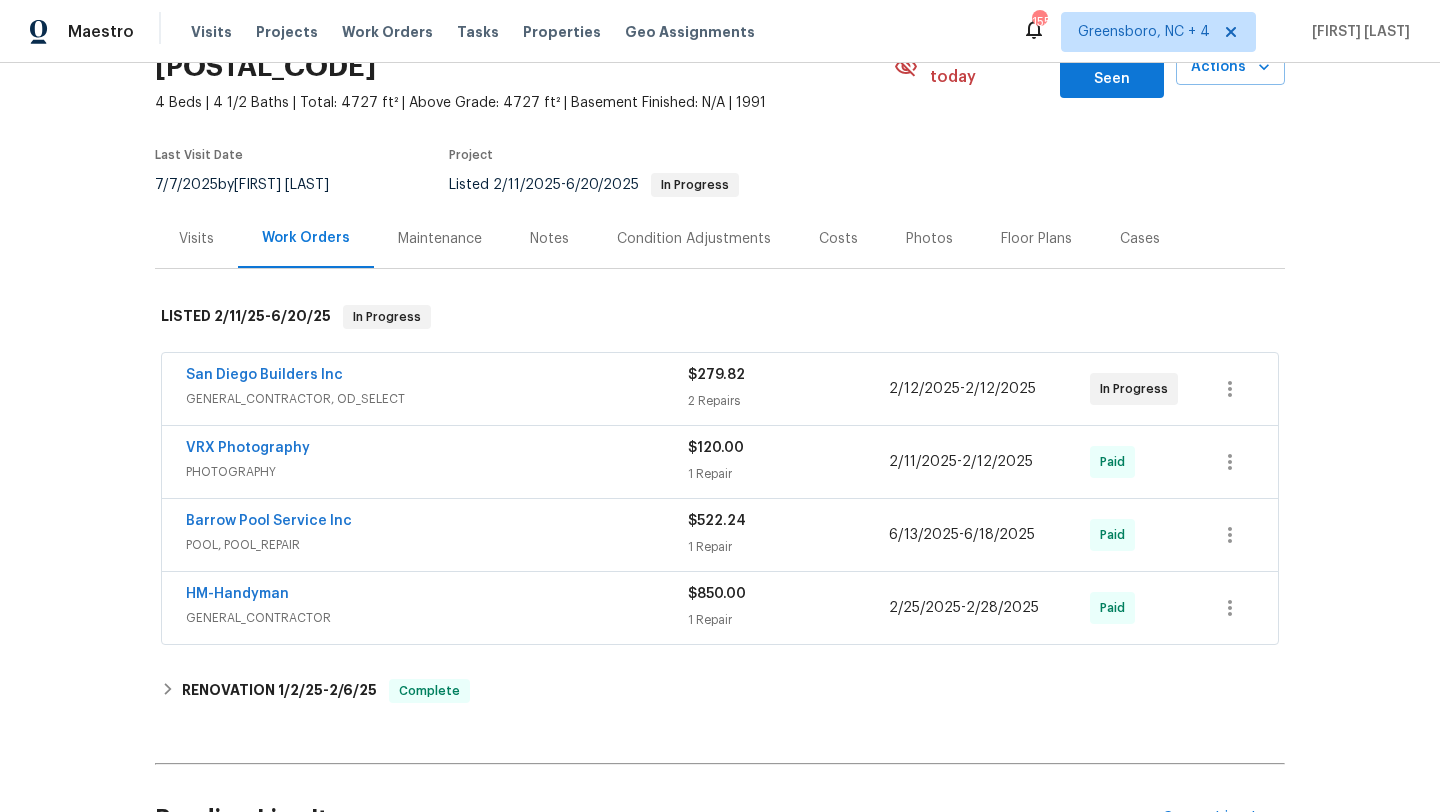 click on "PHOTOGRAPHY" at bounding box center (437, 472) 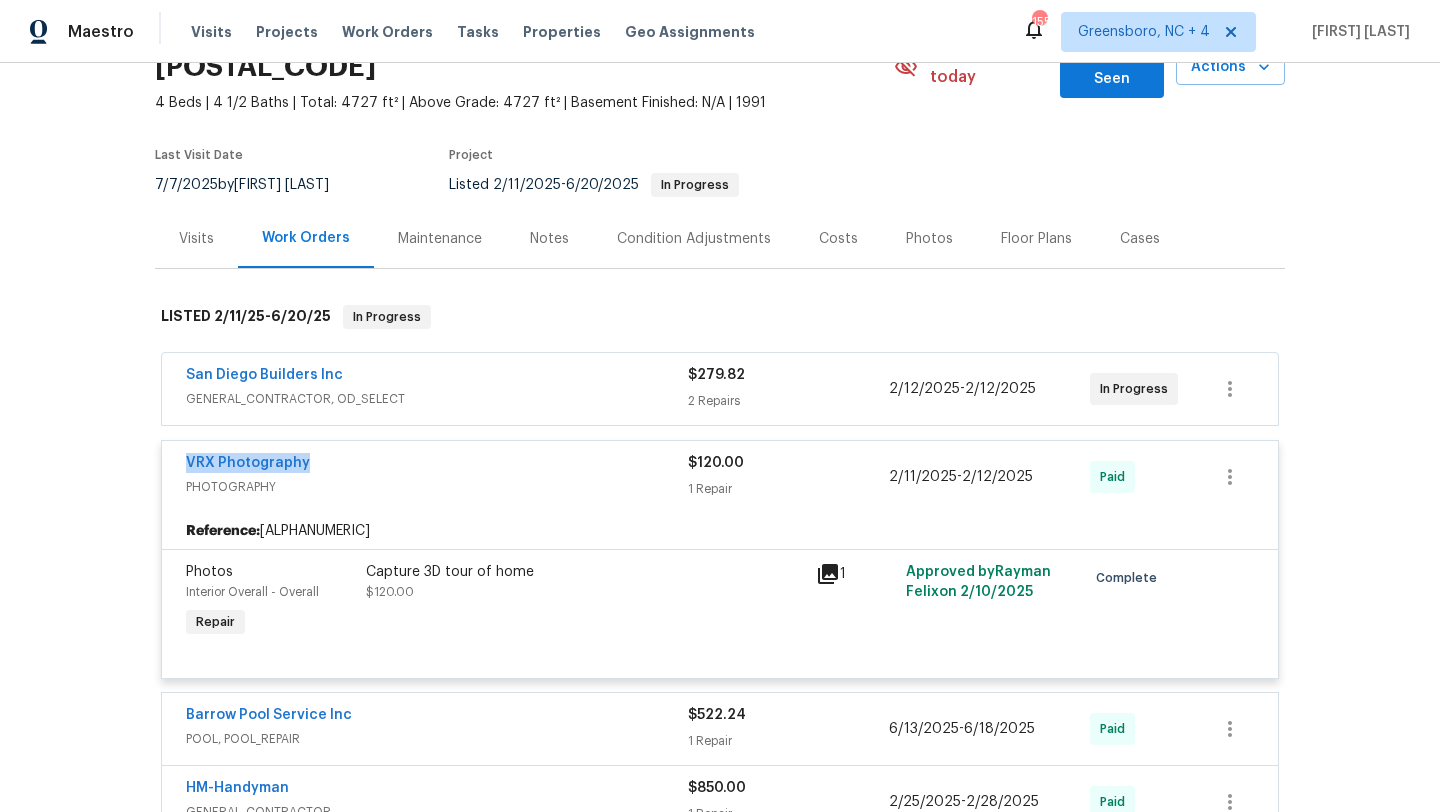 drag, startPoint x: 317, startPoint y: 441, endPoint x: 162, endPoint y: 439, distance: 155.01291 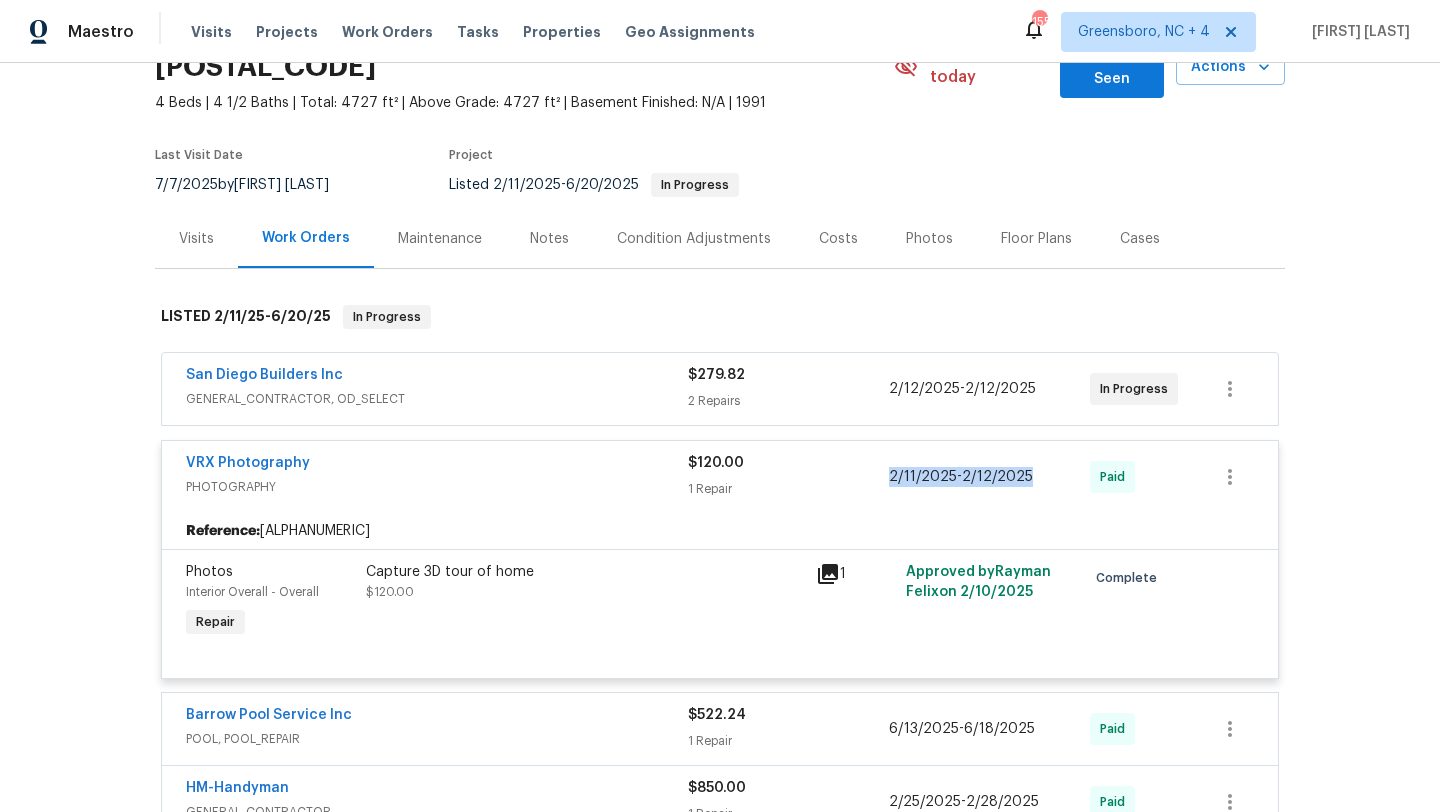drag, startPoint x: 1035, startPoint y: 464, endPoint x: 855, endPoint y: 461, distance: 180.025 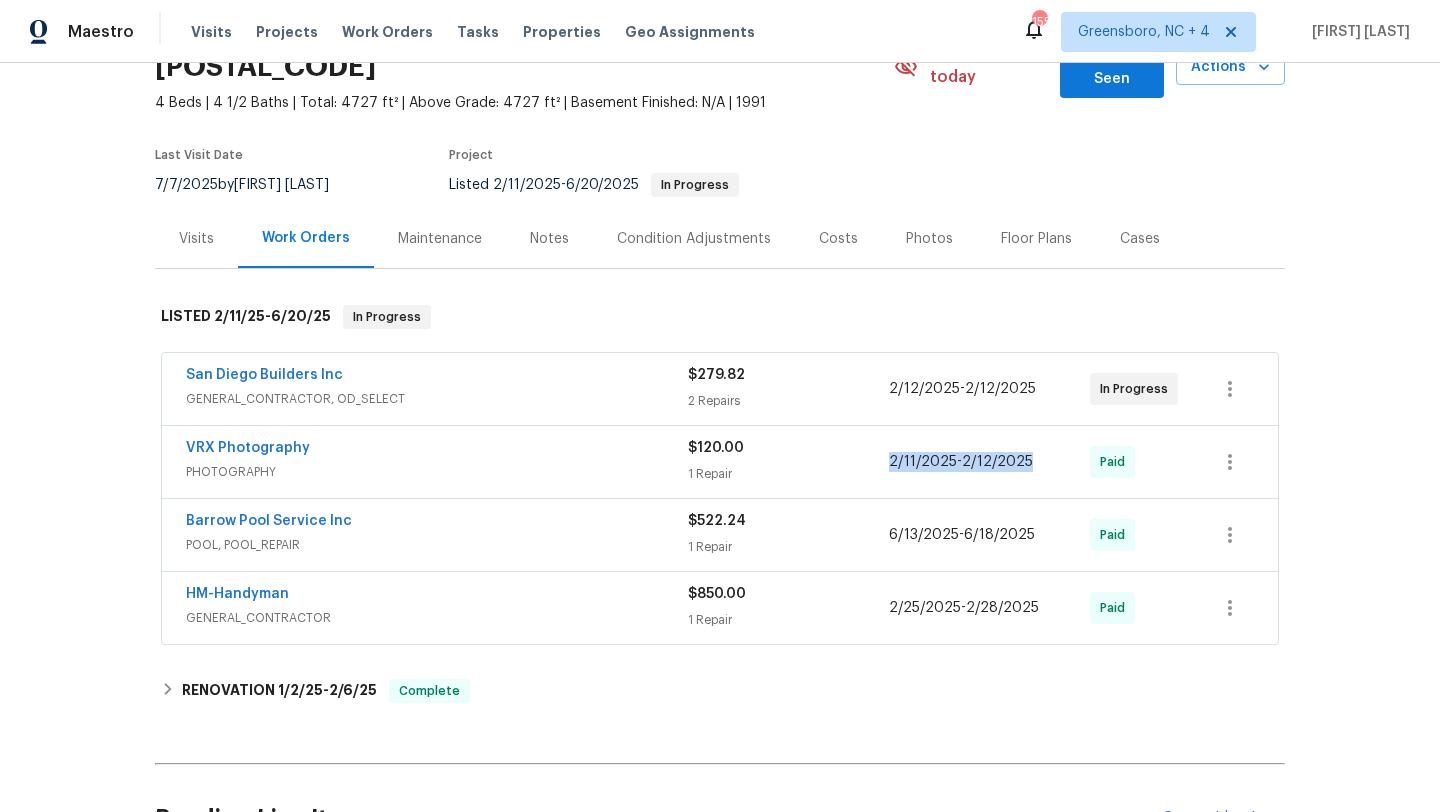 scroll, scrollTop: 0, scrollLeft: 0, axis: both 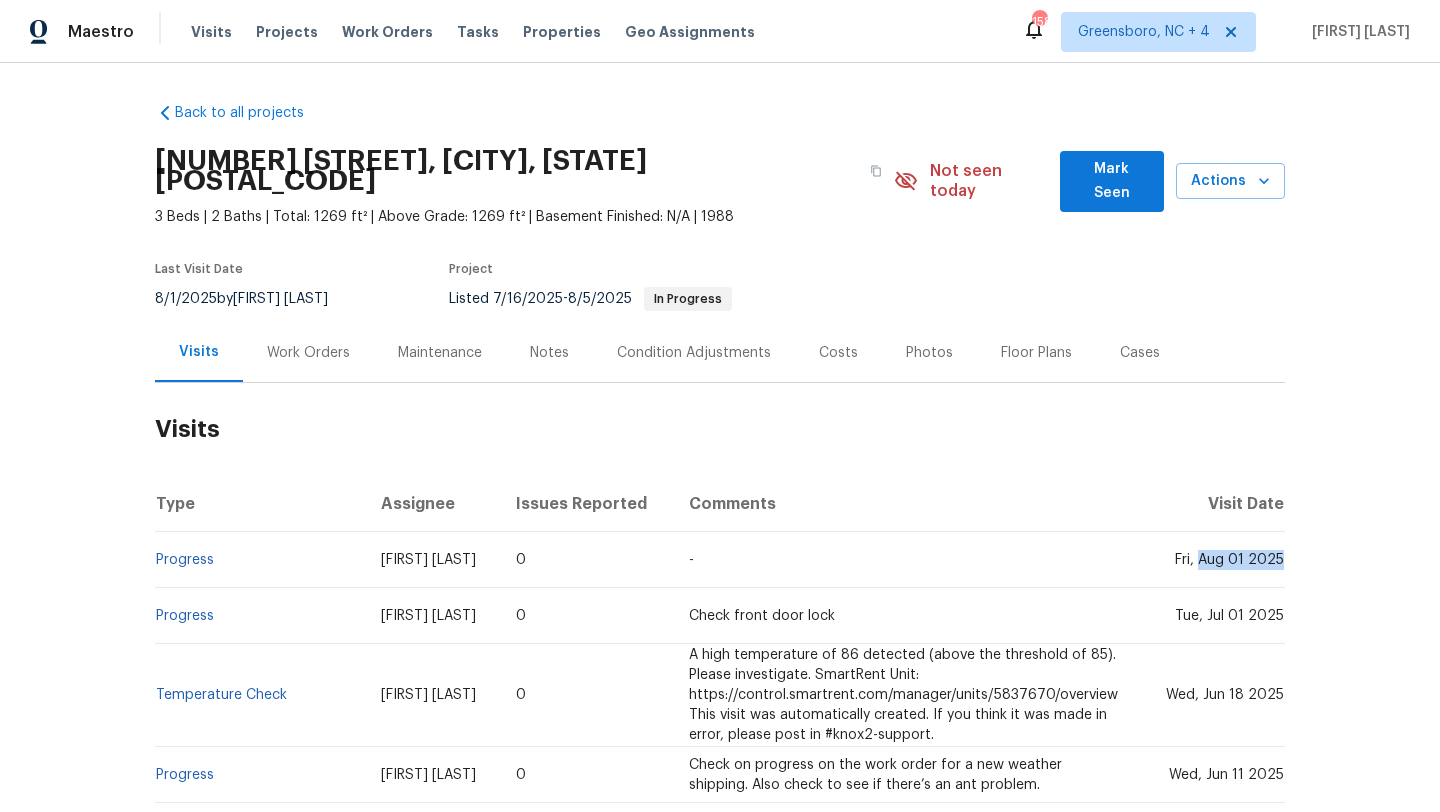 drag, startPoint x: 1203, startPoint y: 543, endPoint x: 1277, endPoint y: 553, distance: 74.672615 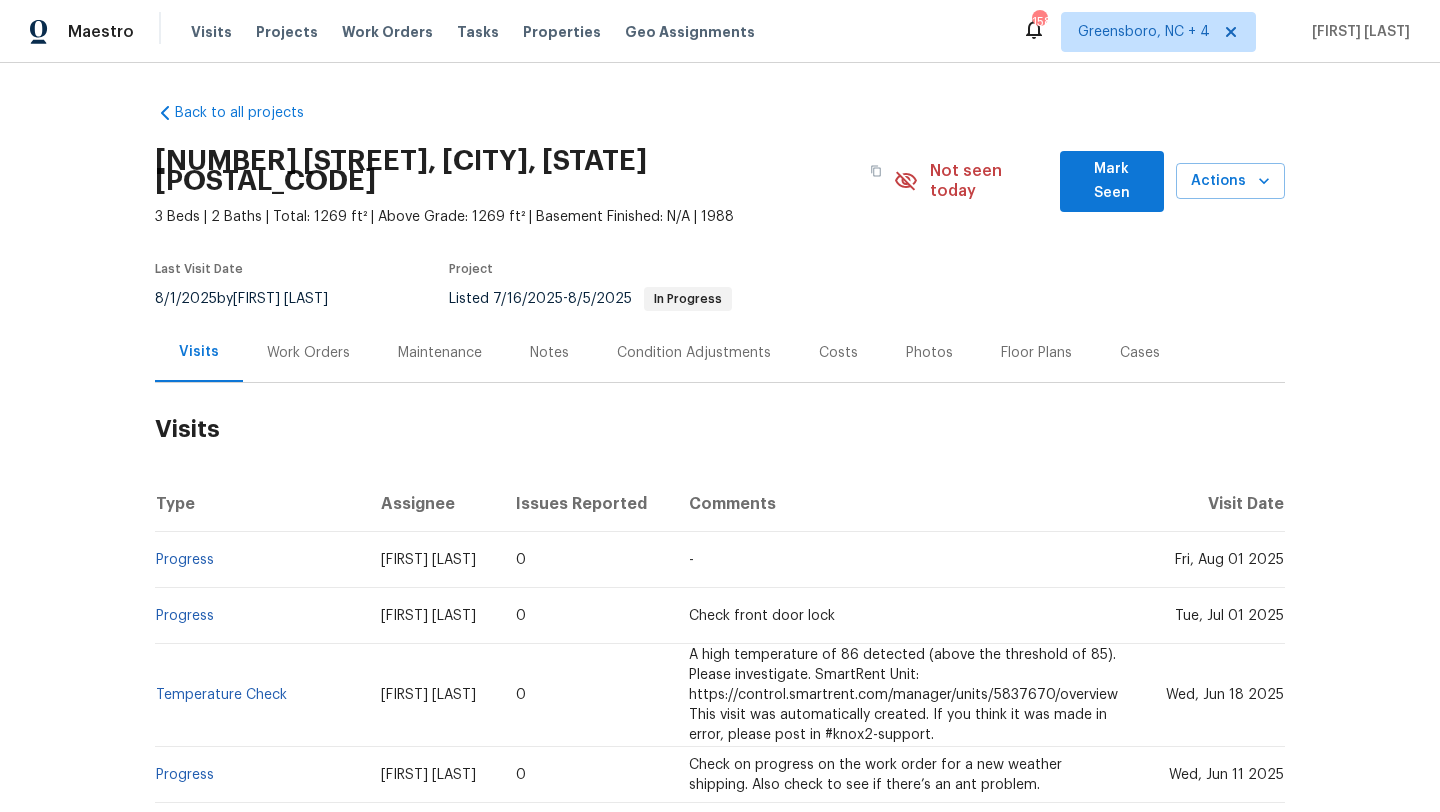 click on "Work Orders" at bounding box center [308, 353] 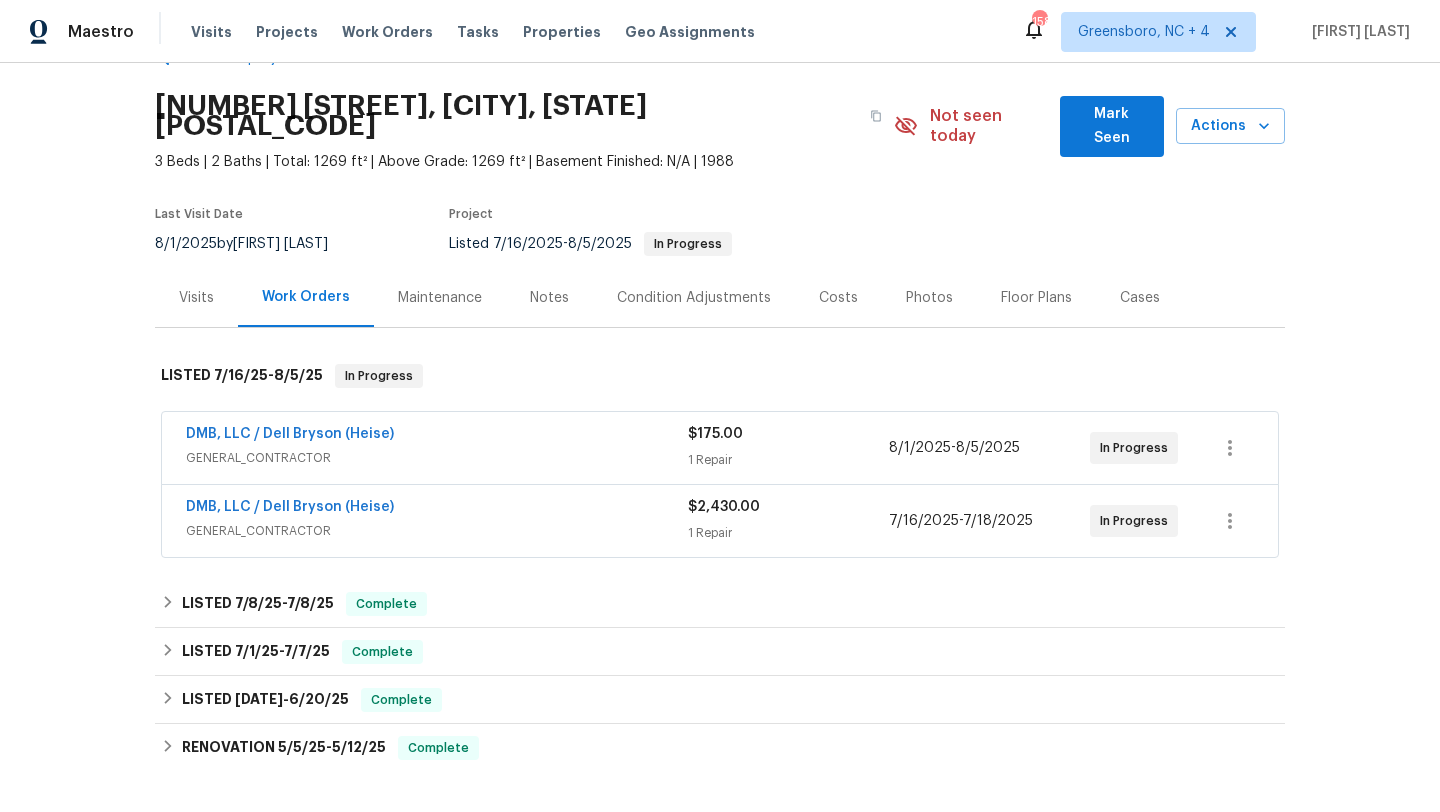 scroll, scrollTop: 84, scrollLeft: 0, axis: vertical 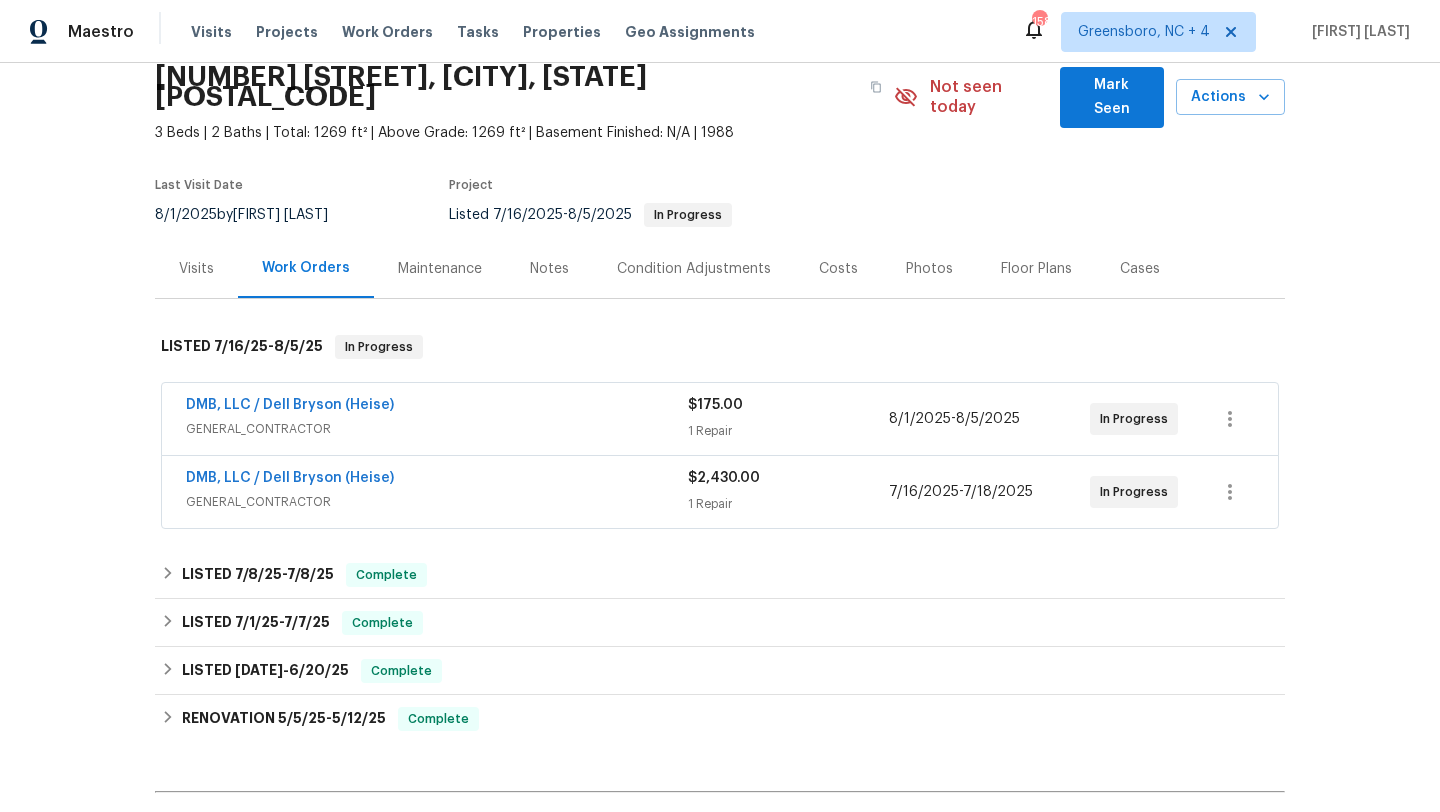 click on "GENERAL_CONTRACTOR" at bounding box center (437, 429) 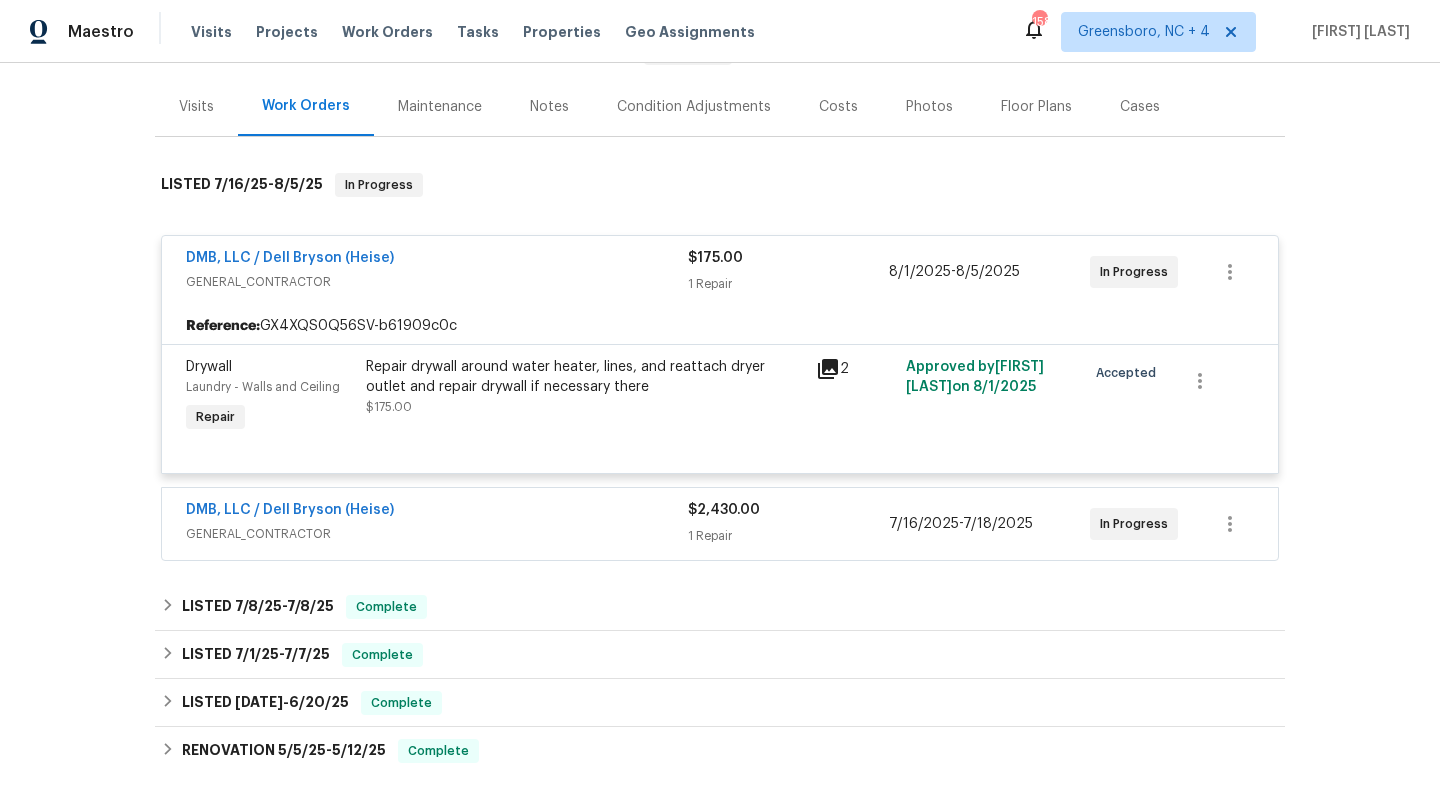 scroll, scrollTop: 251, scrollLeft: 0, axis: vertical 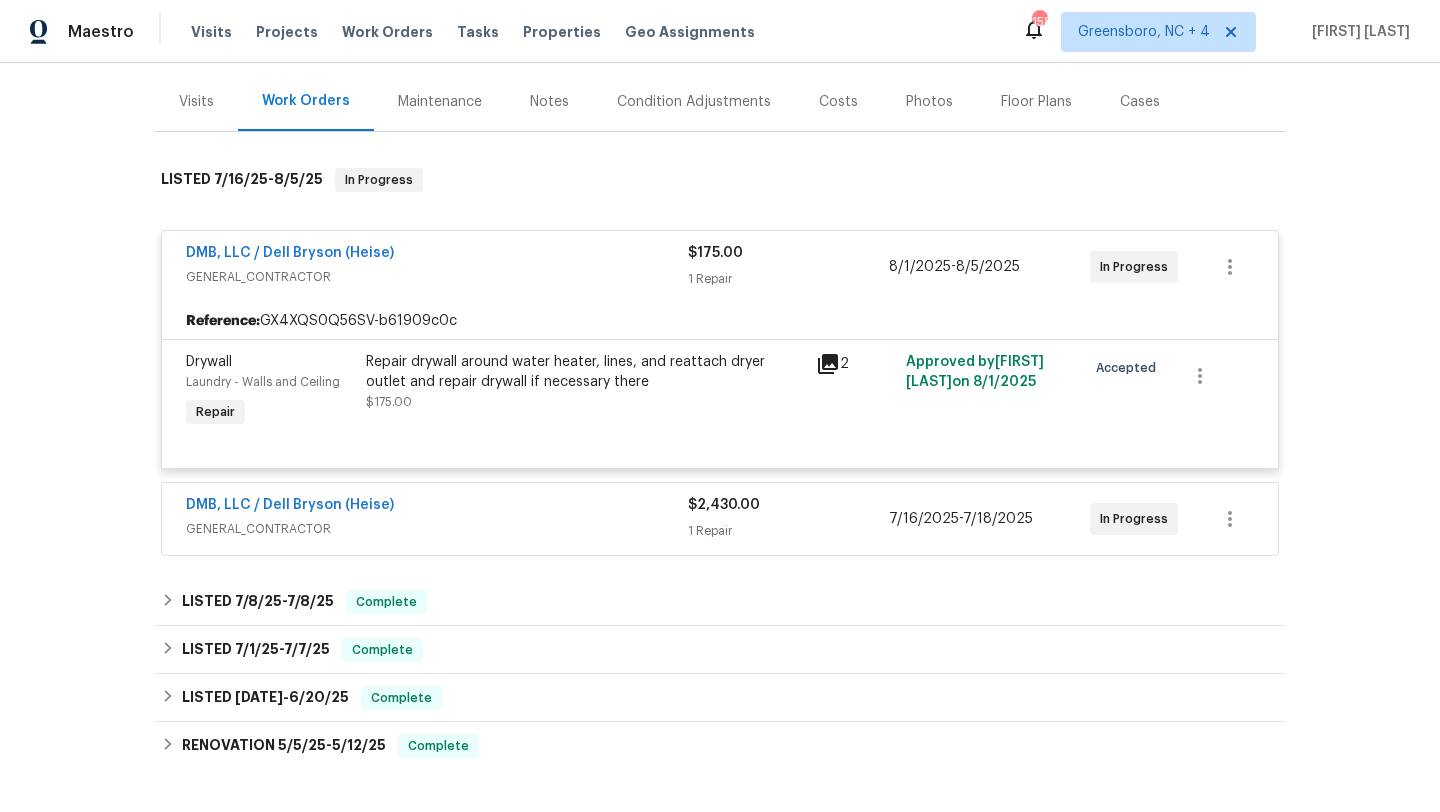 click on "GENERAL_CONTRACTOR" at bounding box center (437, 529) 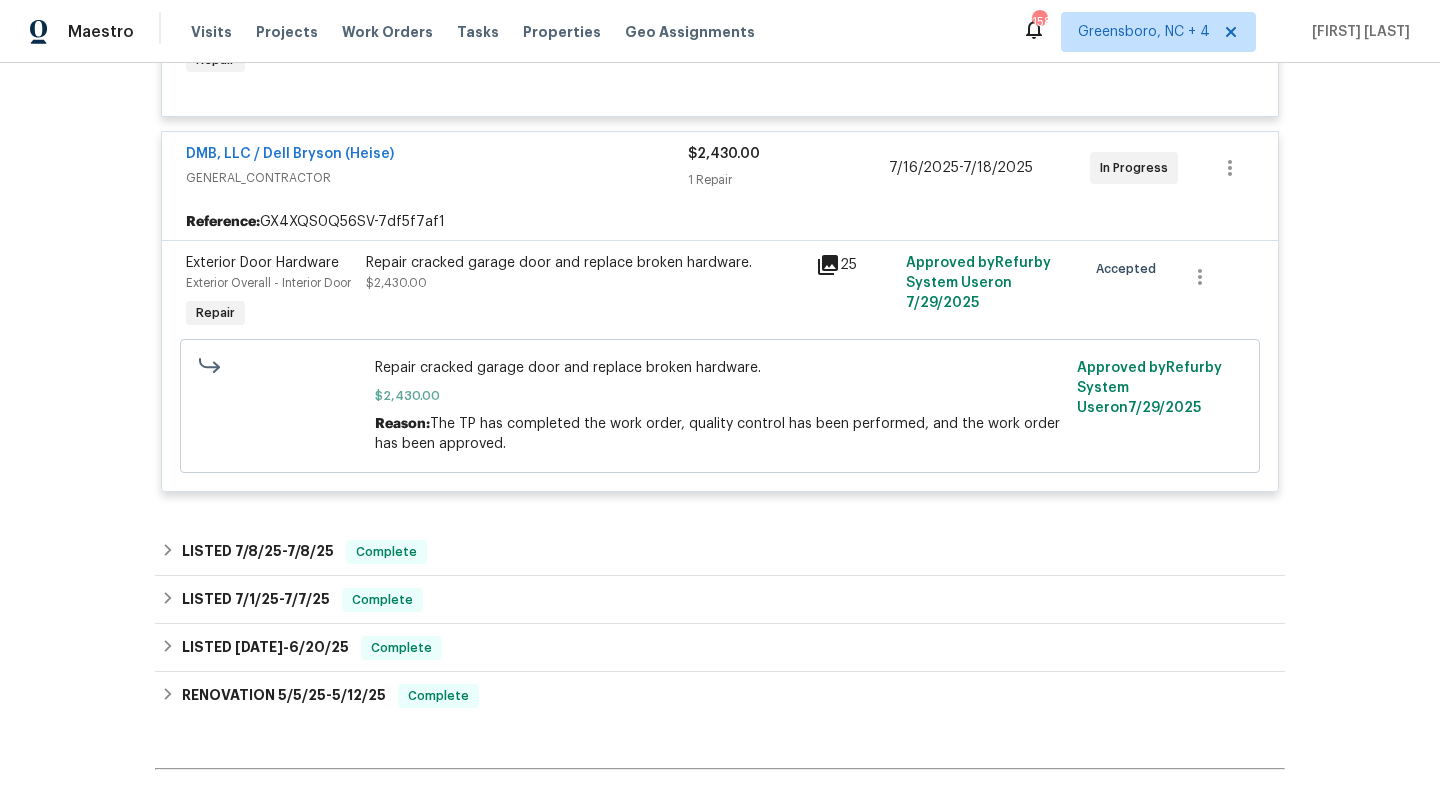 scroll, scrollTop: 619, scrollLeft: 0, axis: vertical 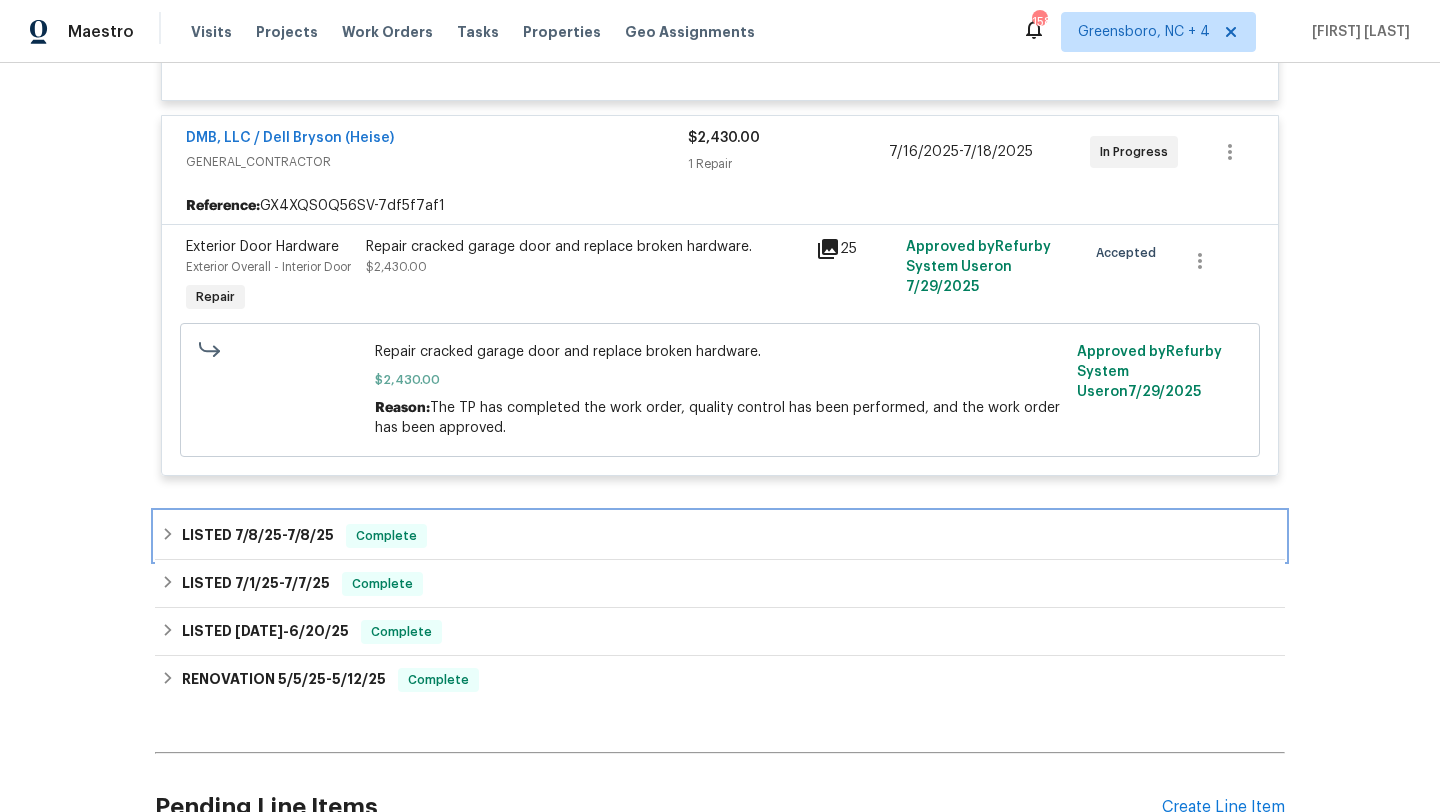 click on "Complete" at bounding box center [386, 536] 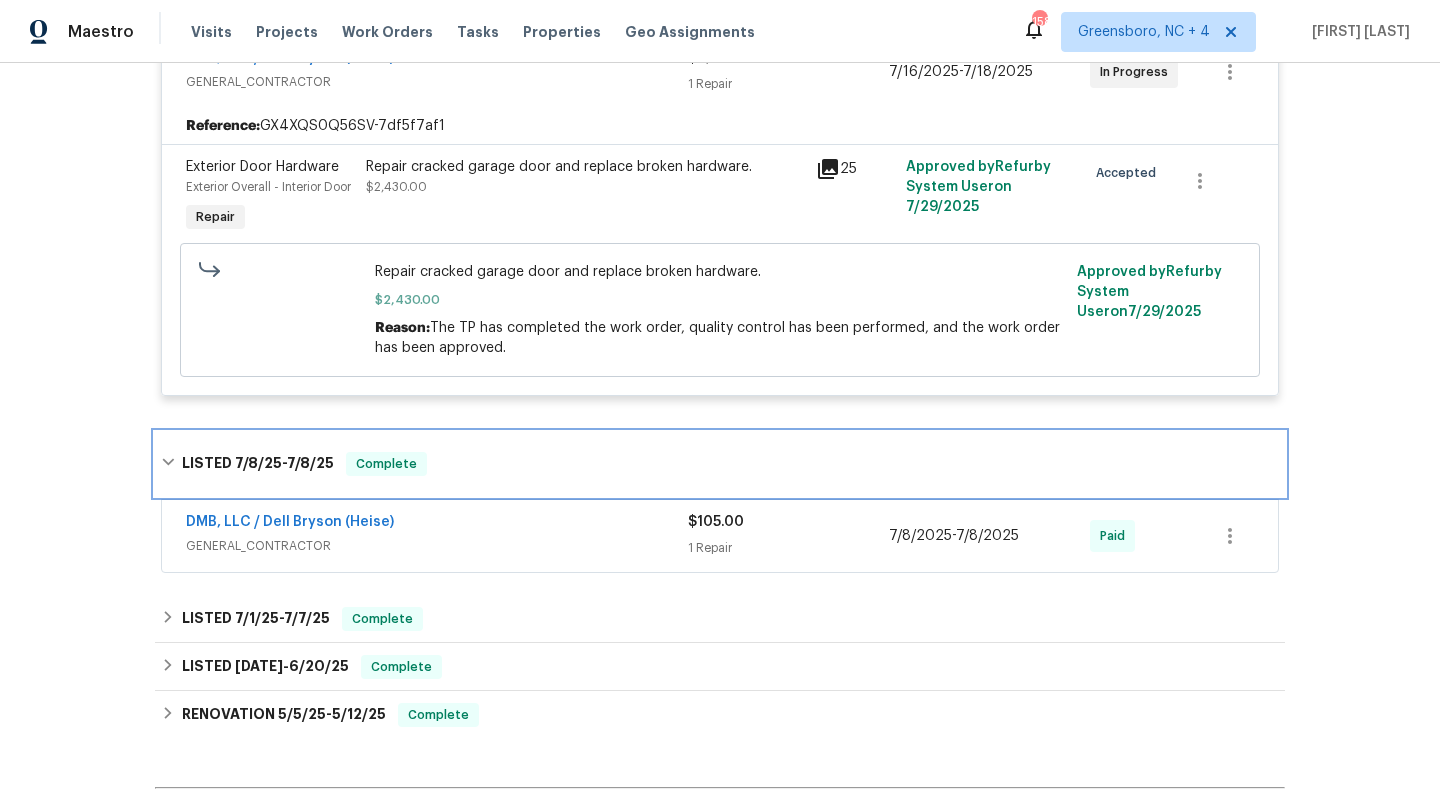scroll, scrollTop: 759, scrollLeft: 0, axis: vertical 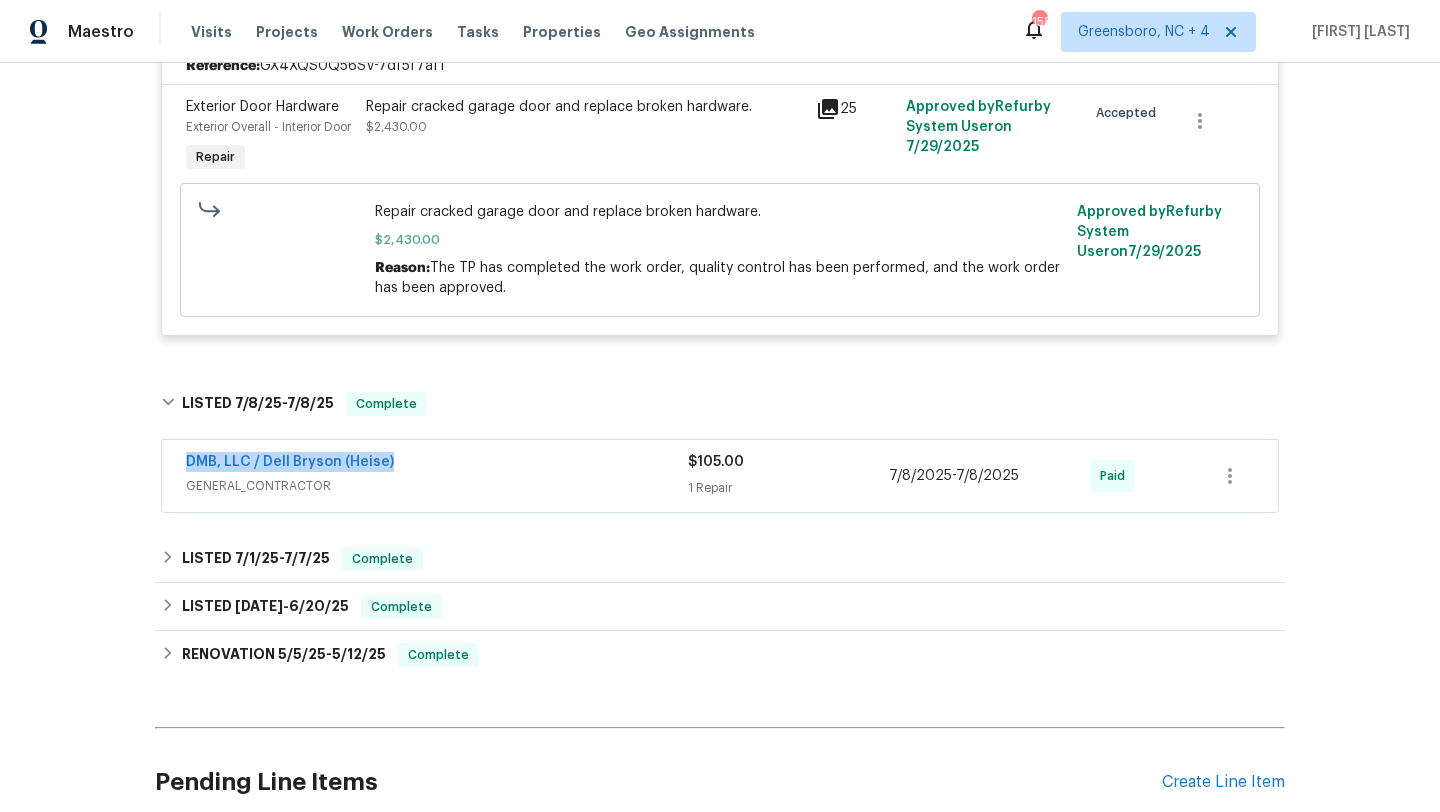 drag, startPoint x: 355, startPoint y: 463, endPoint x: 183, endPoint y: 459, distance: 172.04651 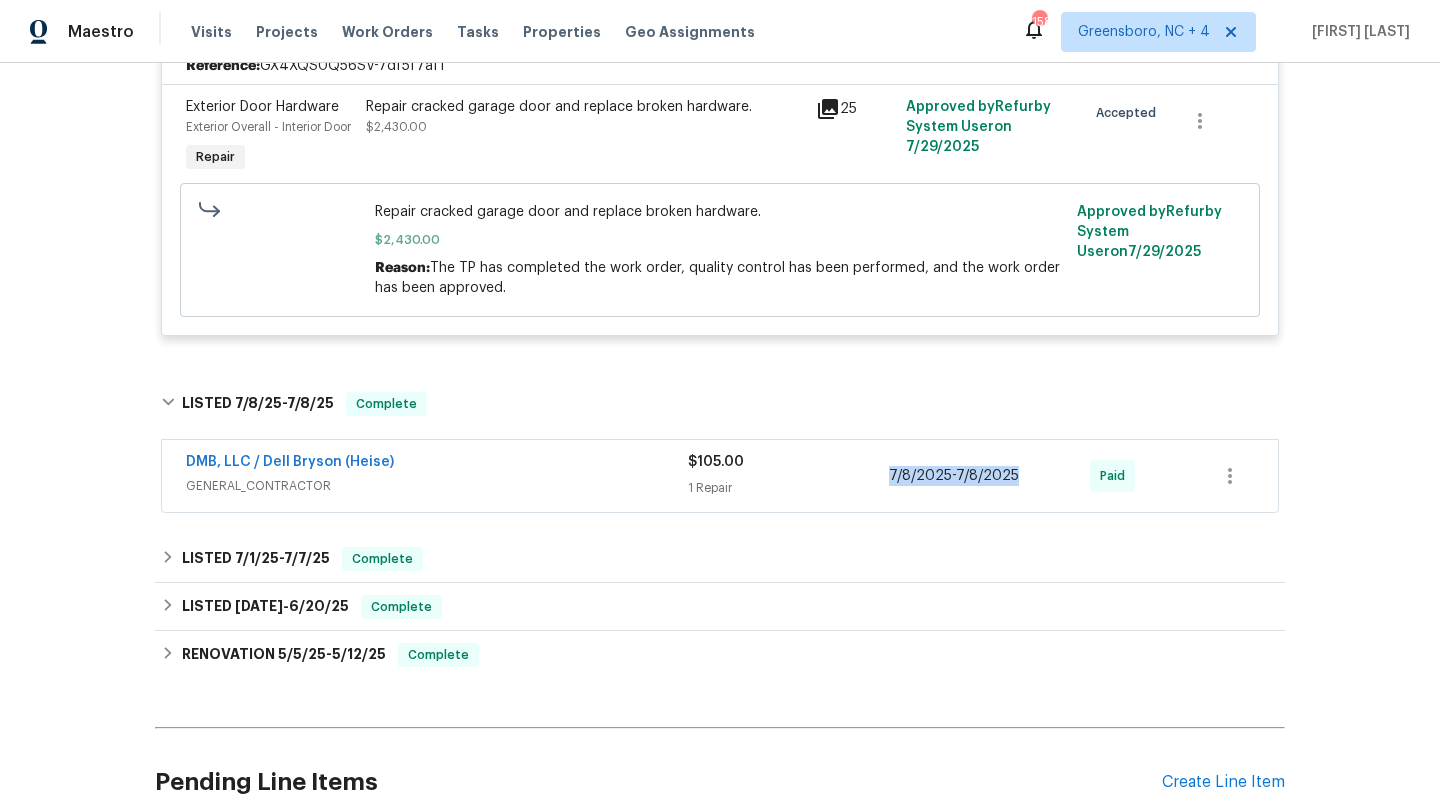 drag, startPoint x: 1019, startPoint y: 487, endPoint x: 893, endPoint y: 486, distance: 126.00397 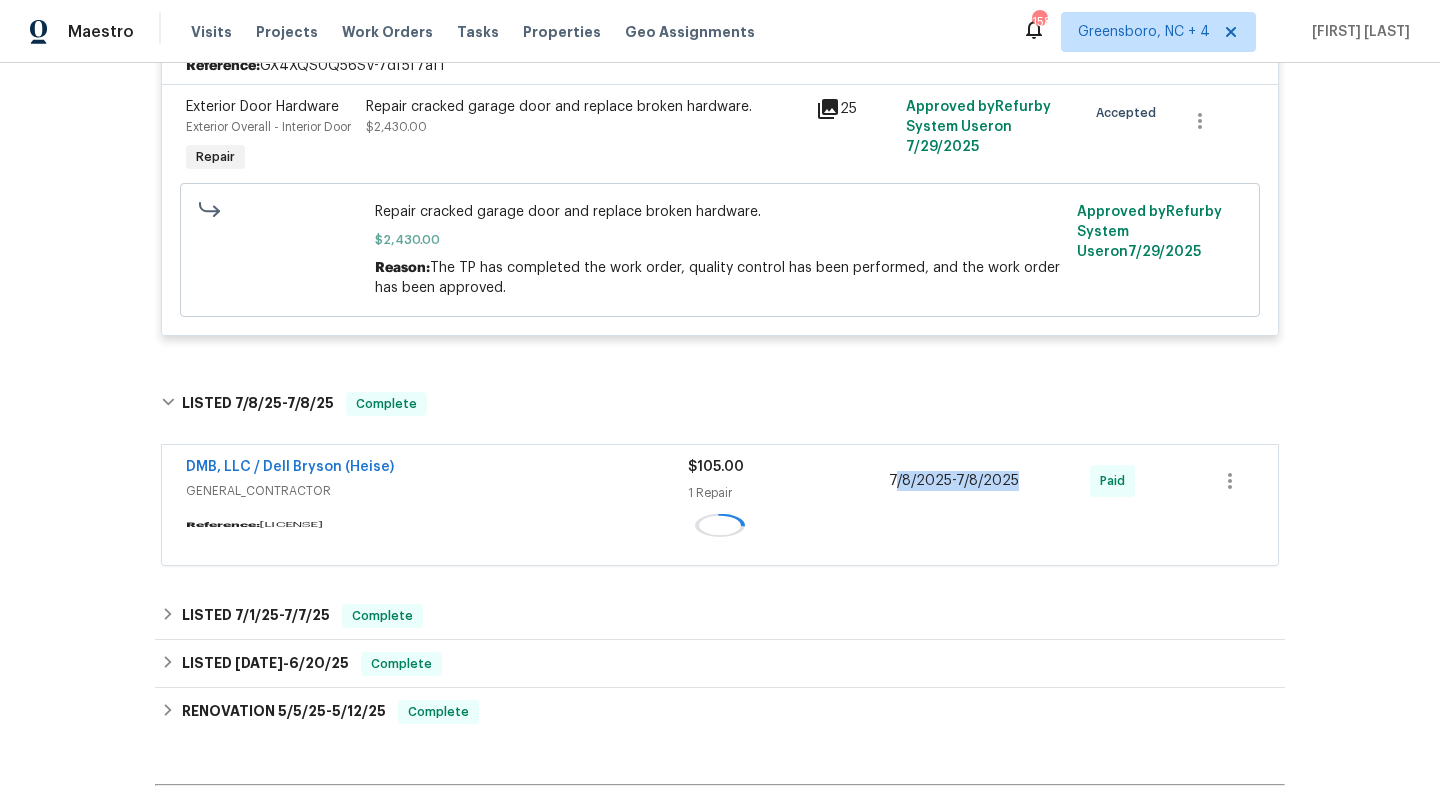 copy on "/8/2025  -  7/8/2025" 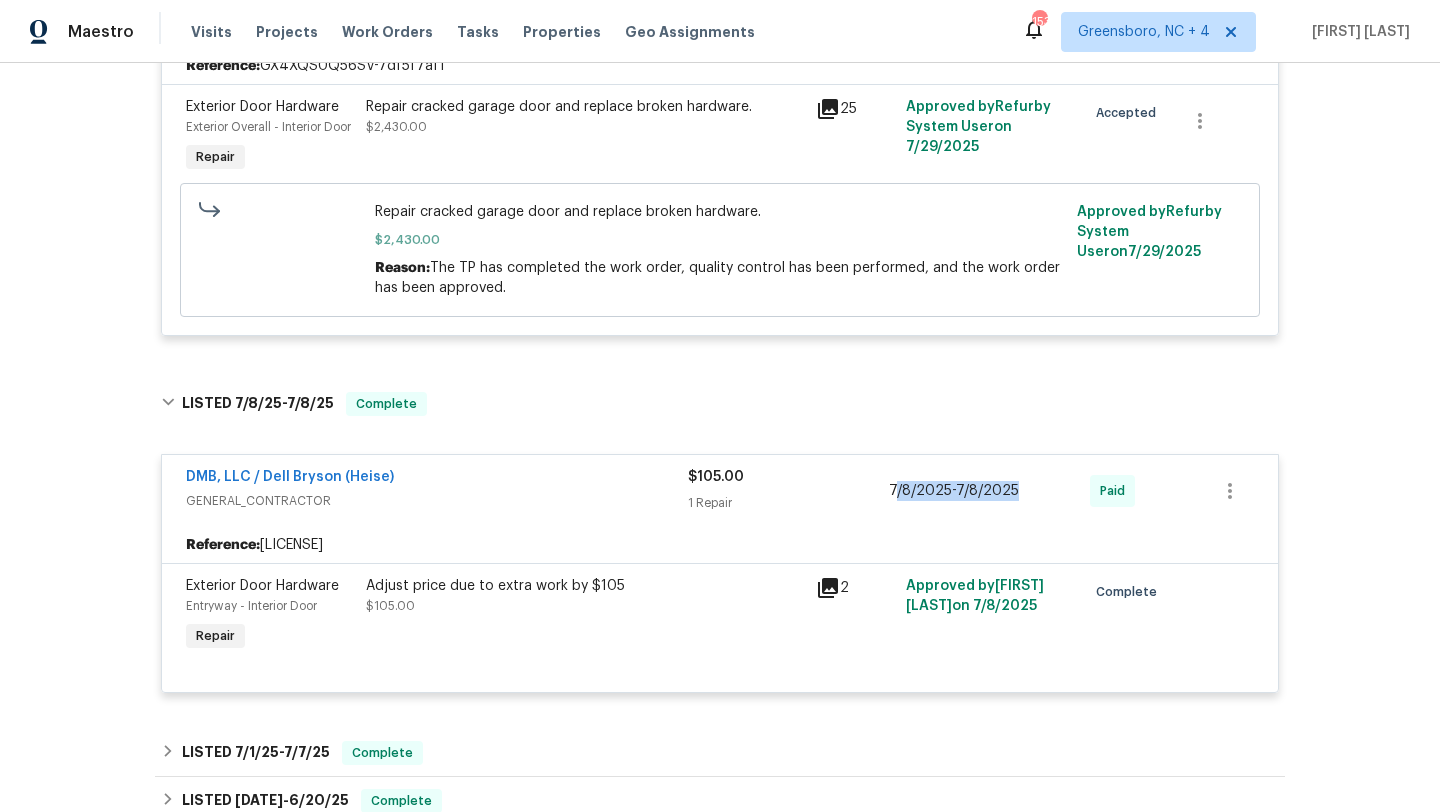 scroll, scrollTop: 0, scrollLeft: 0, axis: both 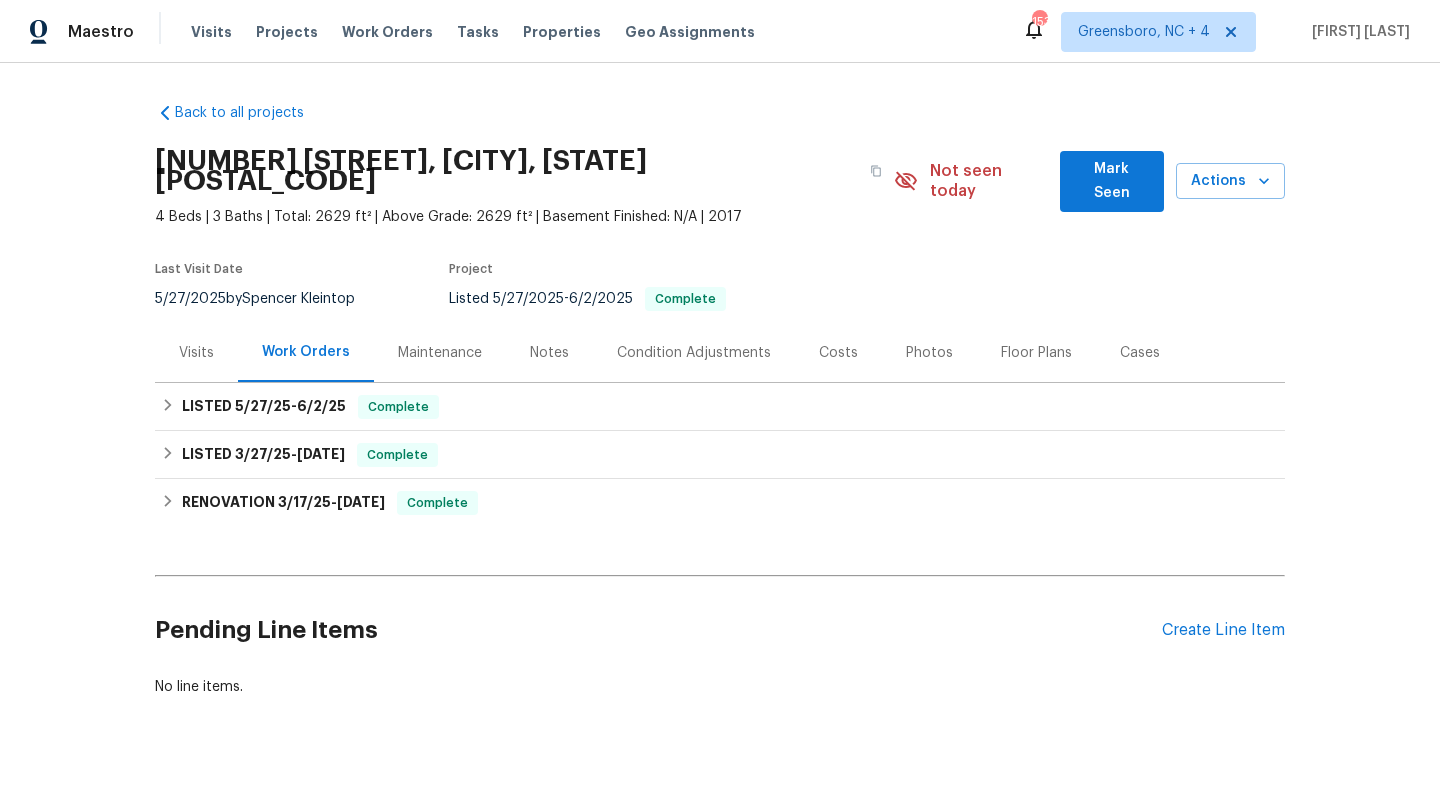 click on "Visits" at bounding box center (196, 353) 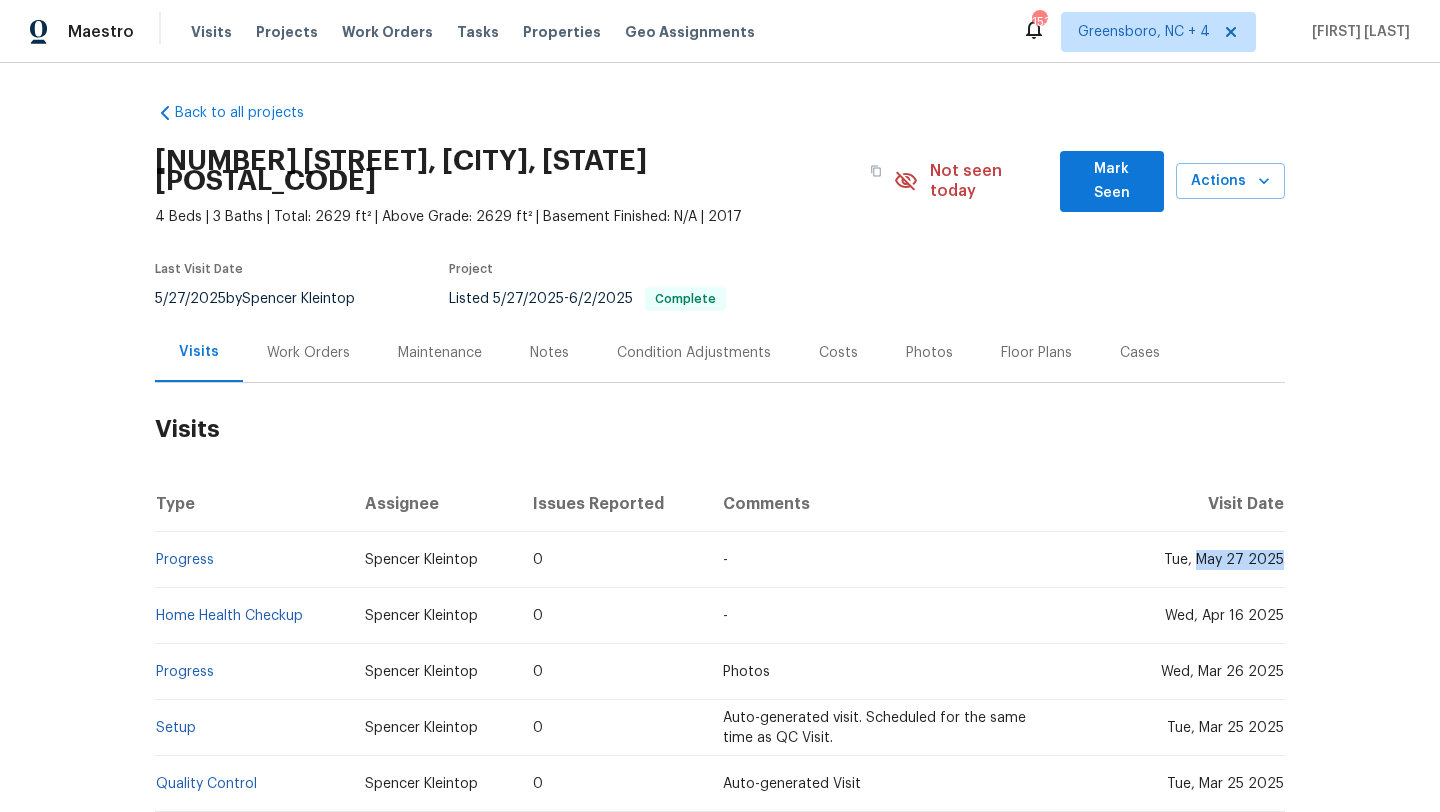 drag, startPoint x: 1204, startPoint y: 540, endPoint x: 1279, endPoint y: 544, distance: 75.10659 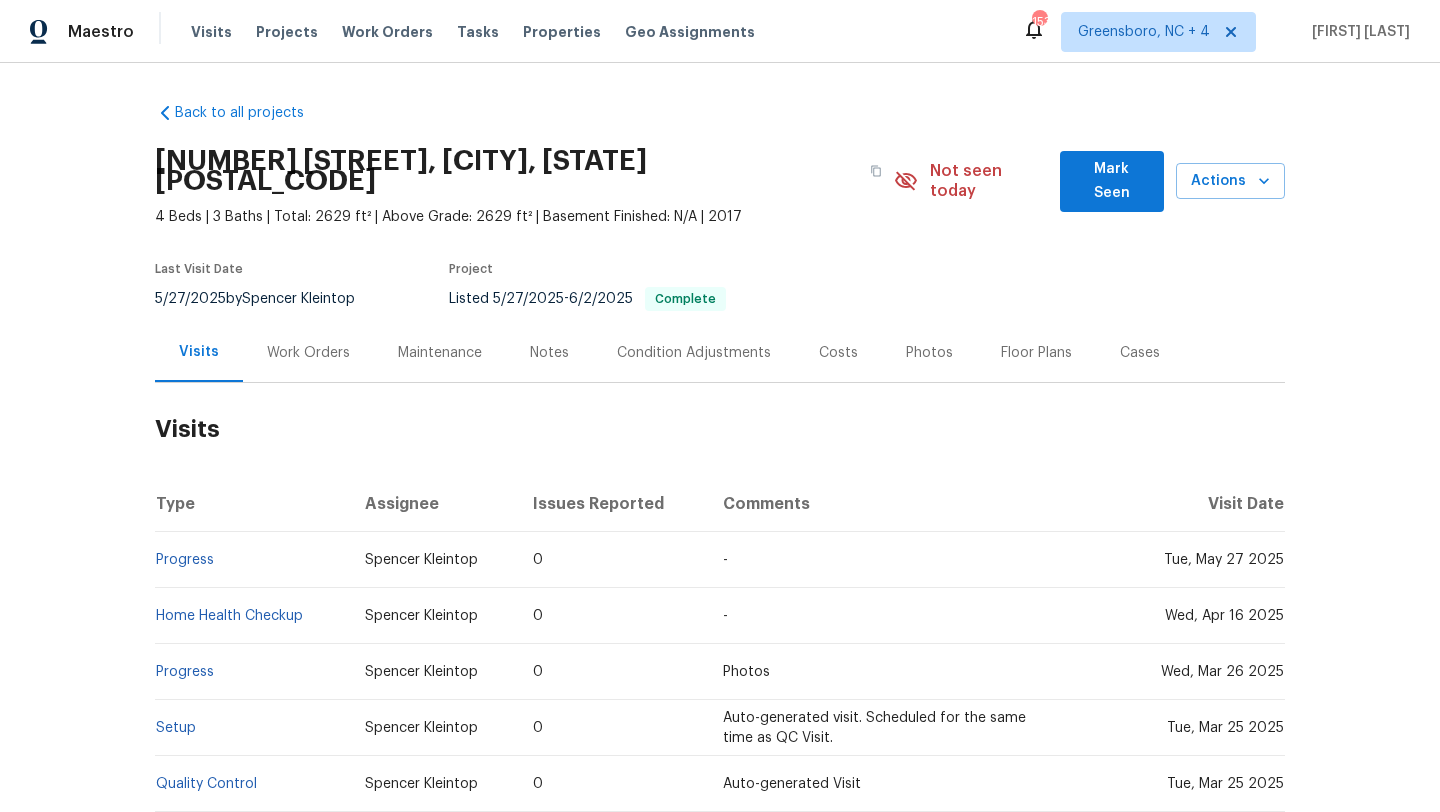 click on "Work Orders" at bounding box center (308, 352) 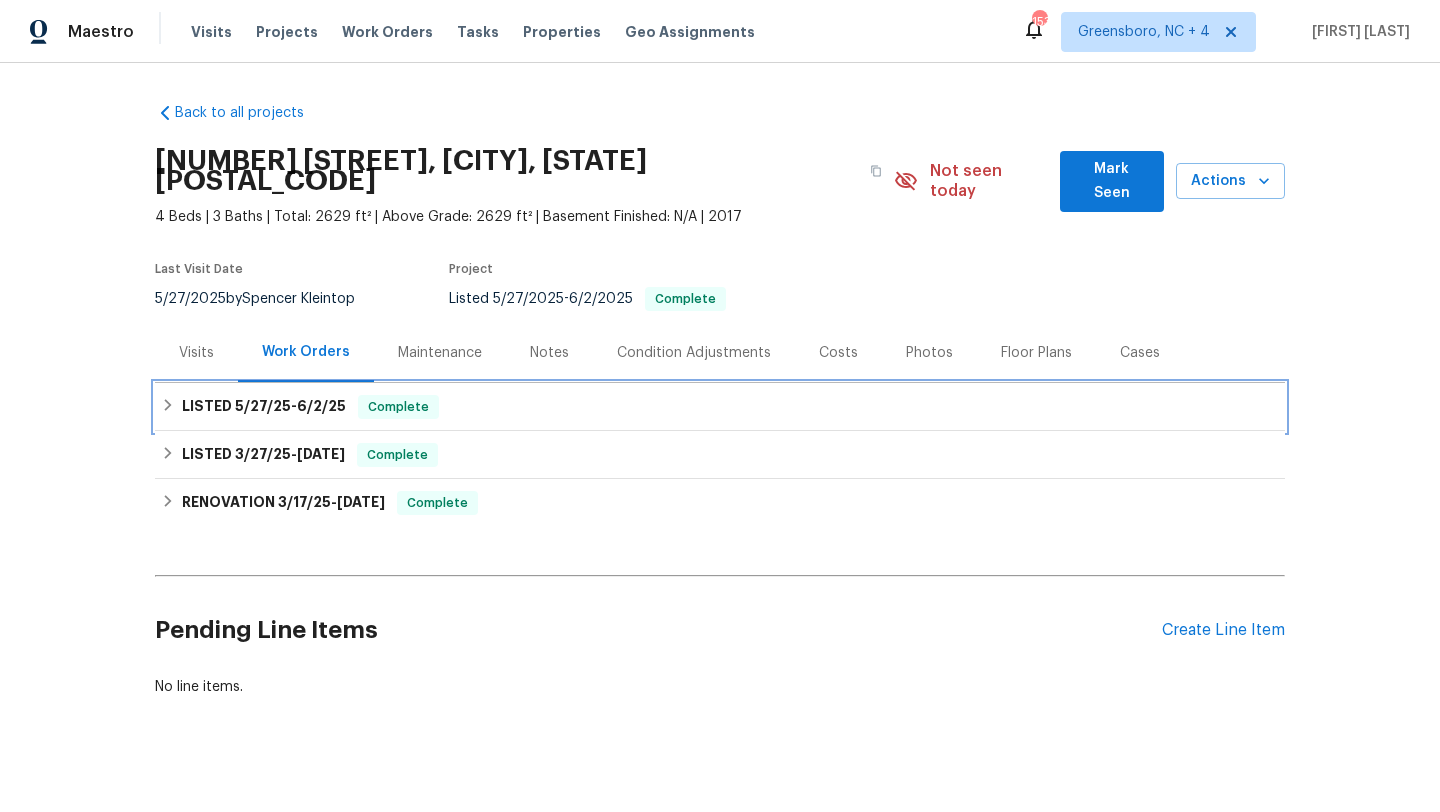 click on "LISTED   5/27/25  -  6/2/25" at bounding box center [264, 407] 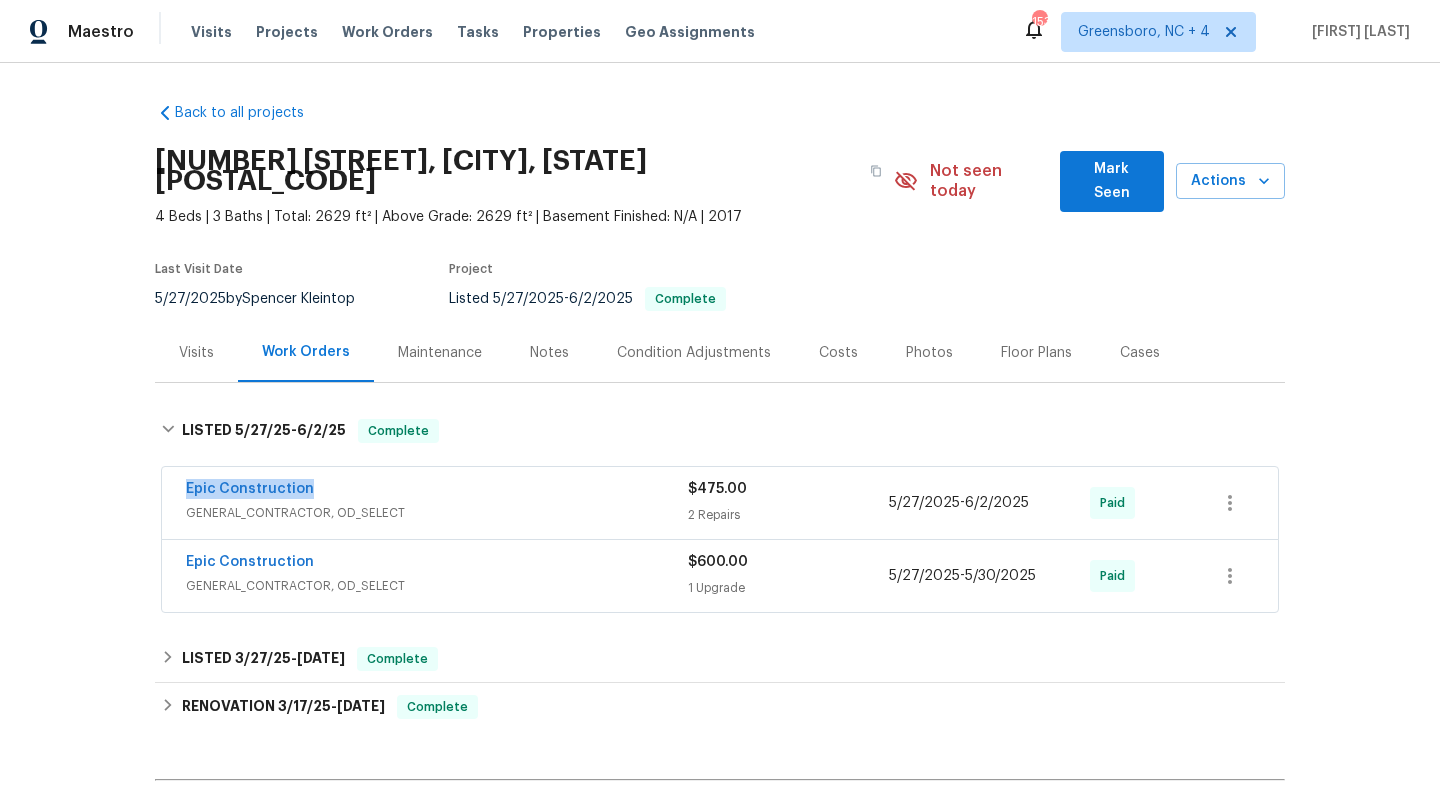 drag, startPoint x: 336, startPoint y: 470, endPoint x: 139, endPoint y: 469, distance: 197.00253 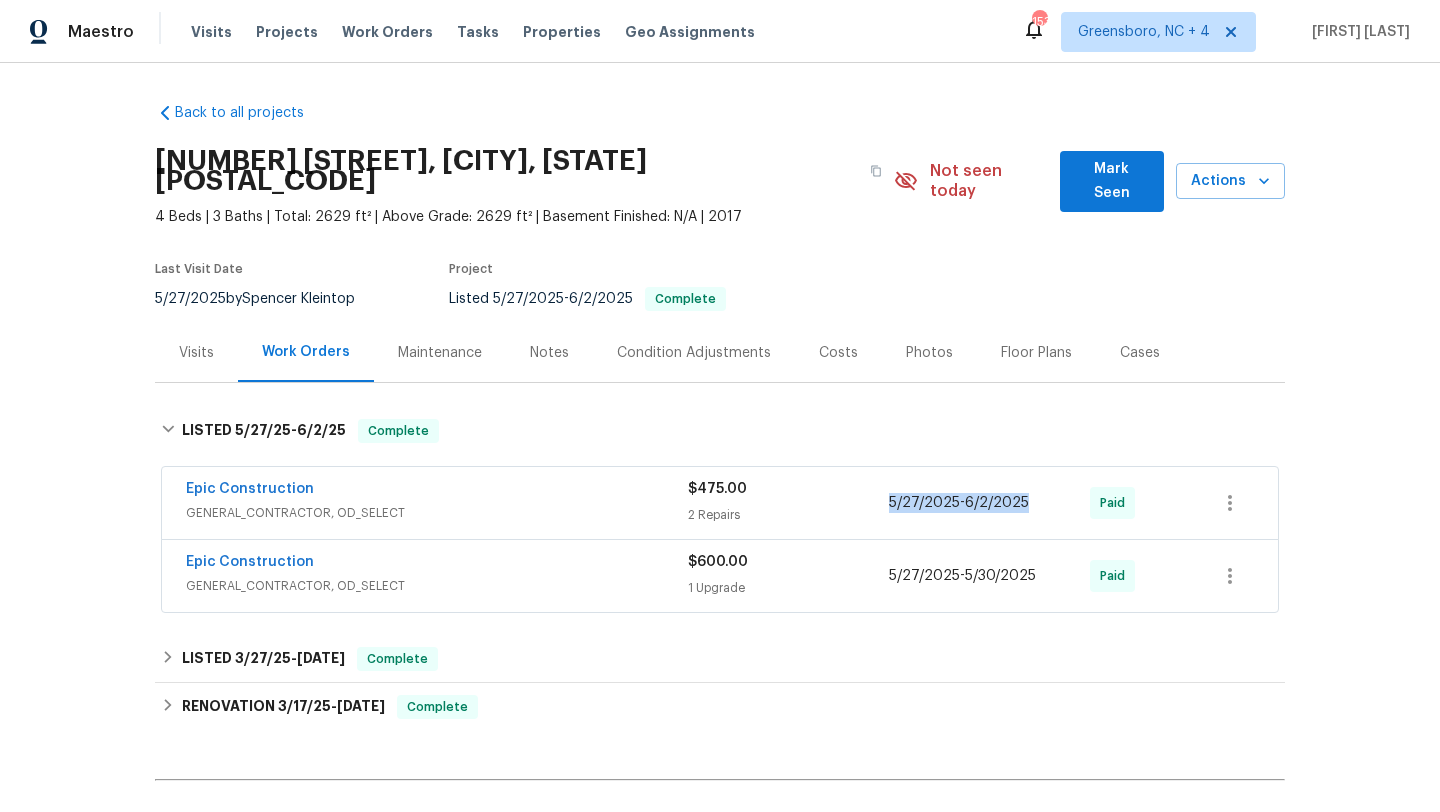 drag, startPoint x: 1034, startPoint y: 498, endPoint x: 884, endPoint y: 485, distance: 150.56229 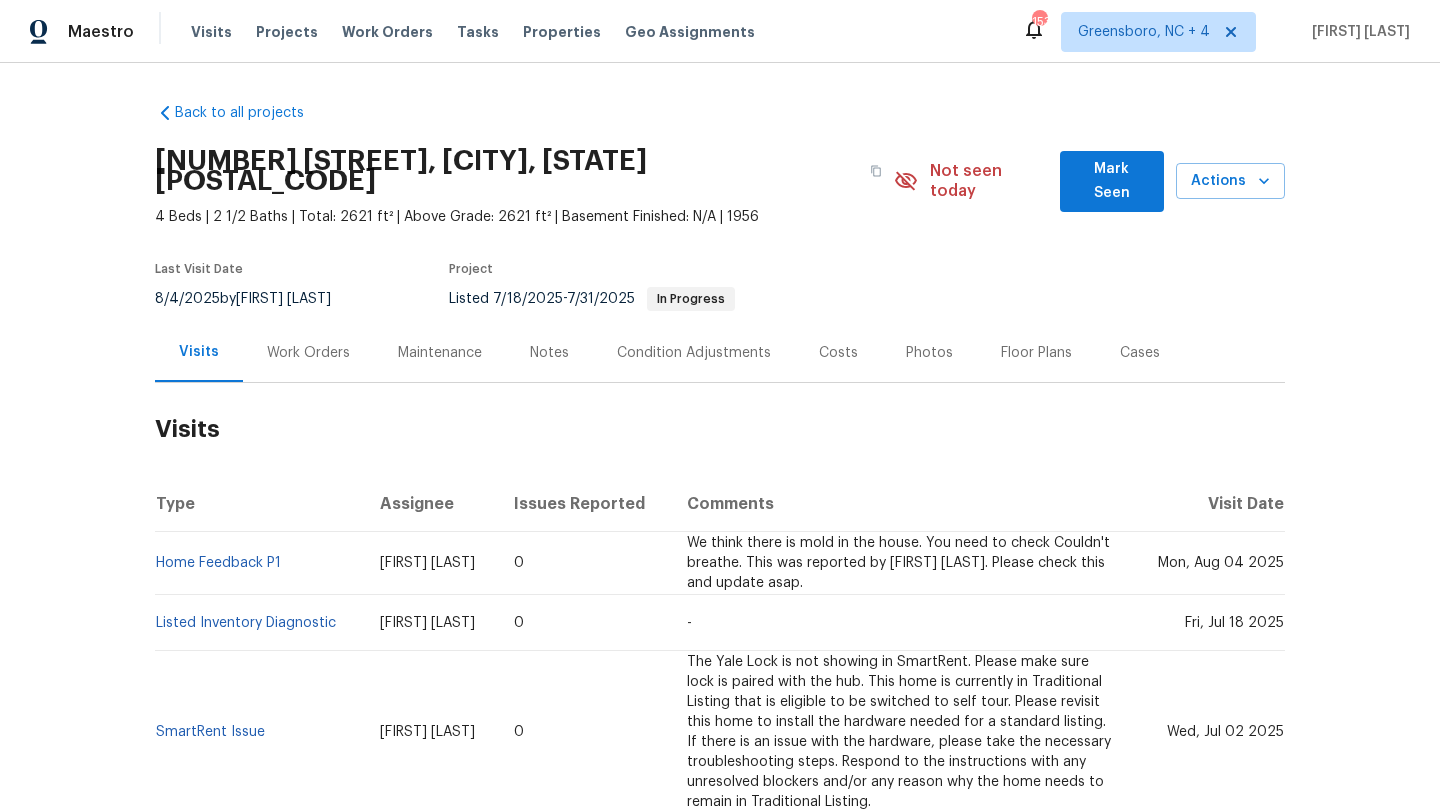 scroll, scrollTop: 0, scrollLeft: 0, axis: both 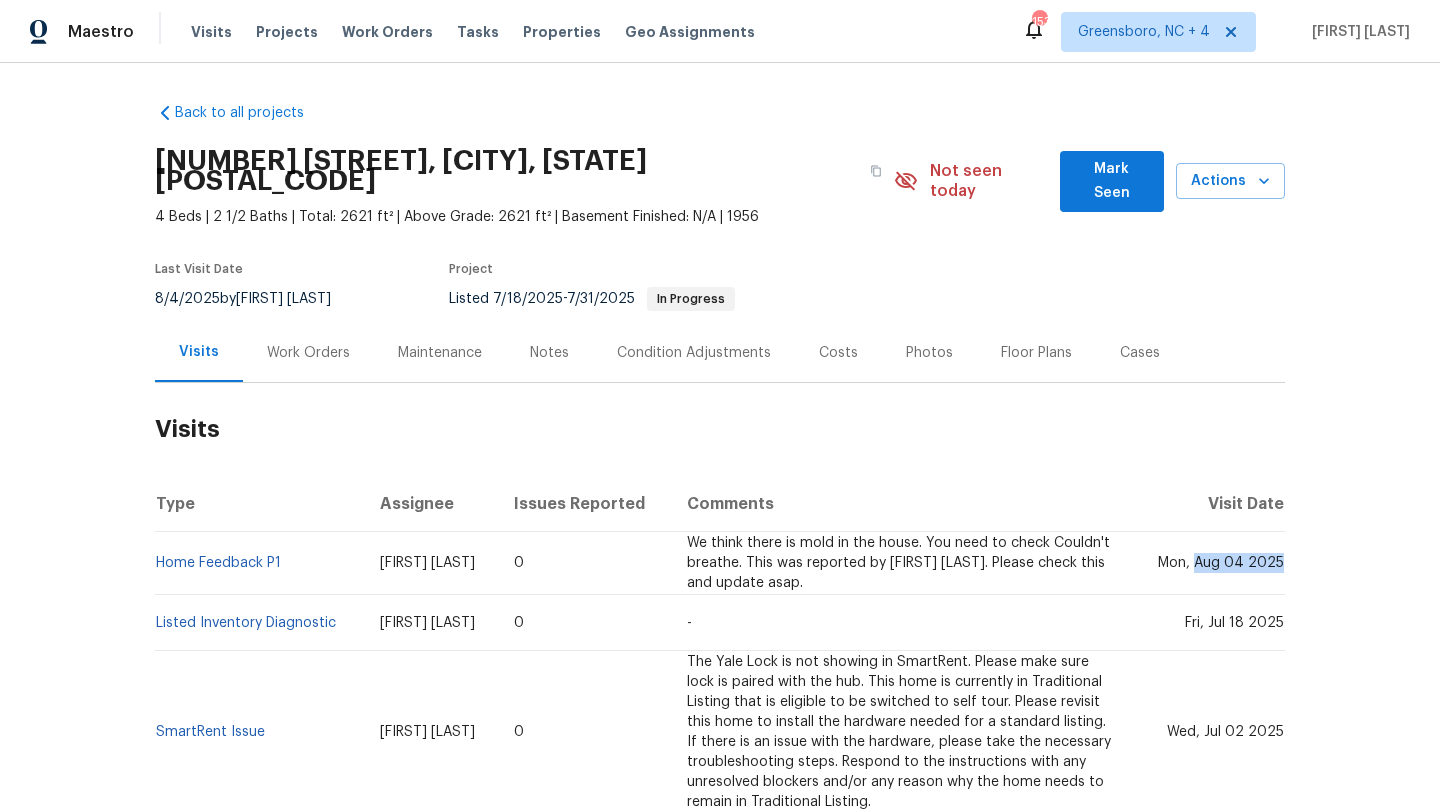 drag, startPoint x: 1201, startPoint y: 544, endPoint x: 1281, endPoint y: 543, distance: 80.00625 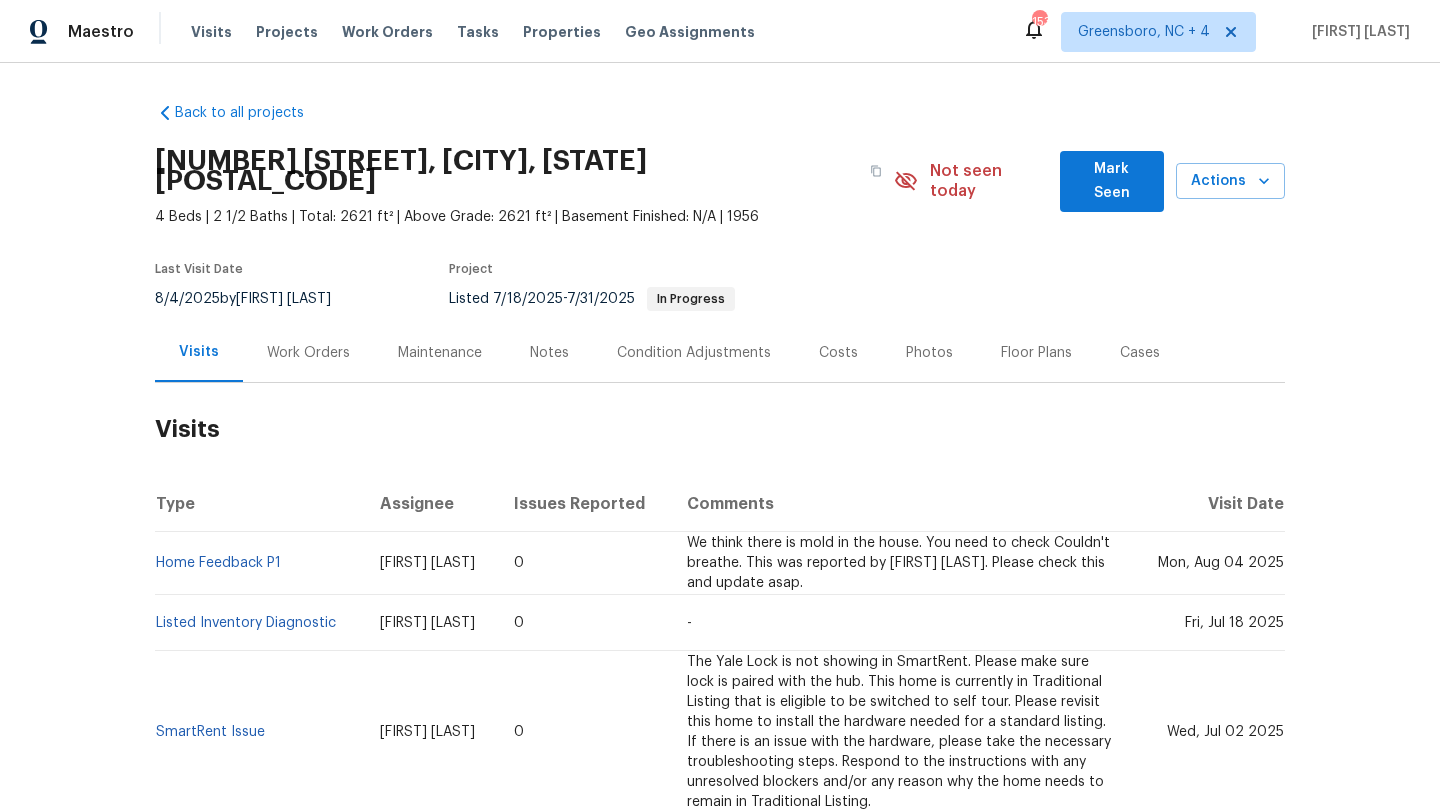 click on "Work Orders" at bounding box center (308, 353) 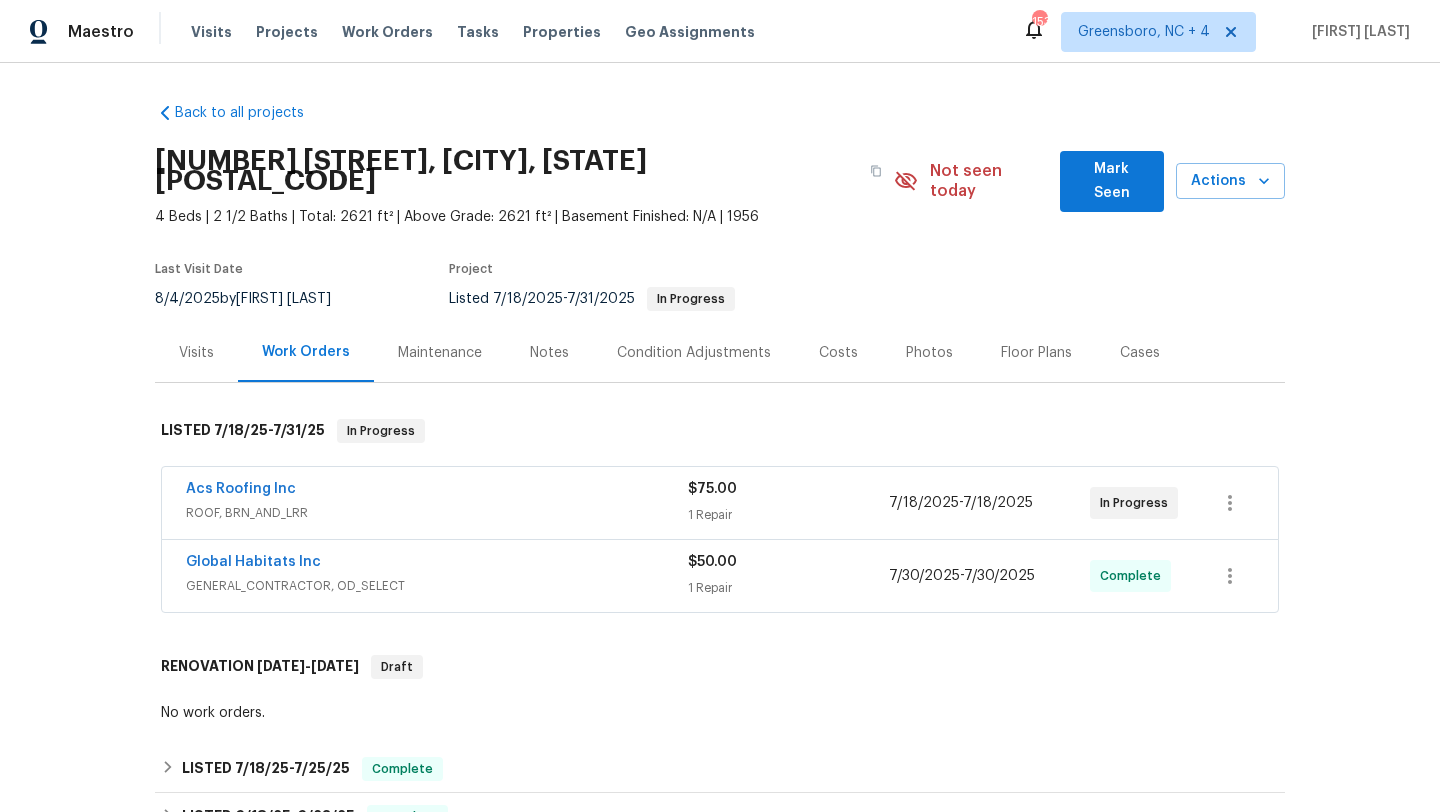 scroll, scrollTop: 53, scrollLeft: 0, axis: vertical 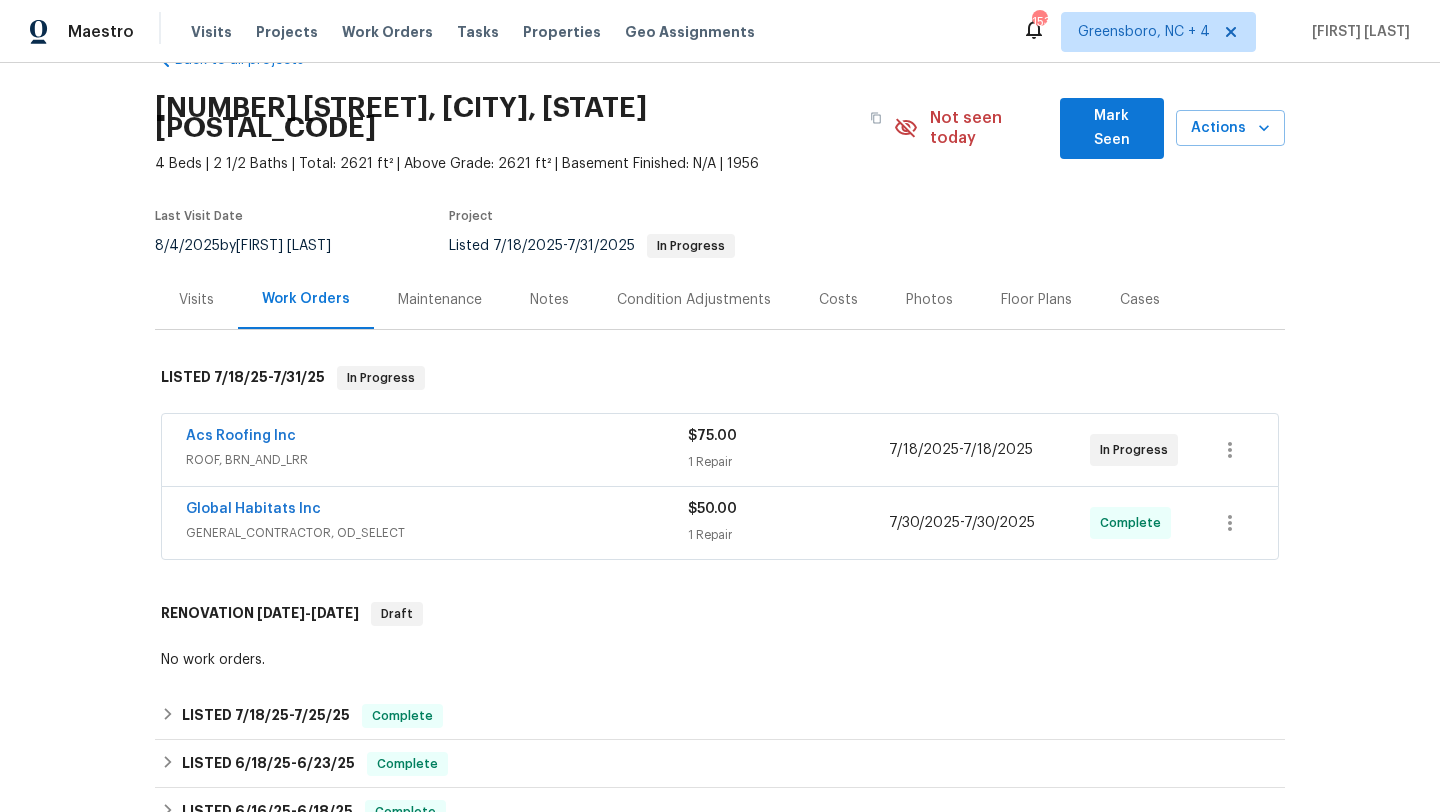 click on "ROOF, BRN_AND_LRR" at bounding box center [437, 460] 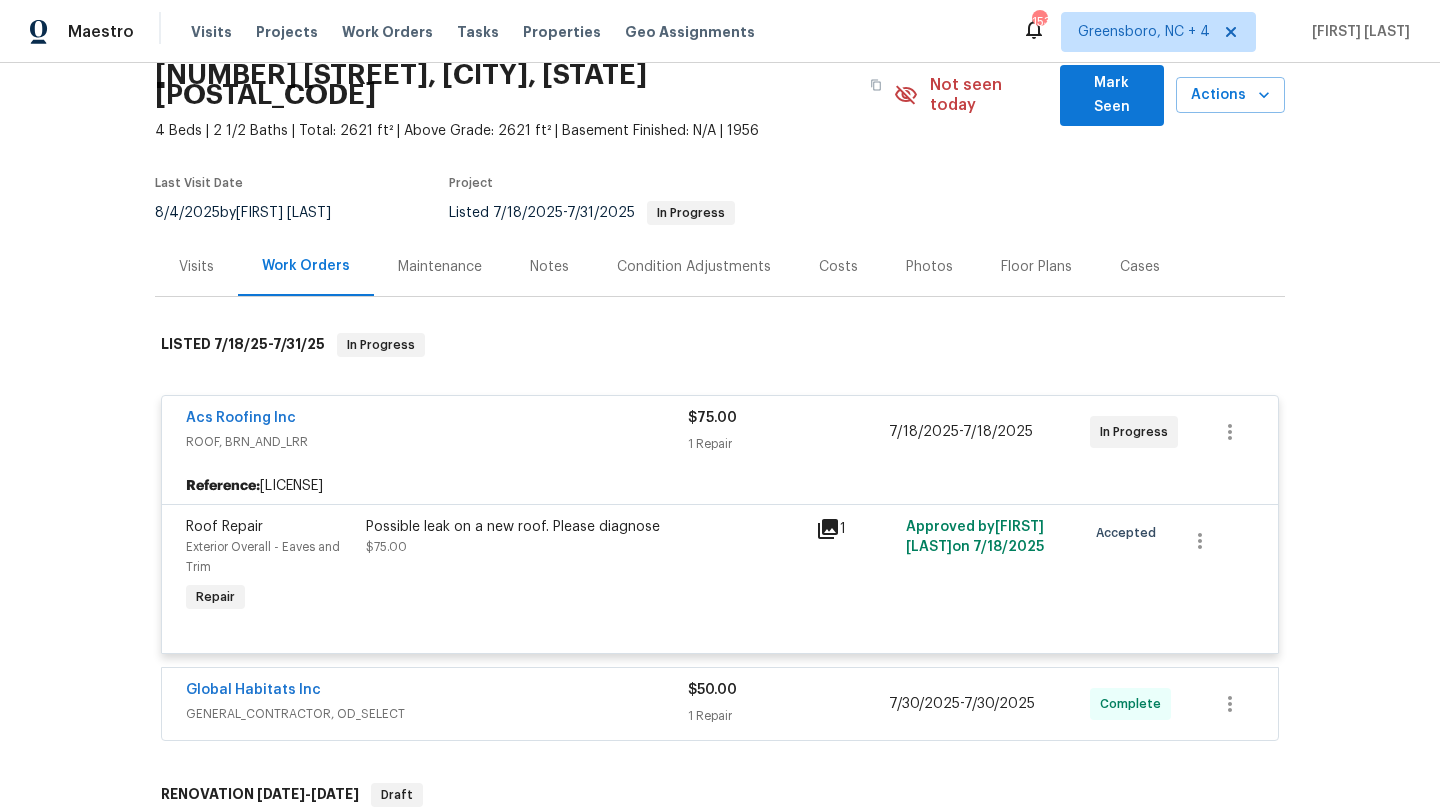 scroll, scrollTop: 114, scrollLeft: 0, axis: vertical 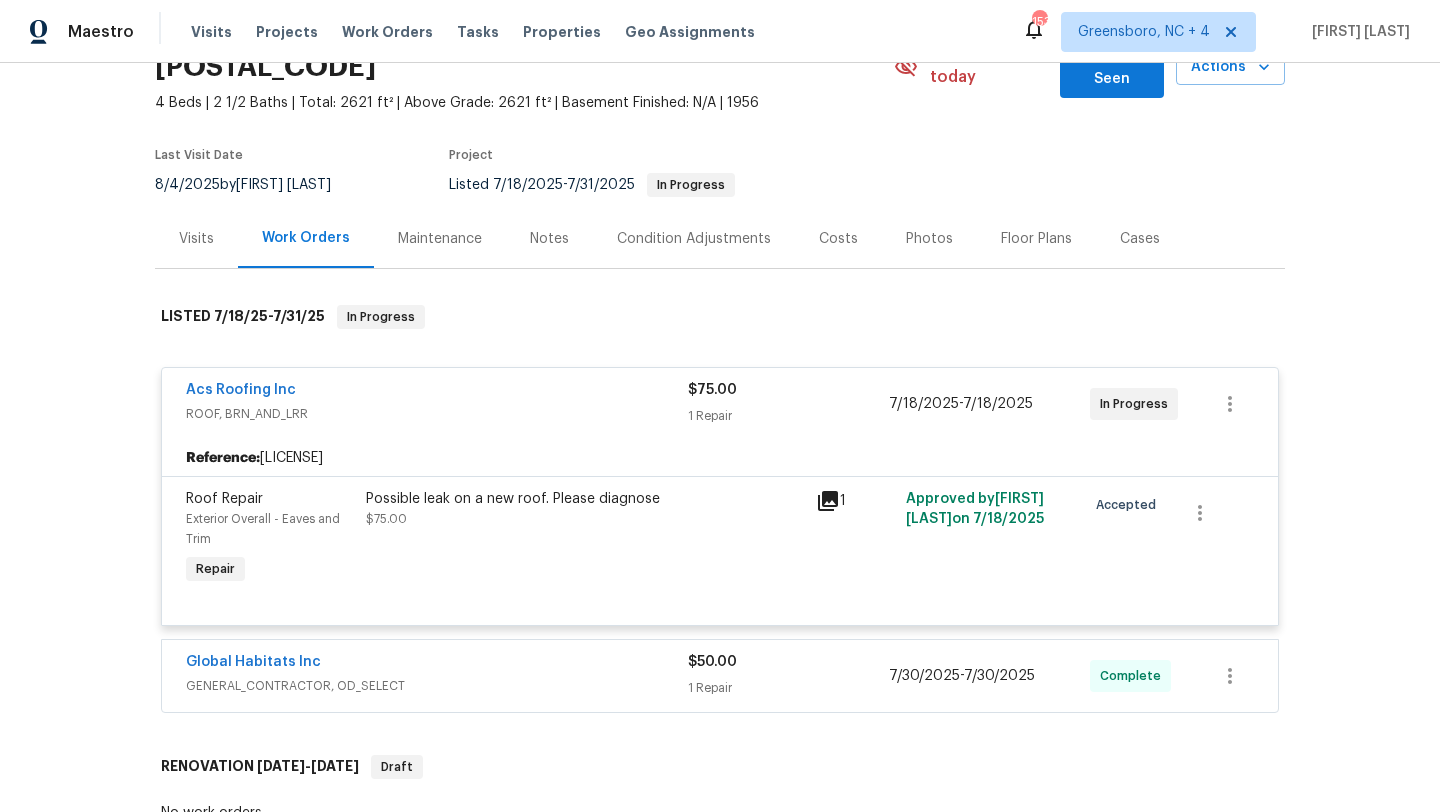 click on "Global Habitats Inc GENERAL_CONTRACTOR, OD_SELECT $50.00 1 Repair [DATE] - [DATE] Complete" at bounding box center (720, 676) 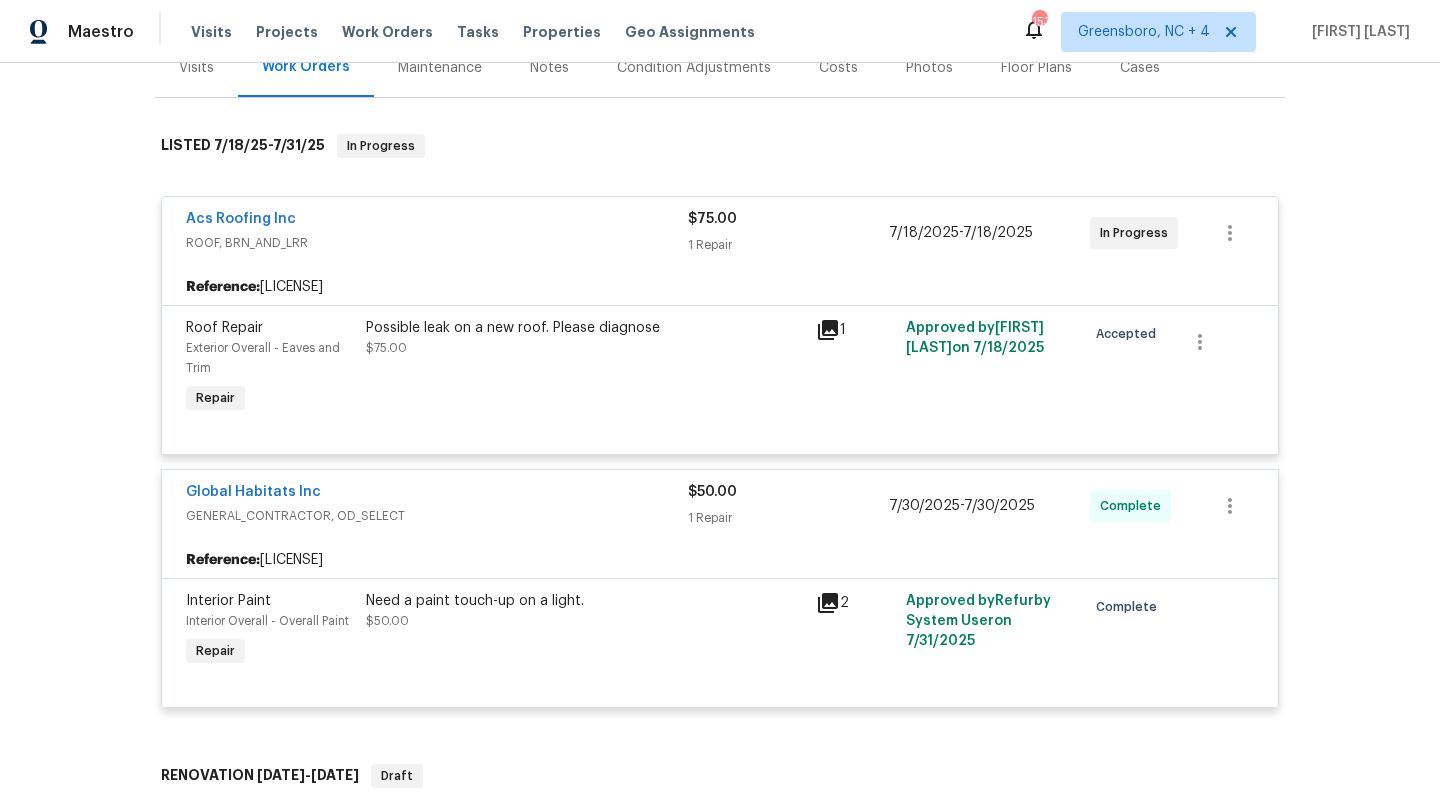 scroll, scrollTop: 291, scrollLeft: 0, axis: vertical 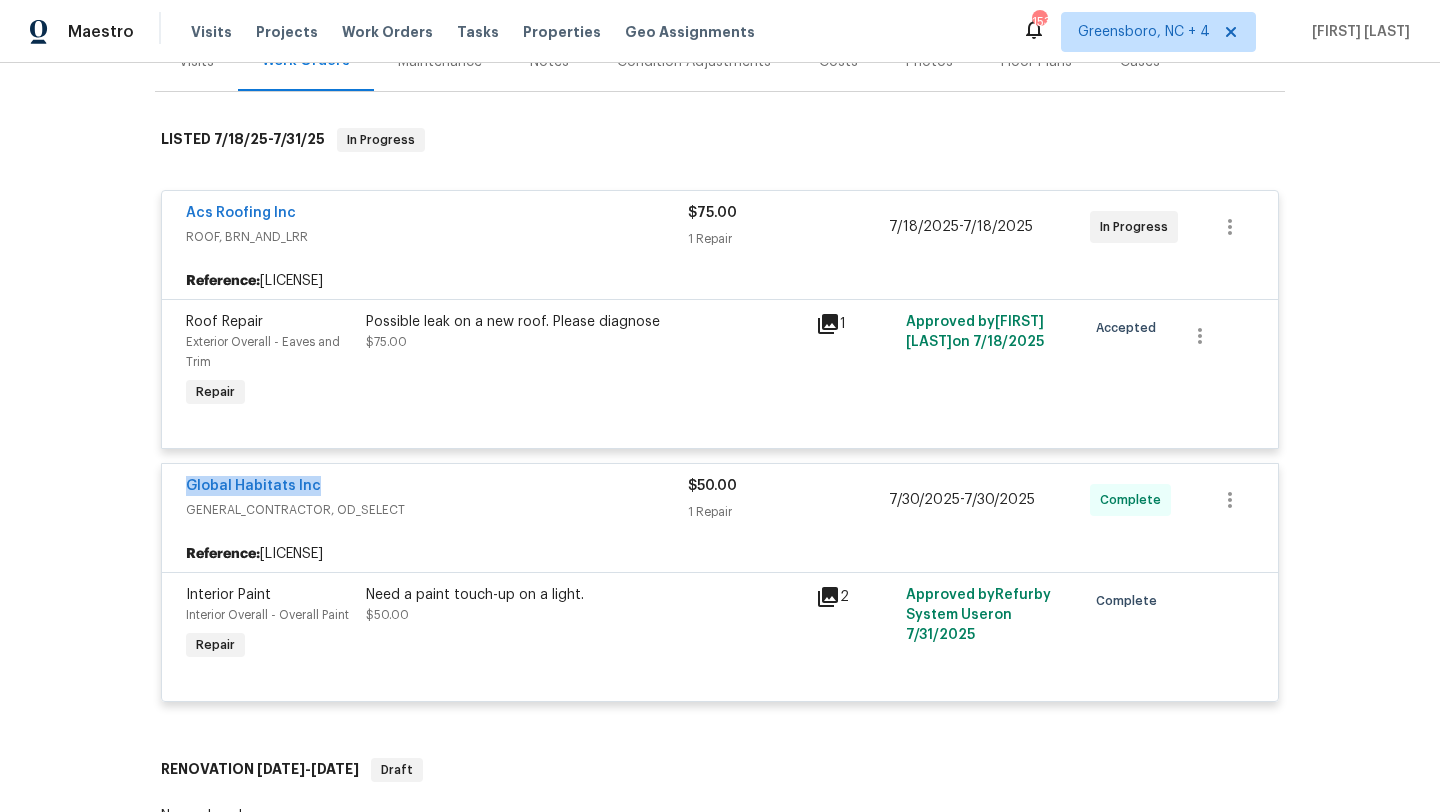 drag, startPoint x: 362, startPoint y: 472, endPoint x: 173, endPoint y: 471, distance: 189.00264 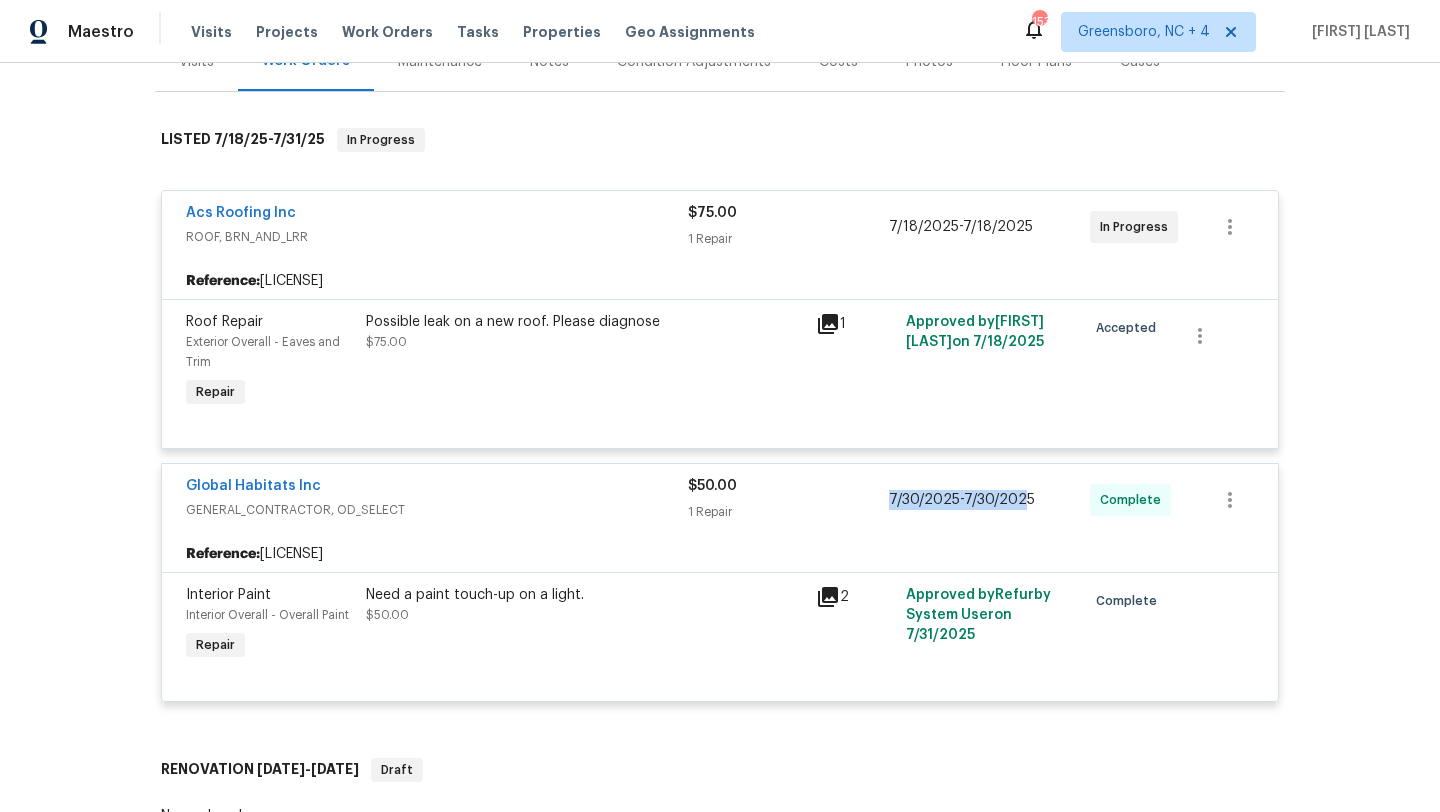 drag, startPoint x: 1028, startPoint y: 479, endPoint x: 863, endPoint y: 487, distance: 165.19383 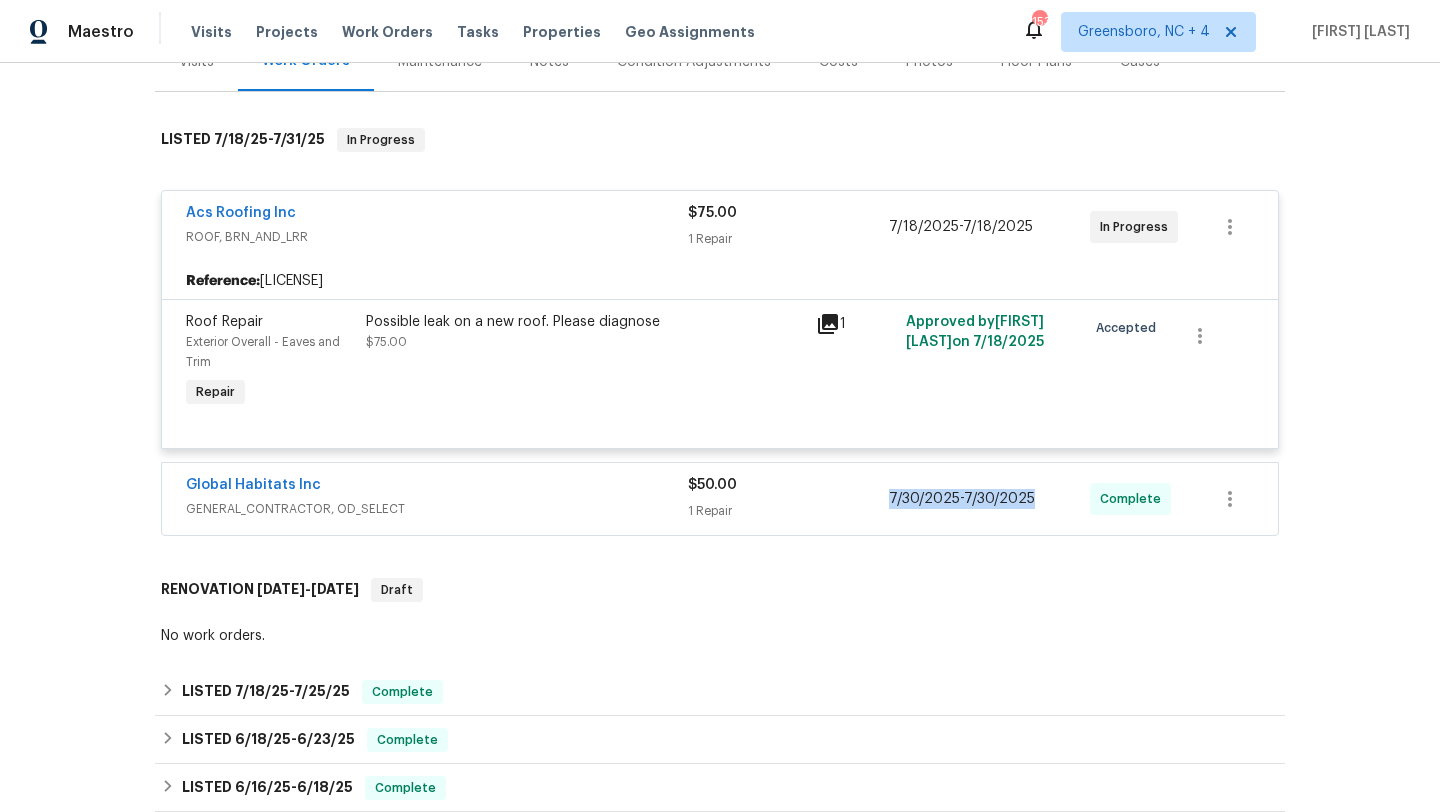 drag, startPoint x: 1042, startPoint y: 488, endPoint x: 887, endPoint y: 487, distance: 155.00322 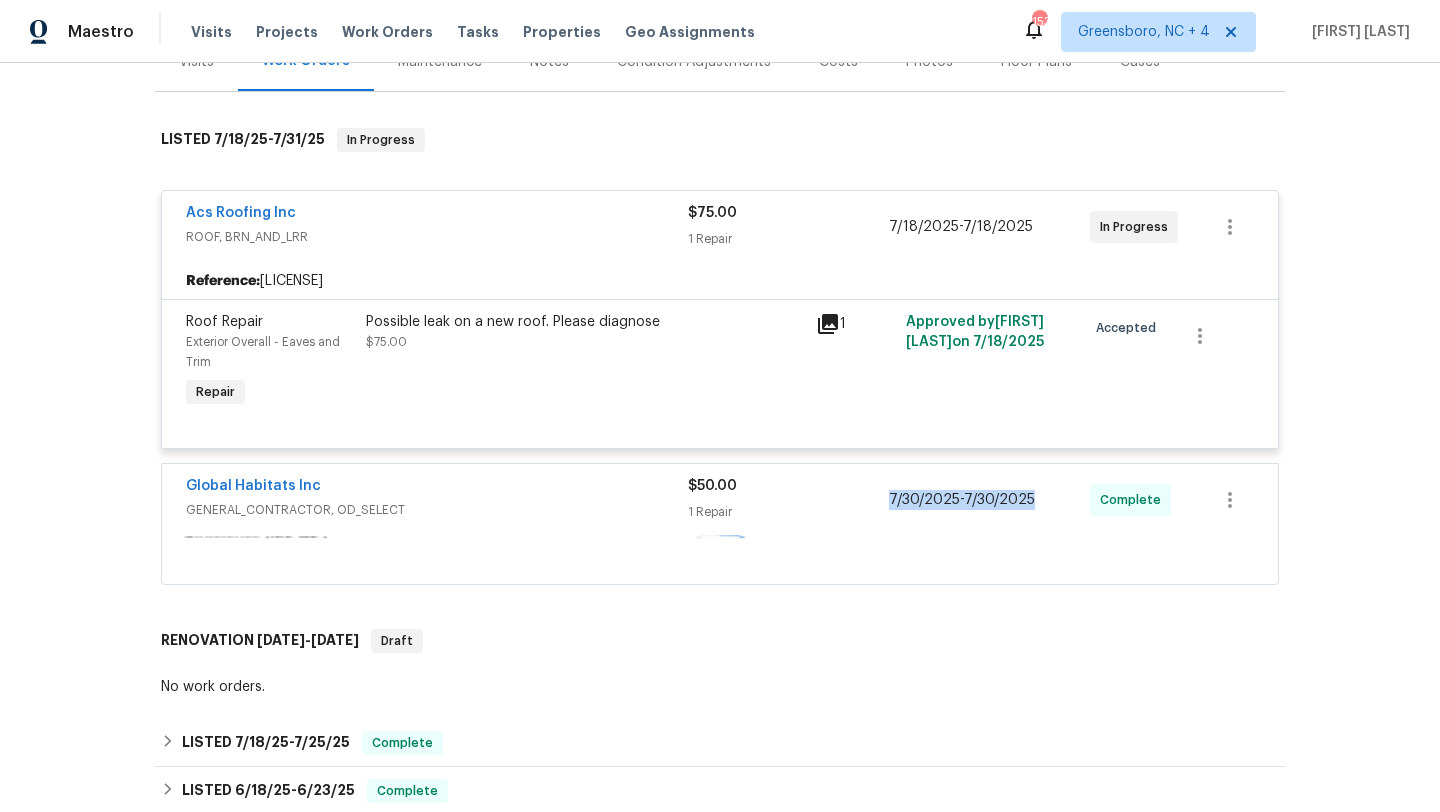 copy on "7/30/2025  -  7/30/2025" 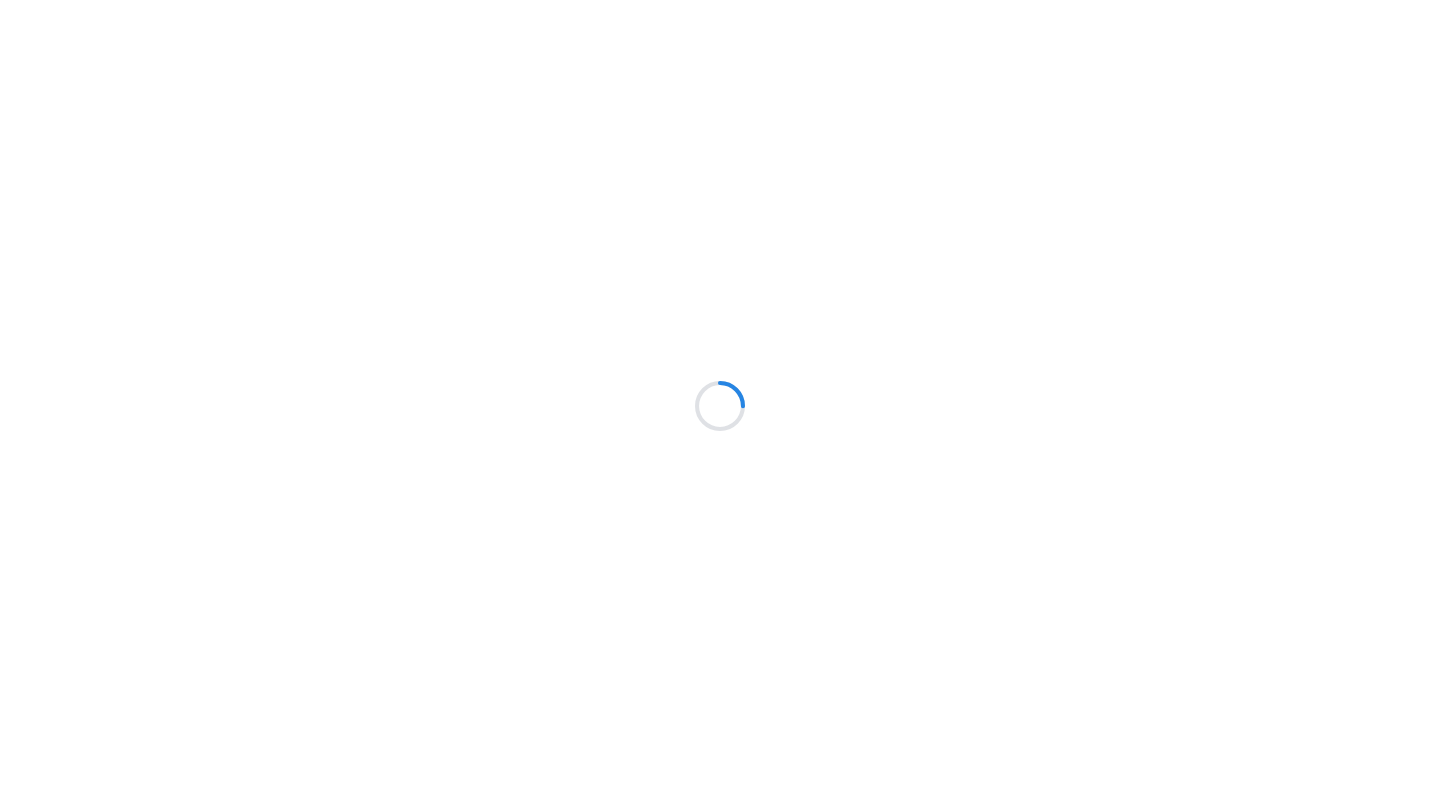 scroll, scrollTop: 0, scrollLeft: 0, axis: both 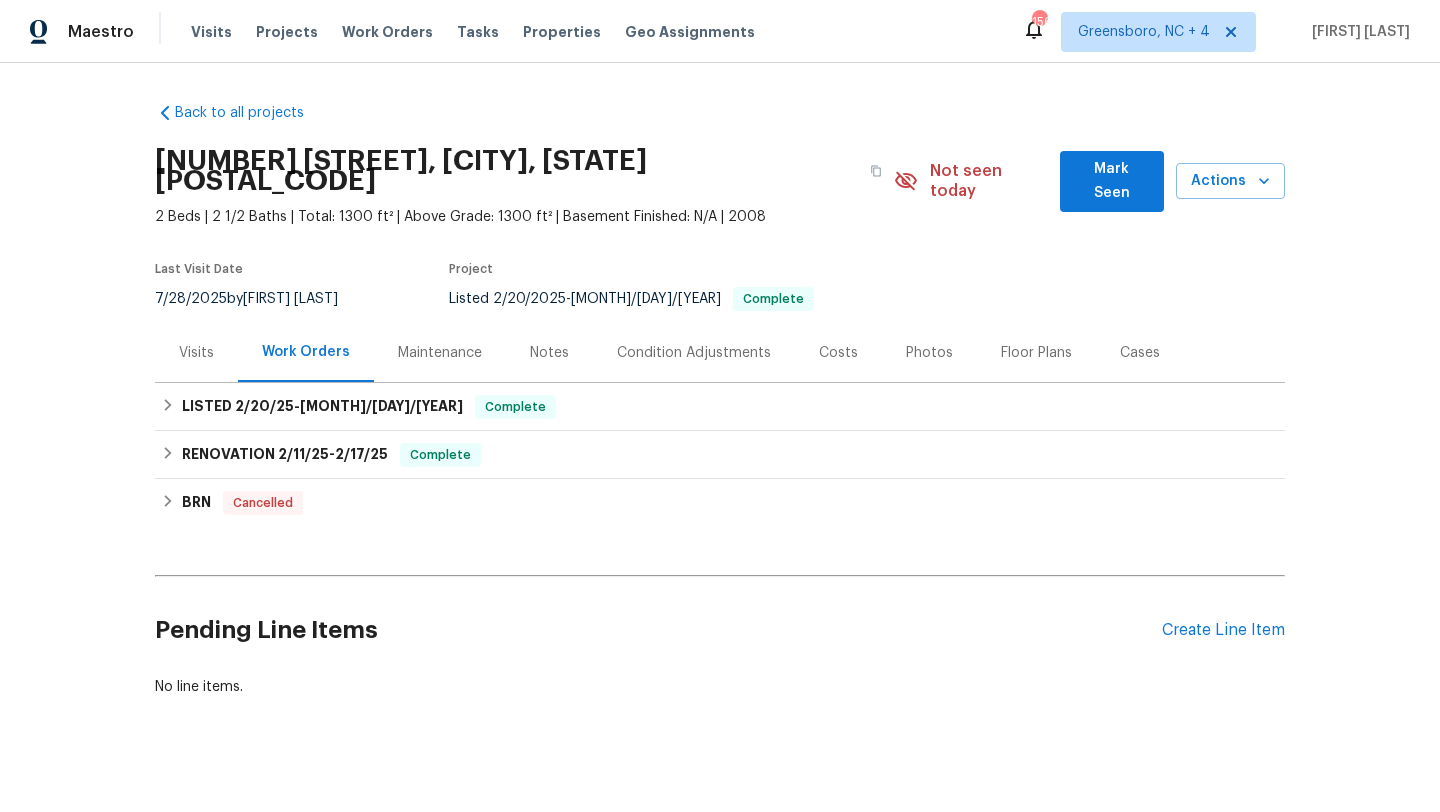 click on "Visits" at bounding box center (196, 352) 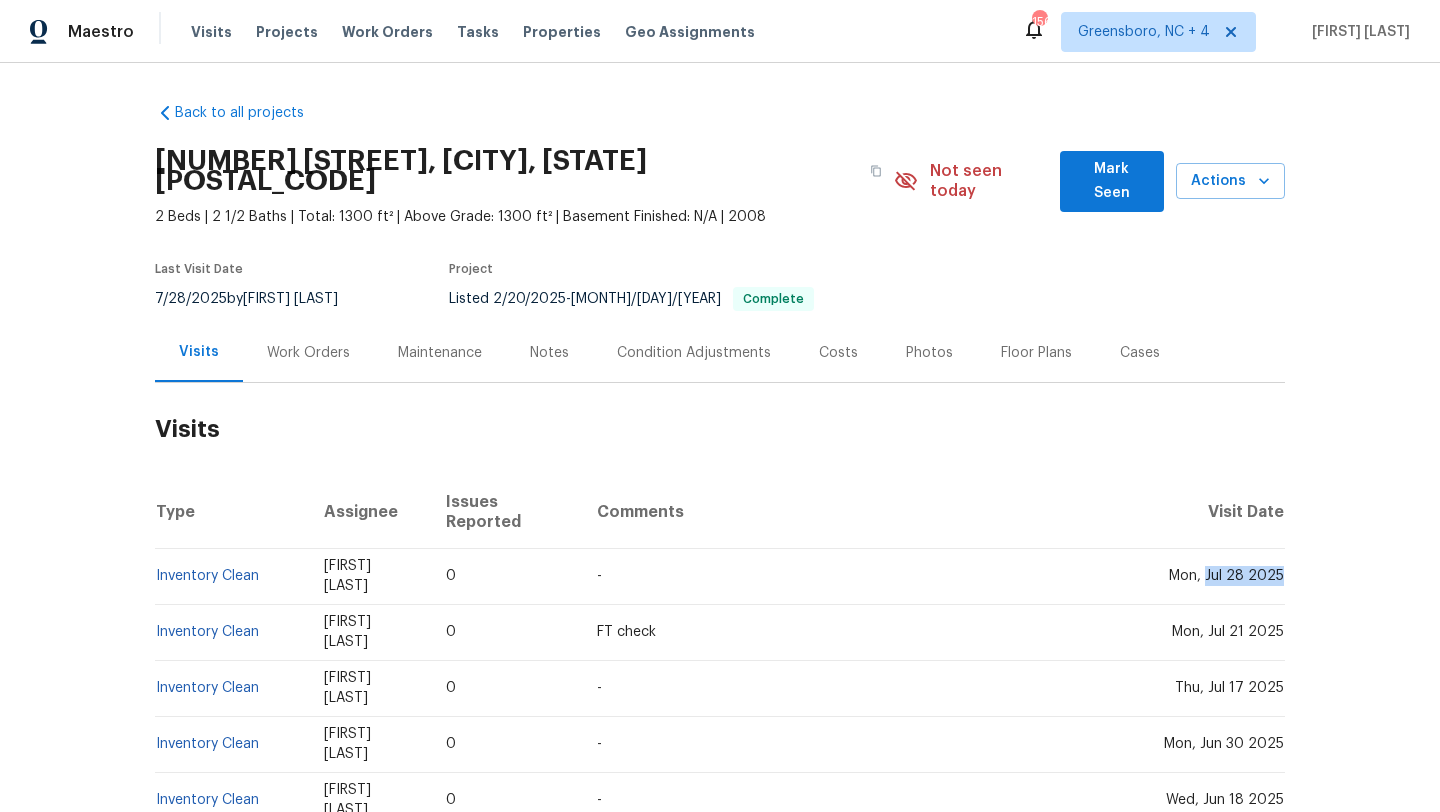 drag, startPoint x: 1210, startPoint y: 542, endPoint x: 1283, endPoint y: 544, distance: 73.02739 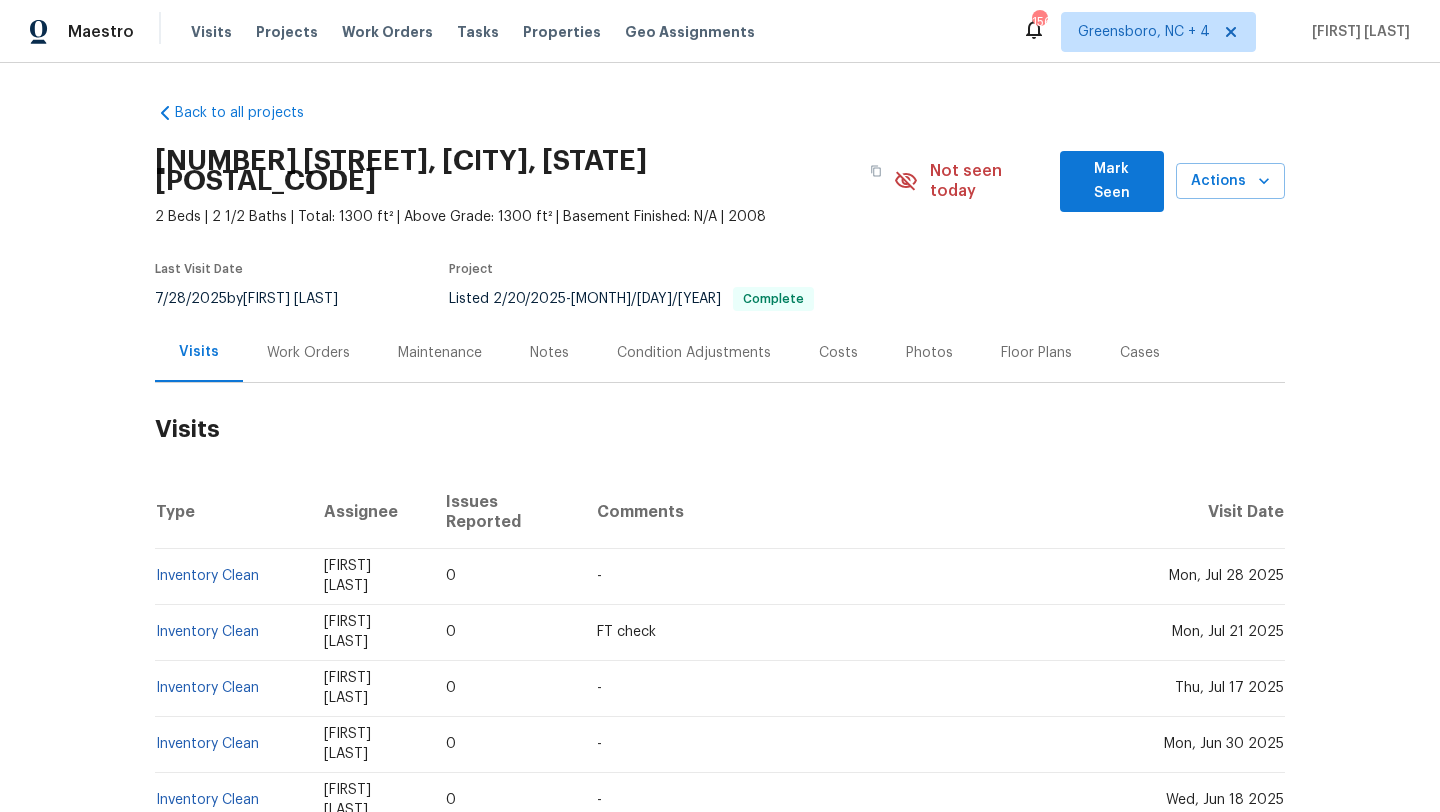 click on "Work Orders" at bounding box center [308, 352] 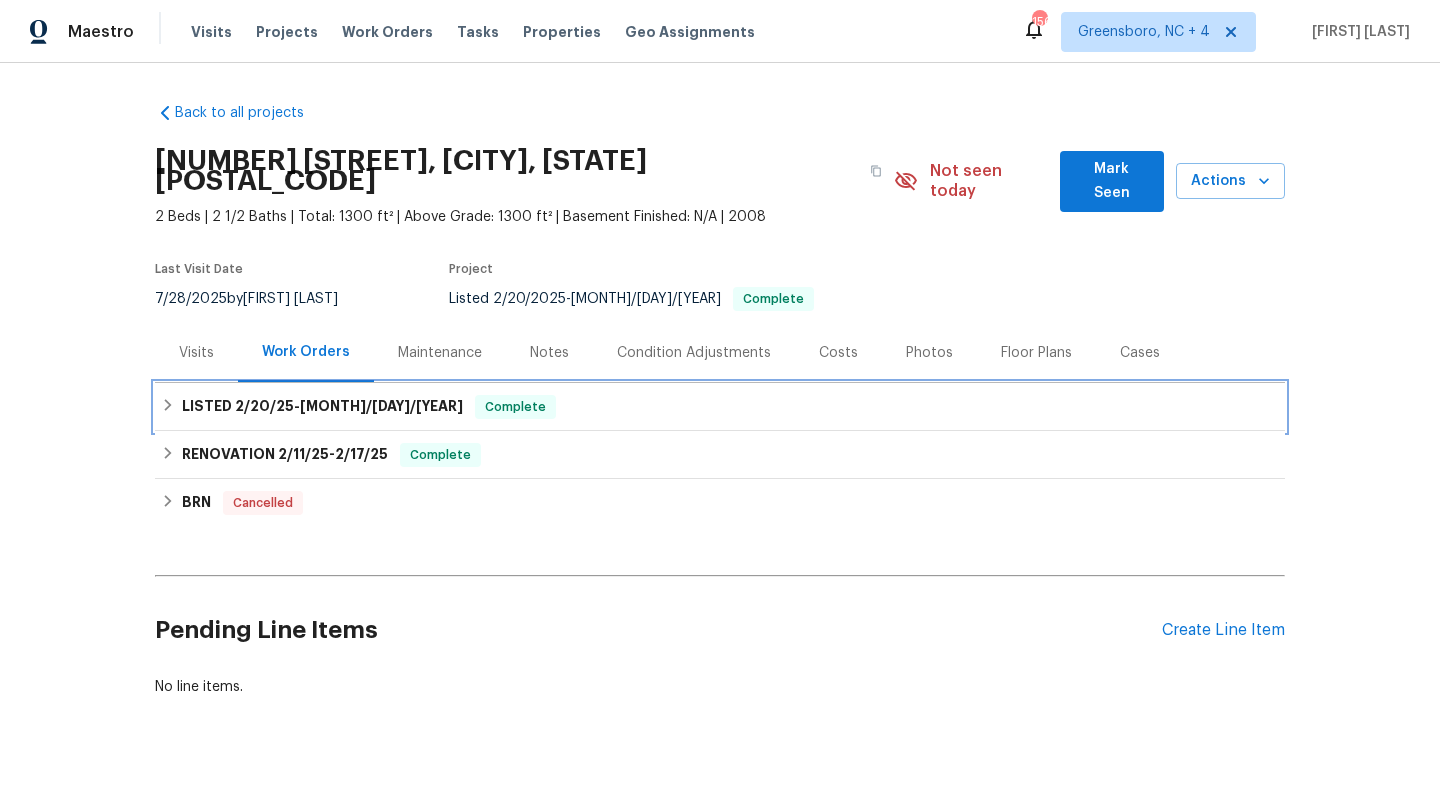 click on "LISTED   2/20/25  -  2/23/25" at bounding box center (322, 407) 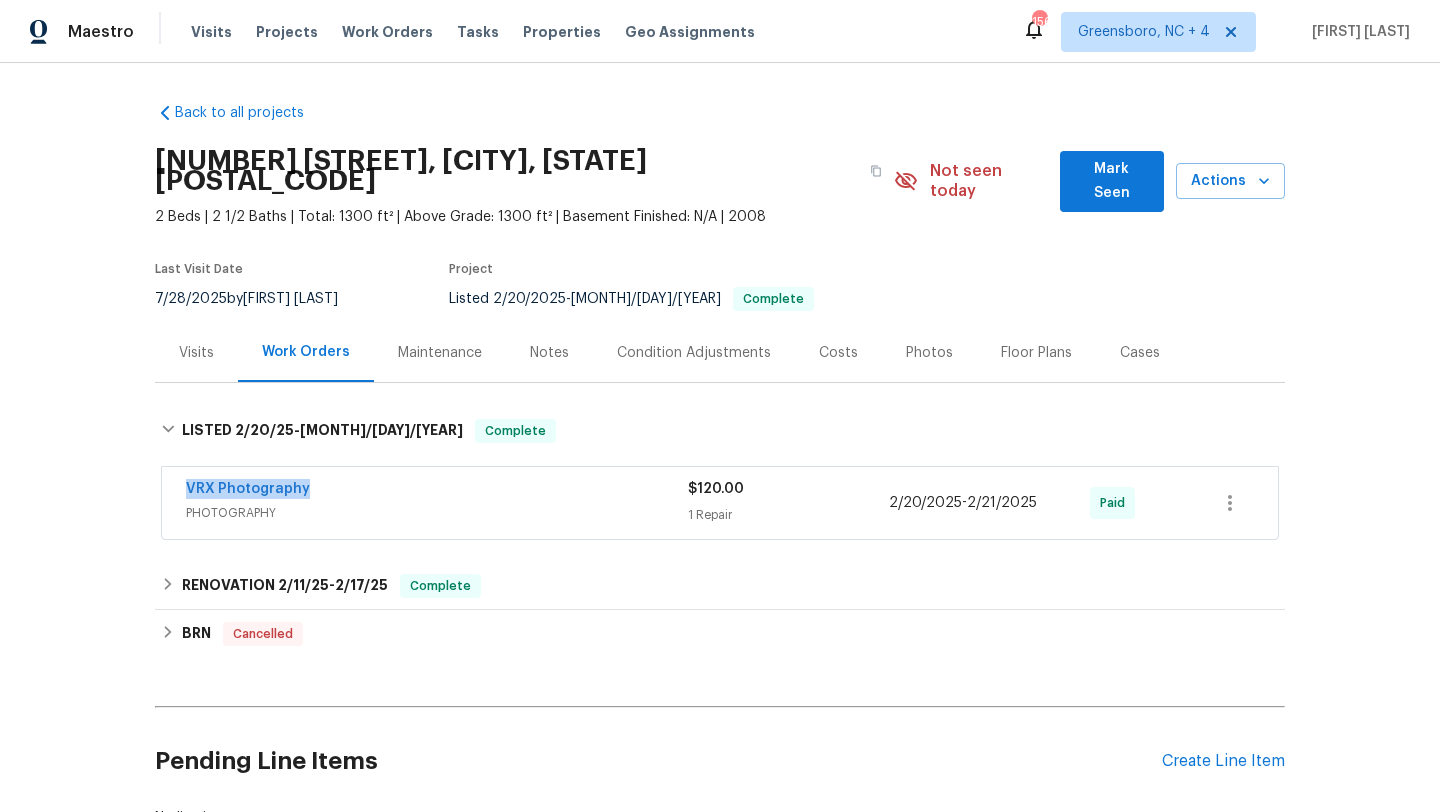 drag, startPoint x: 343, startPoint y: 475, endPoint x: 135, endPoint y: 470, distance: 208.06009 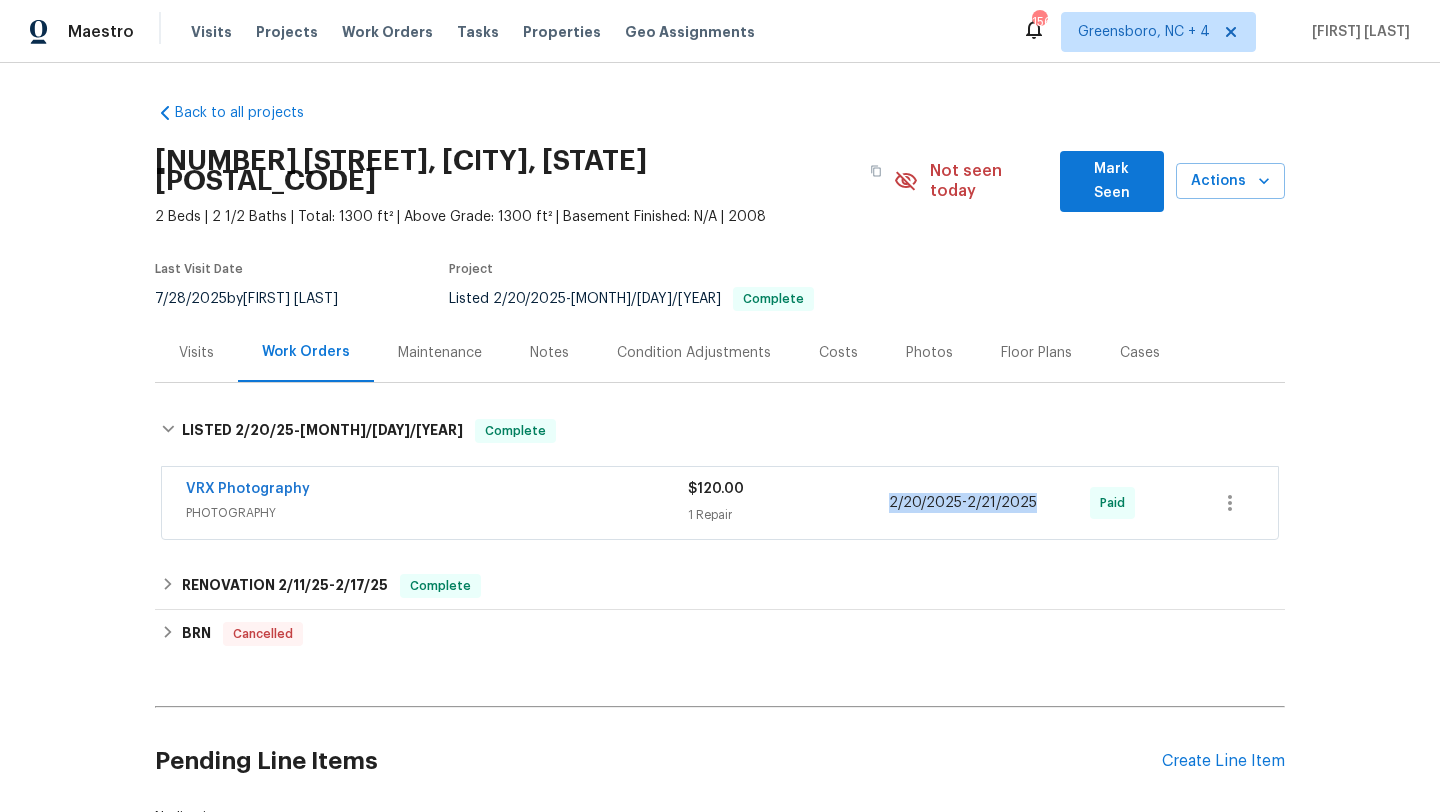drag, startPoint x: 1036, startPoint y: 485, endPoint x: 879, endPoint y: 484, distance: 157.00319 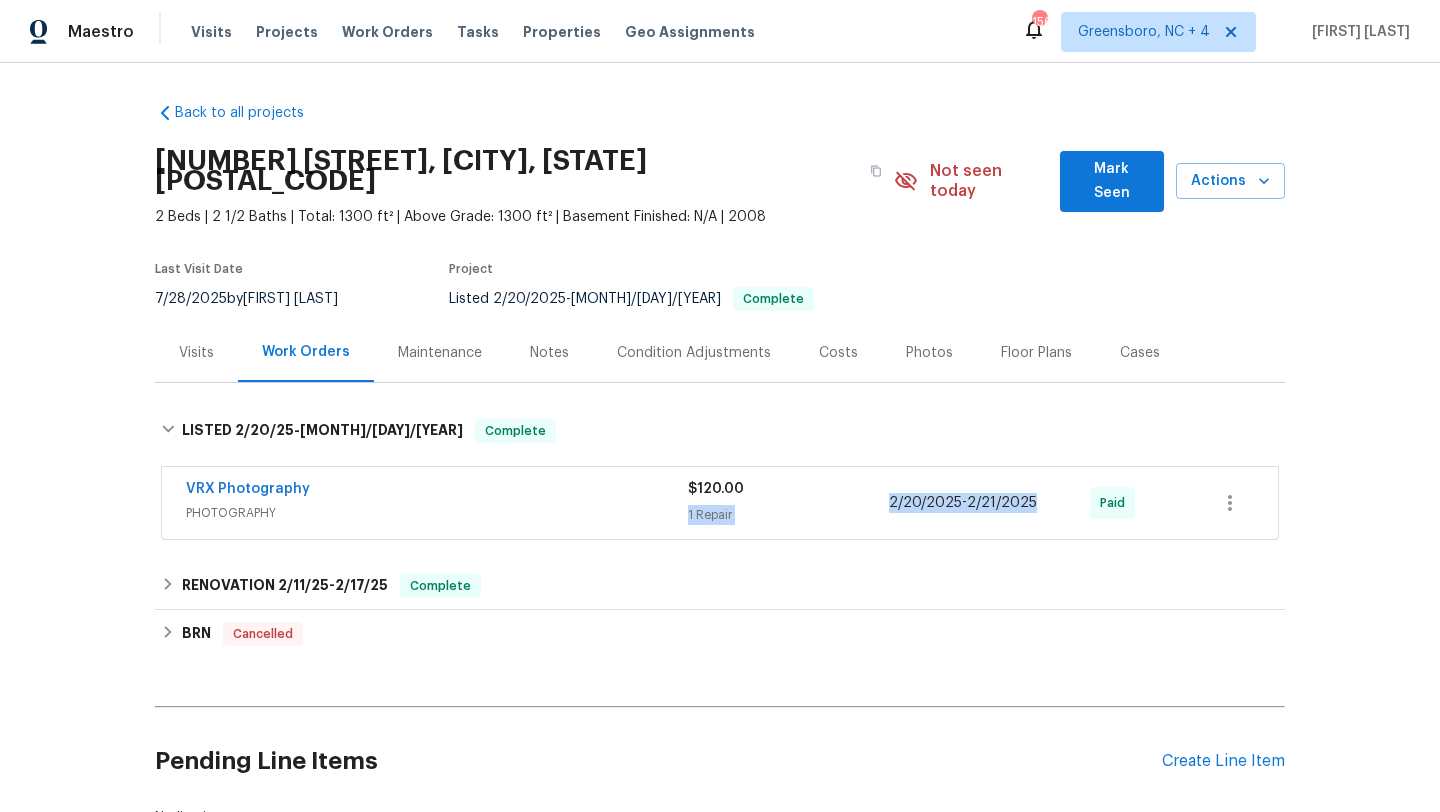 copy on "1 Repair 2/20/2025  -  2/21/2025" 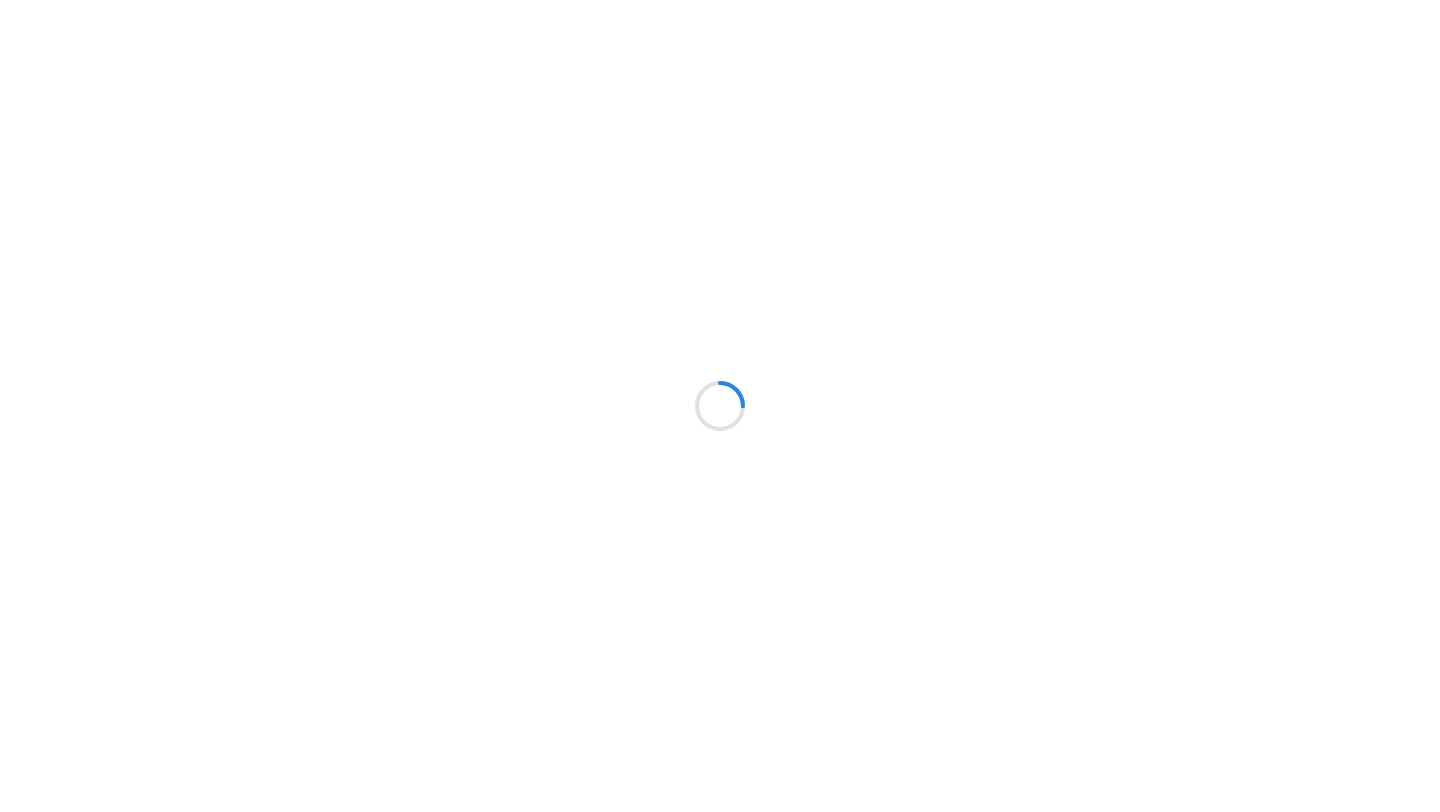 scroll, scrollTop: 0, scrollLeft: 0, axis: both 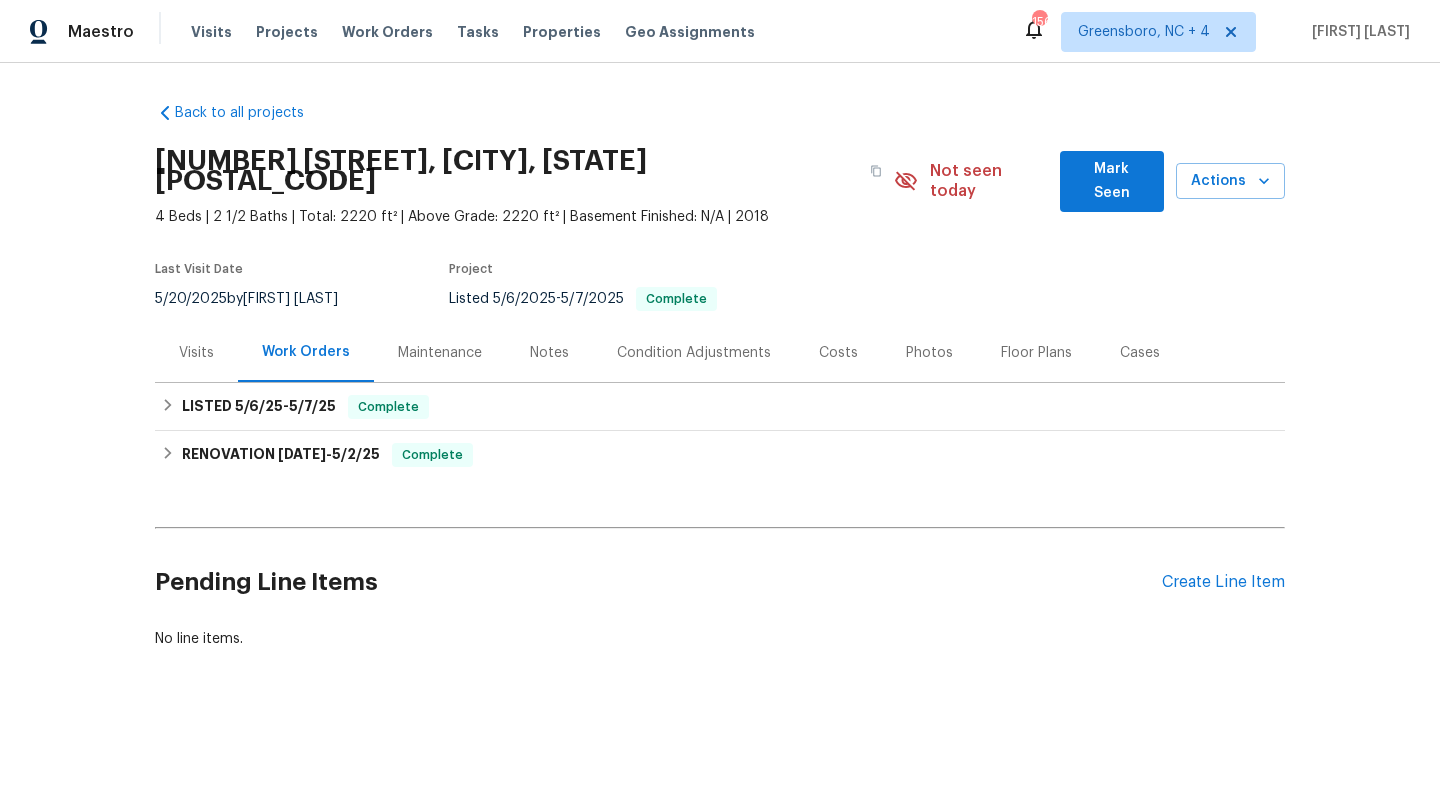 click on "Visits" at bounding box center [196, 353] 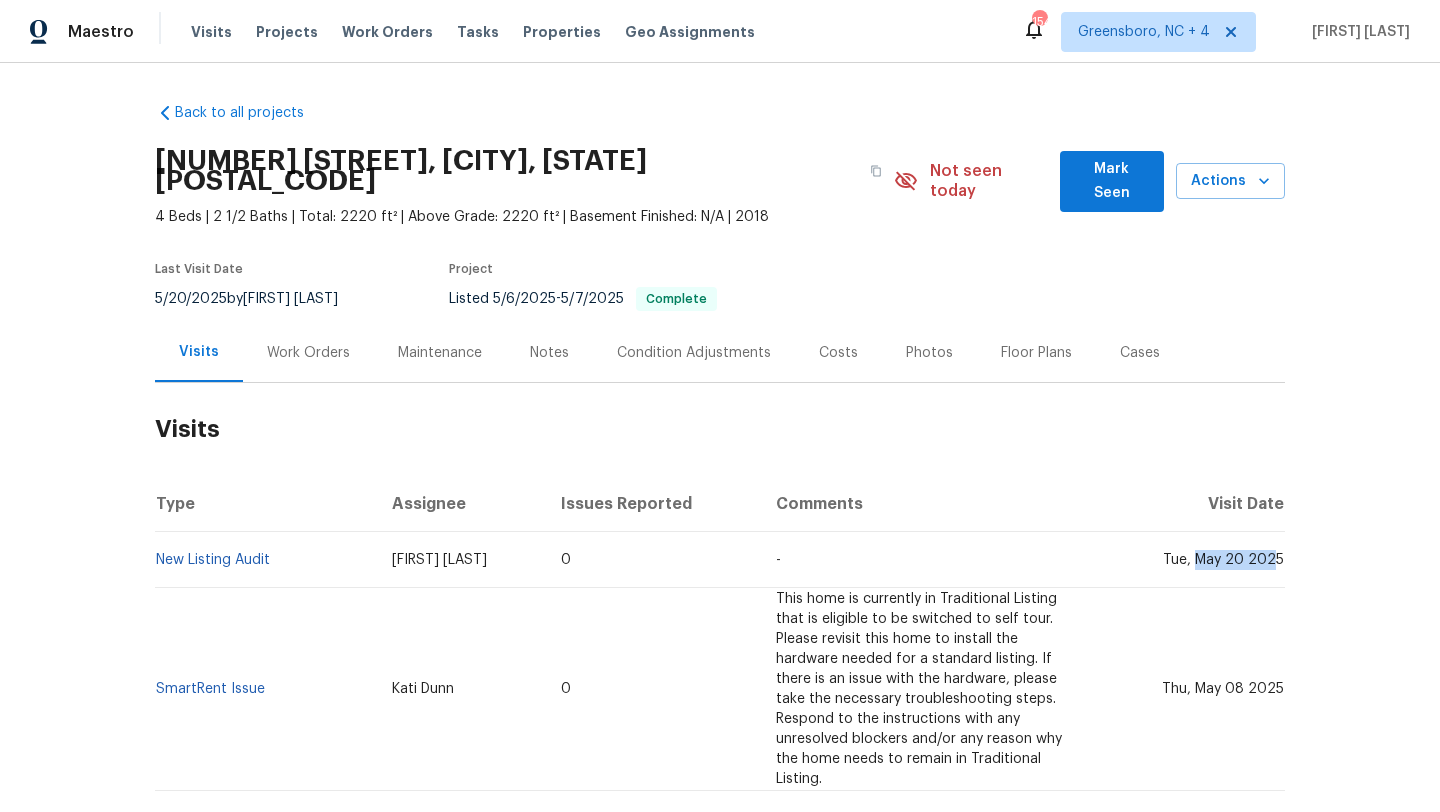drag, startPoint x: 1201, startPoint y: 541, endPoint x: 1280, endPoint y: 549, distance: 79.40403 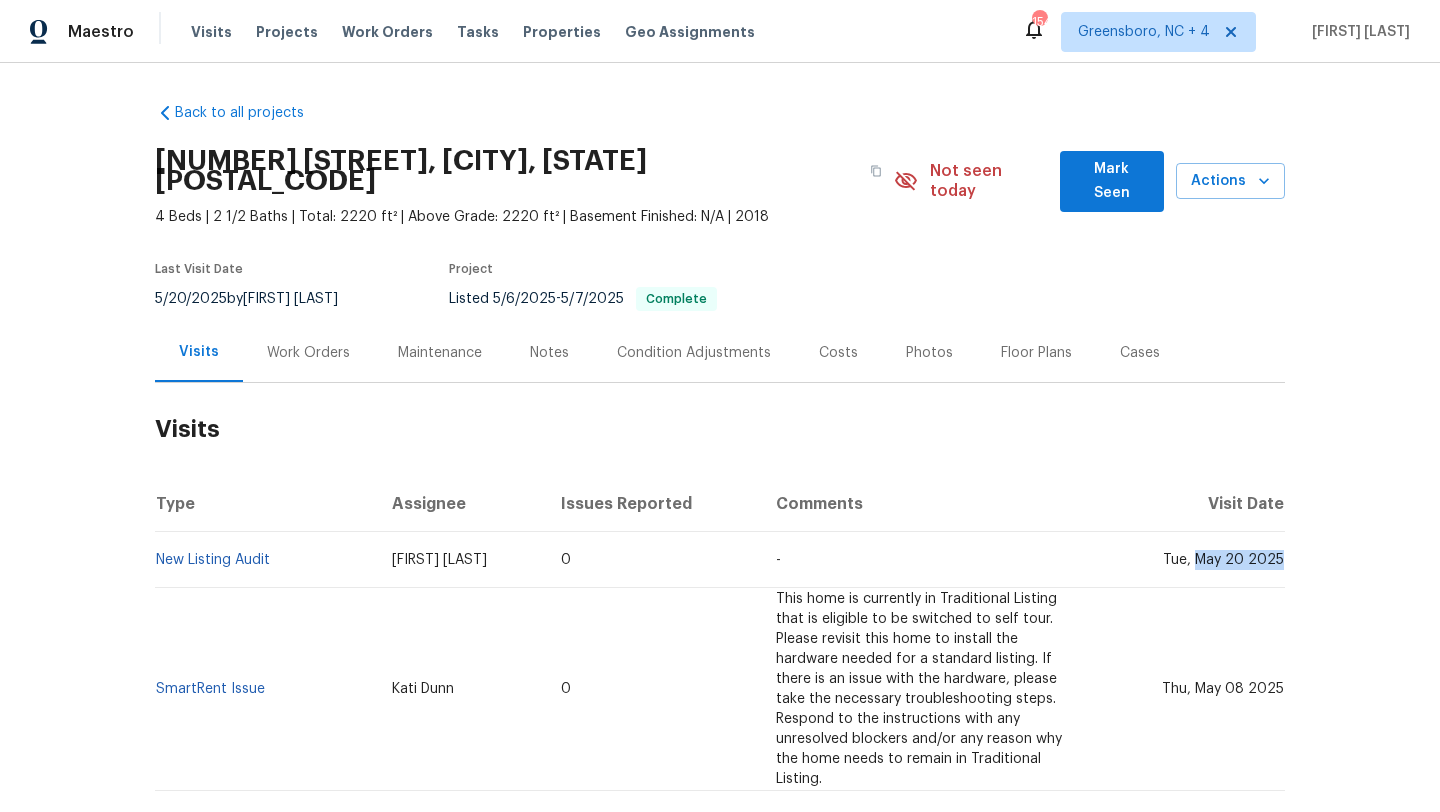 copy on "May 20 2025" 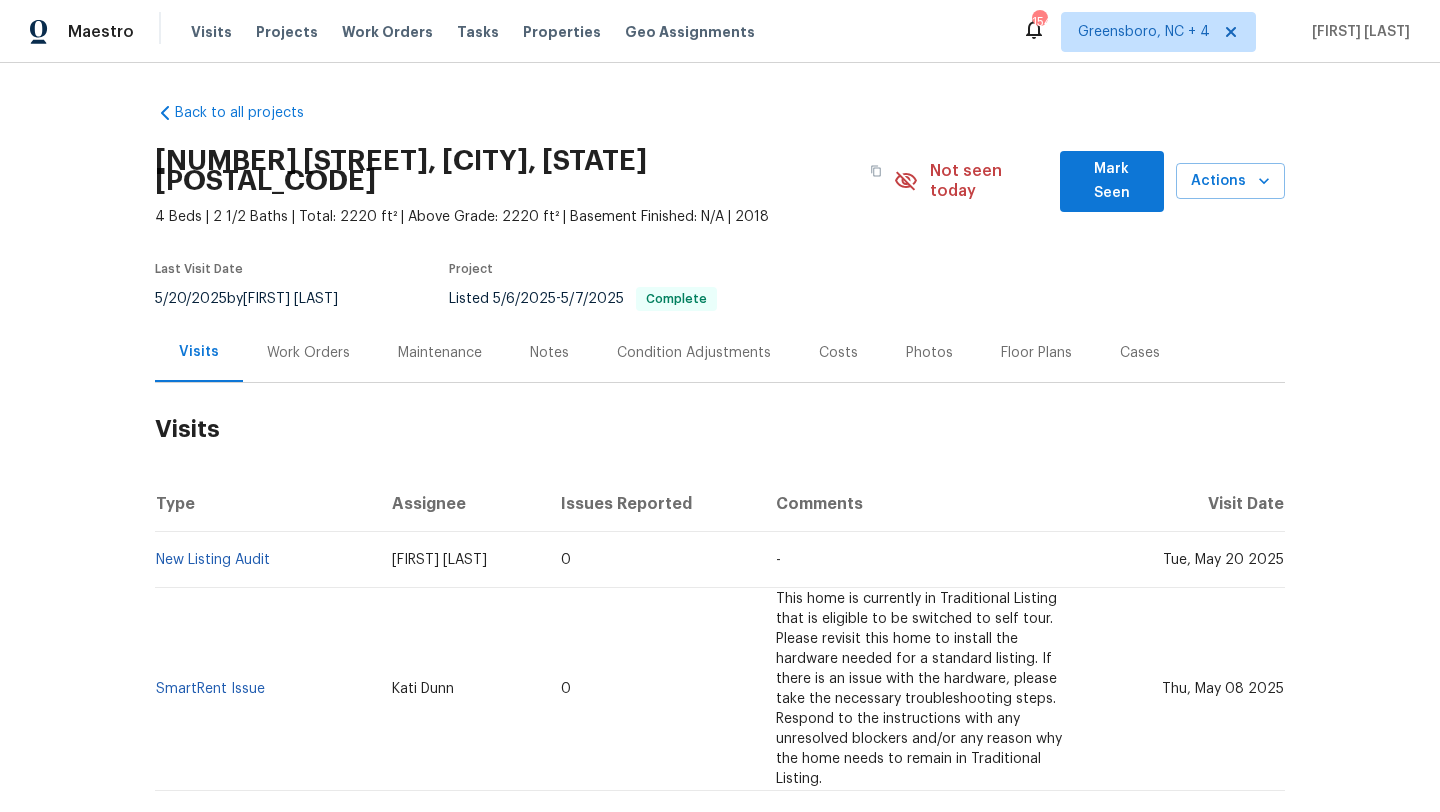 click on "Work Orders" at bounding box center [308, 352] 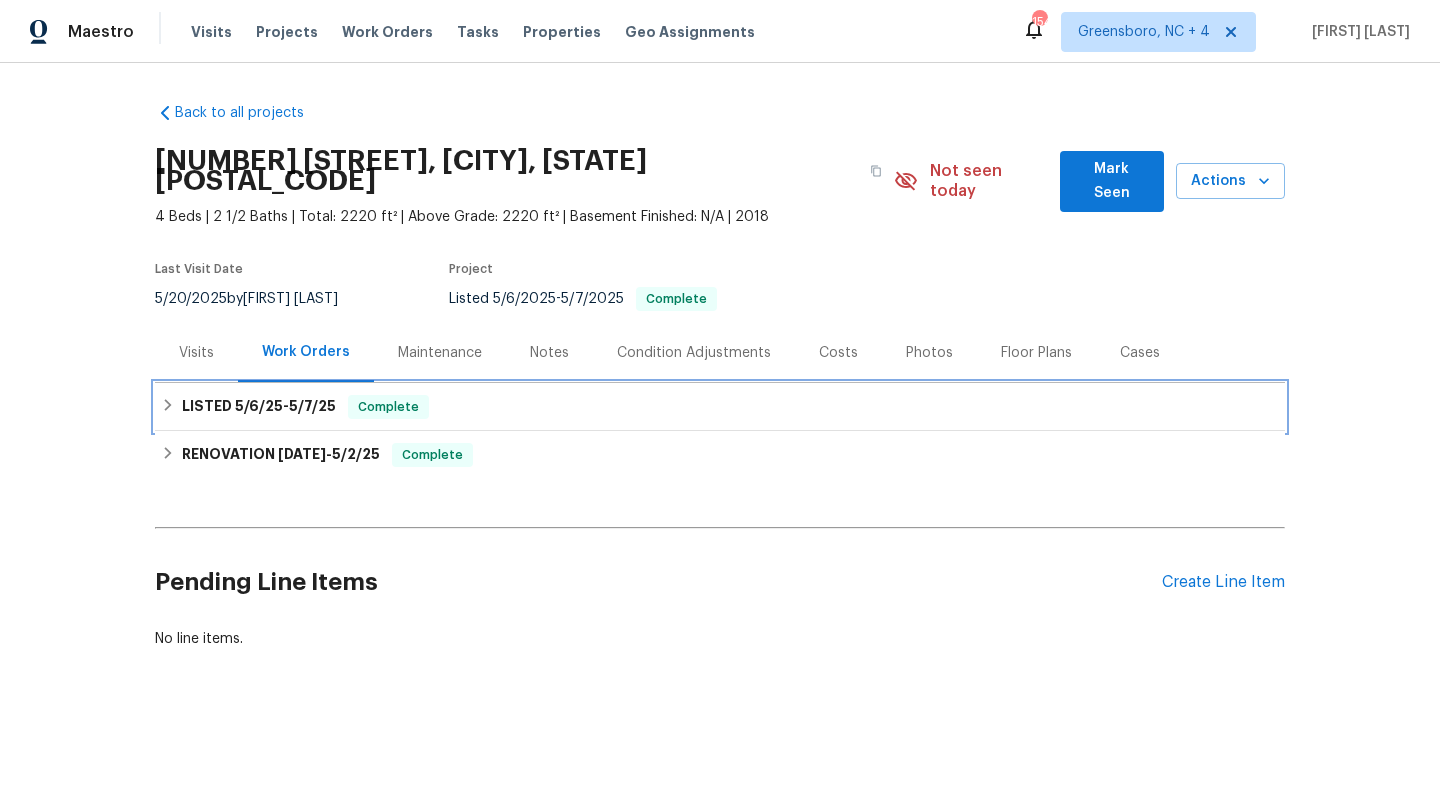 click on "LISTED   5/6/25  -  5/7/25 Complete" at bounding box center (720, 407) 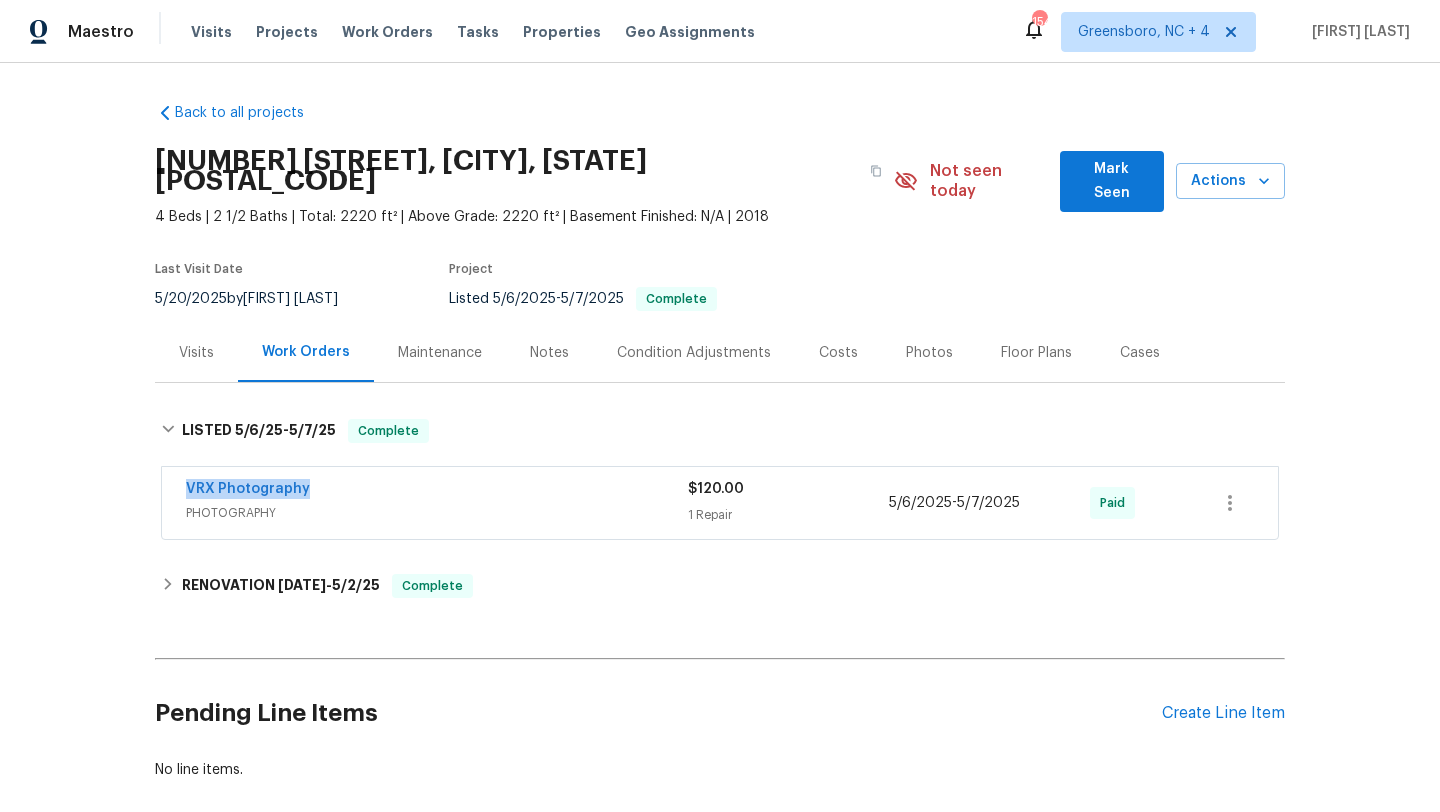 drag, startPoint x: 335, startPoint y: 468, endPoint x: 129, endPoint y: 465, distance: 206.02185 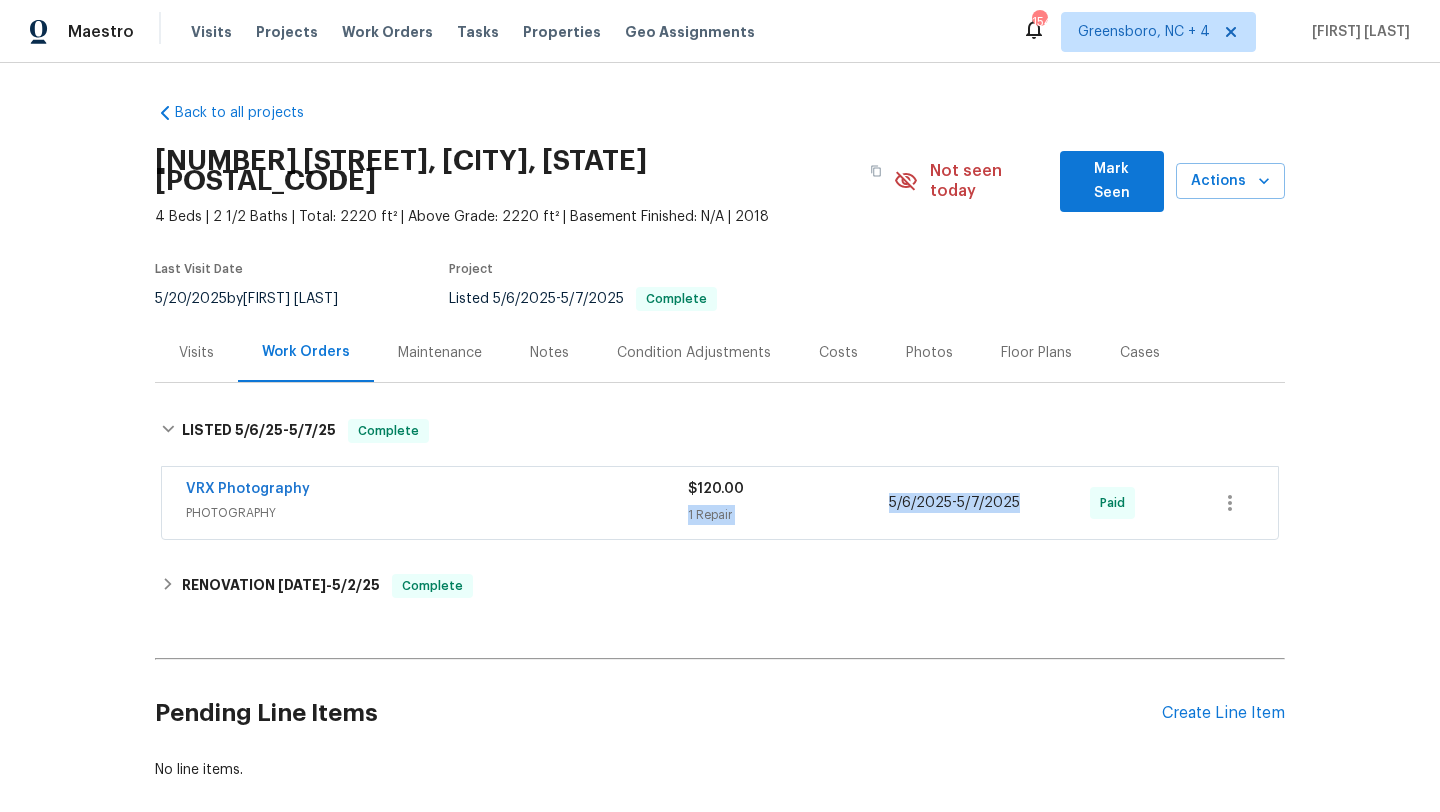 drag, startPoint x: 1021, startPoint y: 484, endPoint x: 869, endPoint y: 486, distance: 152.01315 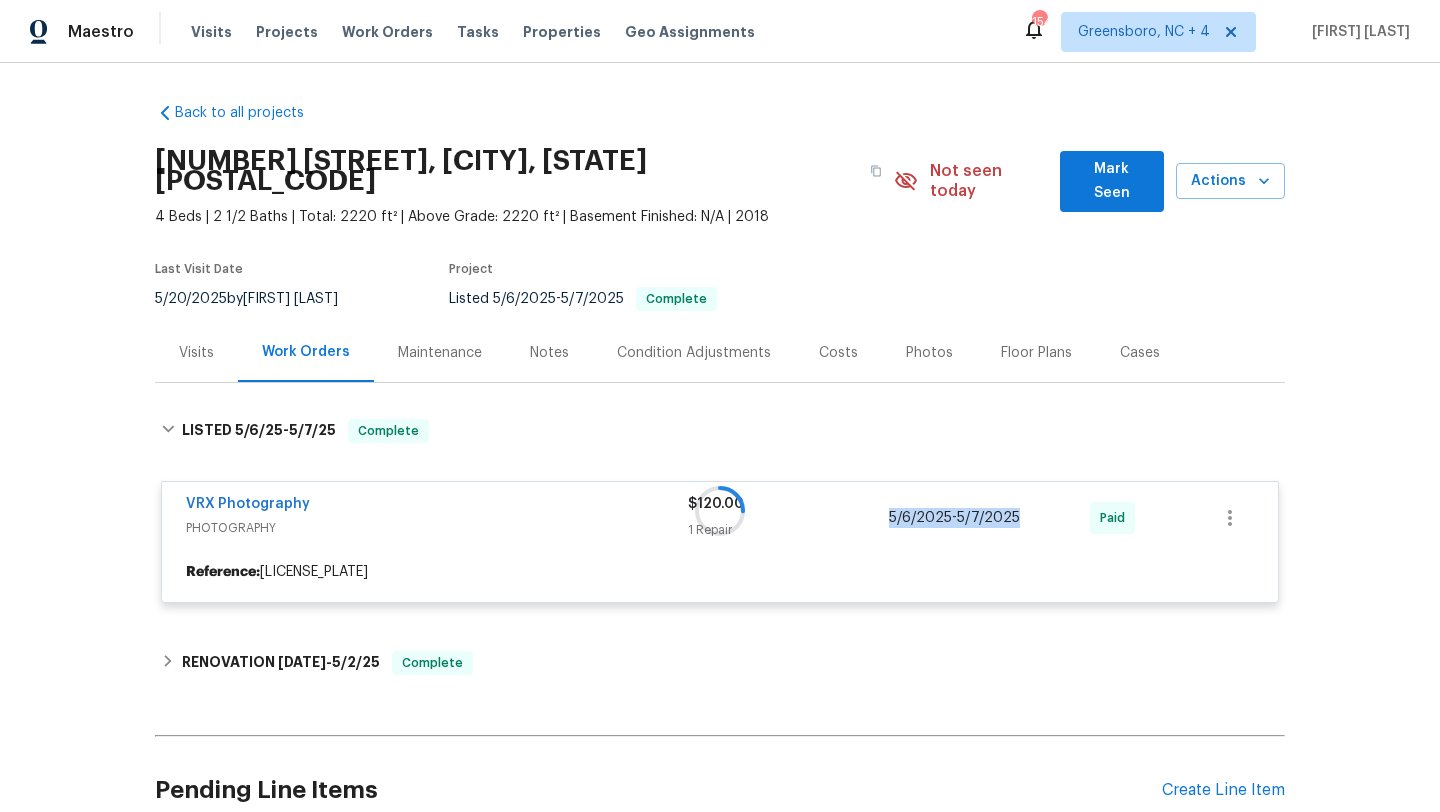 copy on "5/6/2025  -  5/7/2025" 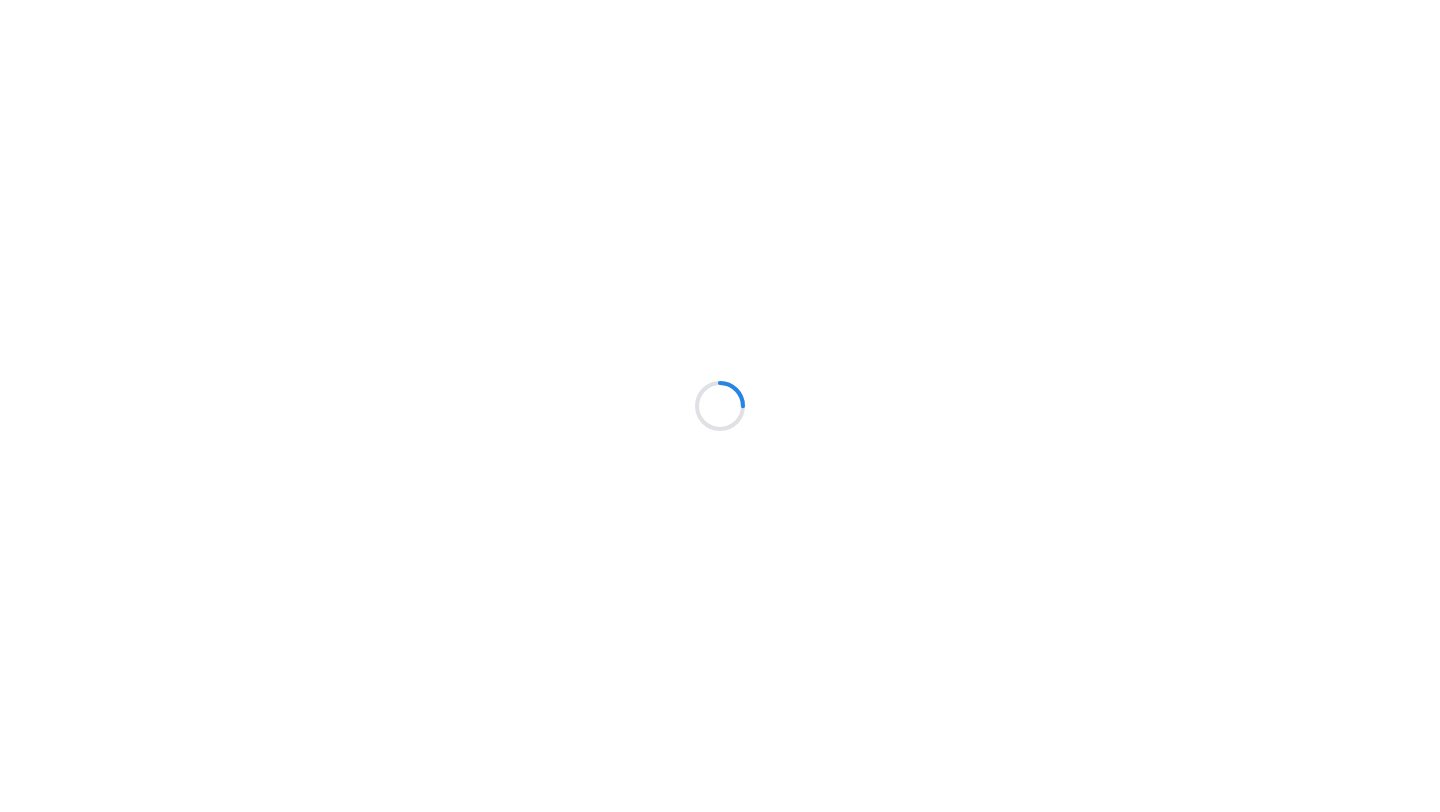 scroll, scrollTop: 0, scrollLeft: 0, axis: both 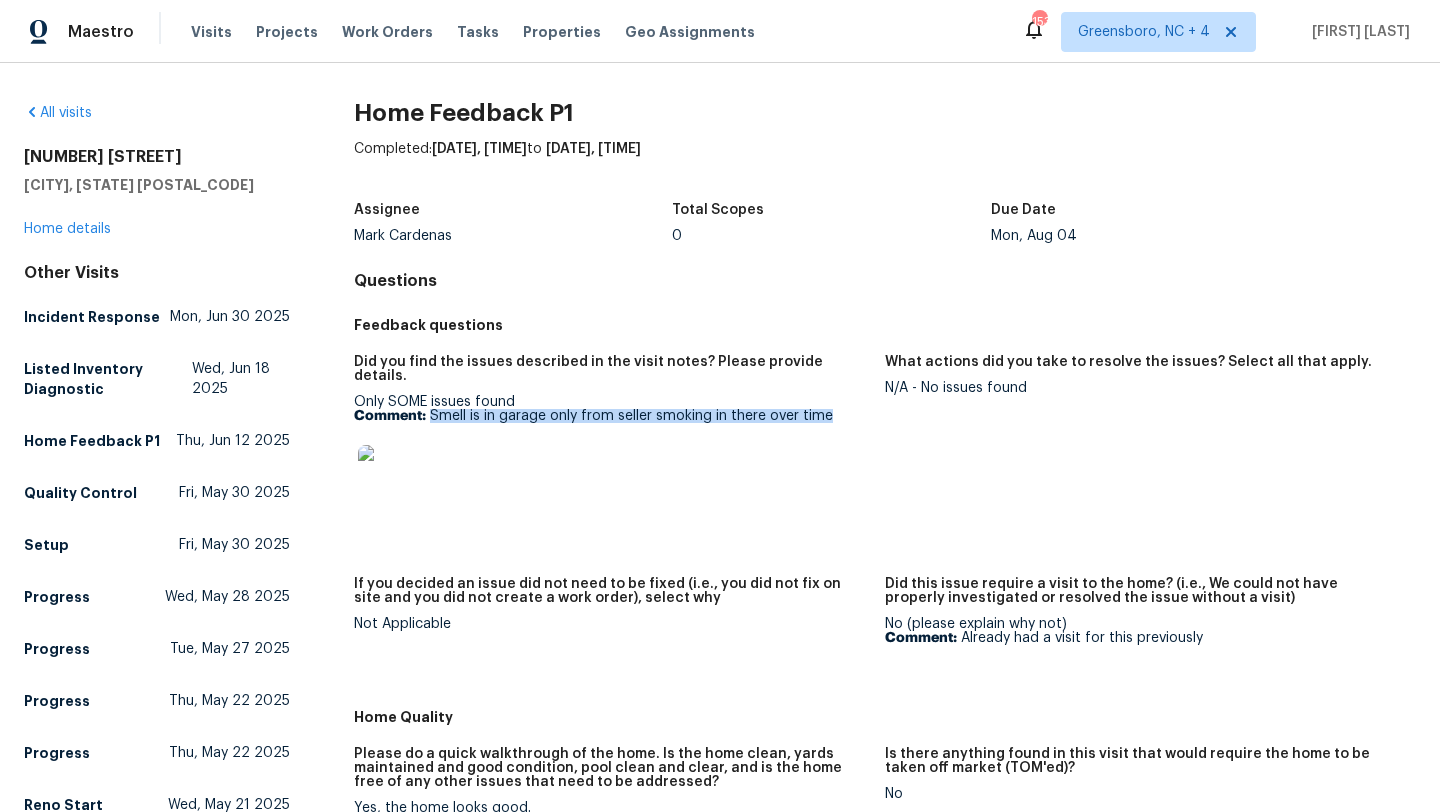 drag, startPoint x: 840, startPoint y: 406, endPoint x: 429, endPoint y: 398, distance: 411.07785 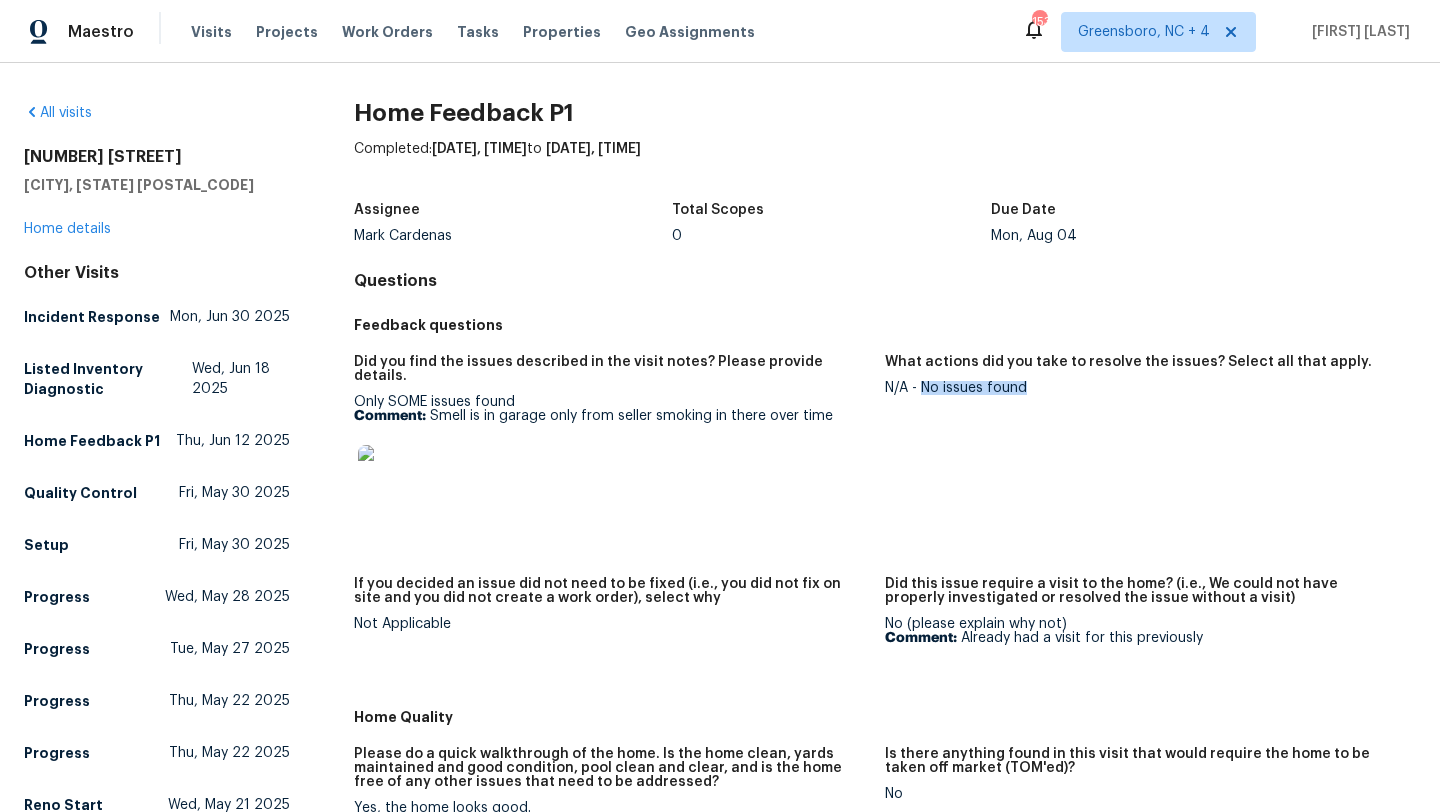 drag, startPoint x: 1040, startPoint y: 391, endPoint x: 923, endPoint y: 388, distance: 117.03845 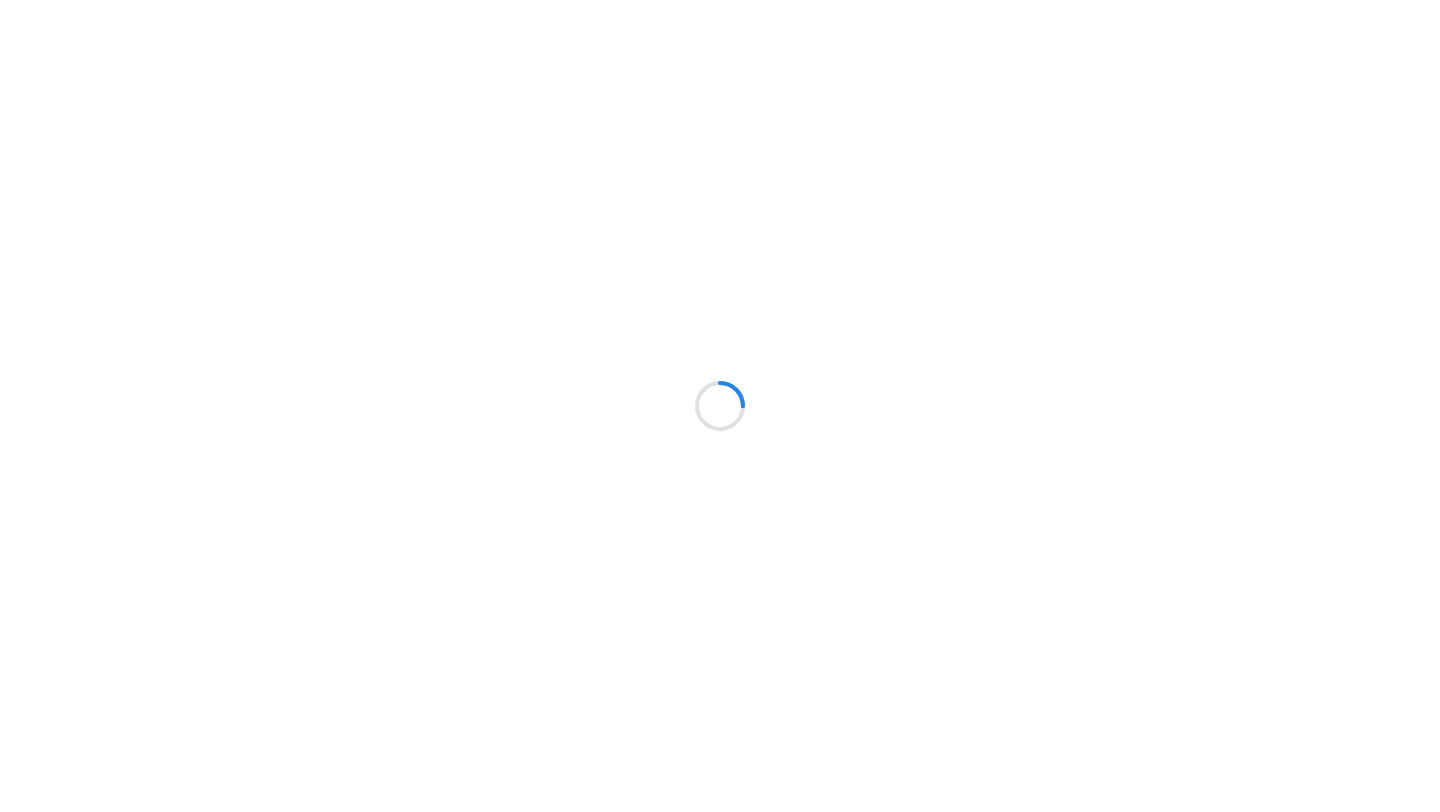 scroll, scrollTop: 0, scrollLeft: 0, axis: both 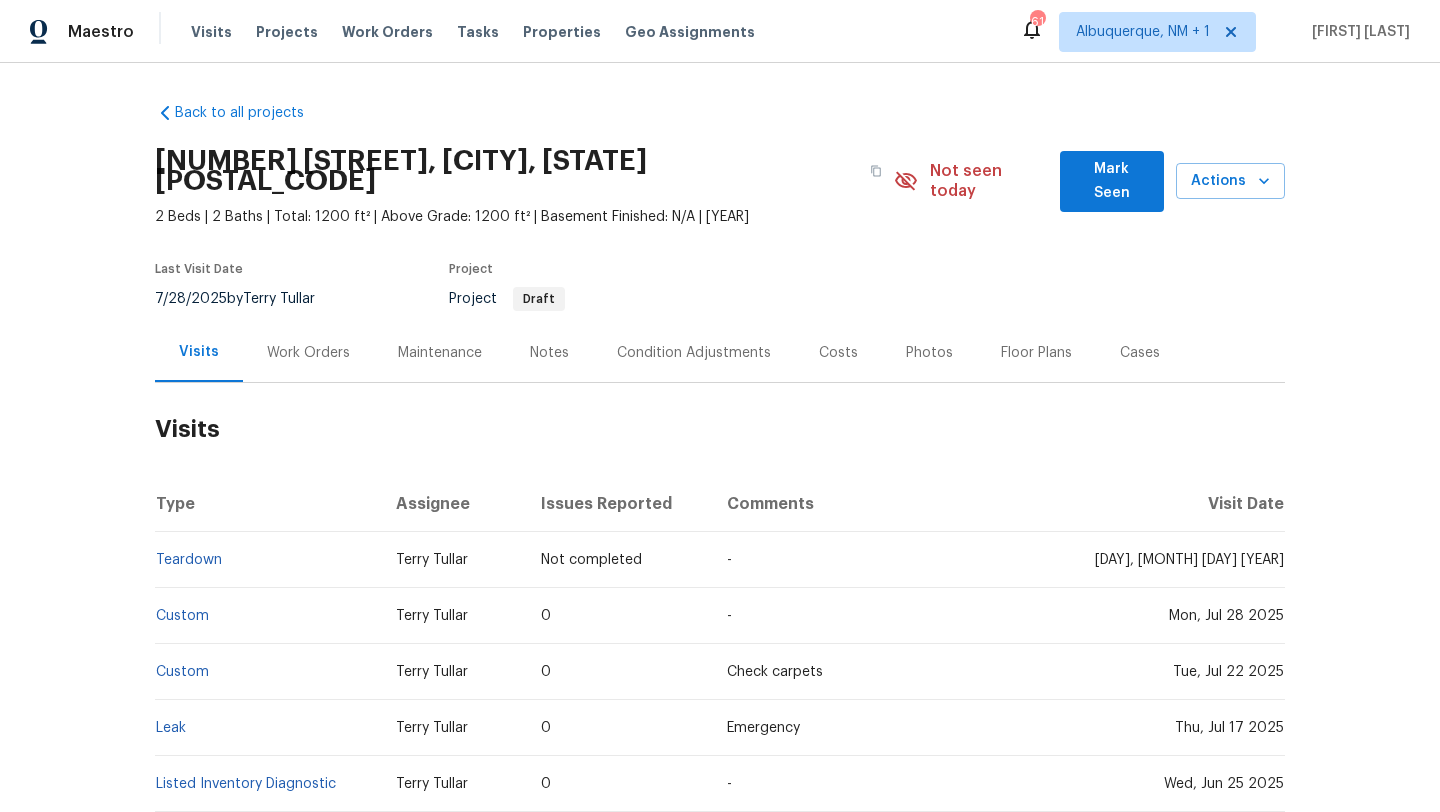 click on "Work Orders" at bounding box center [308, 352] 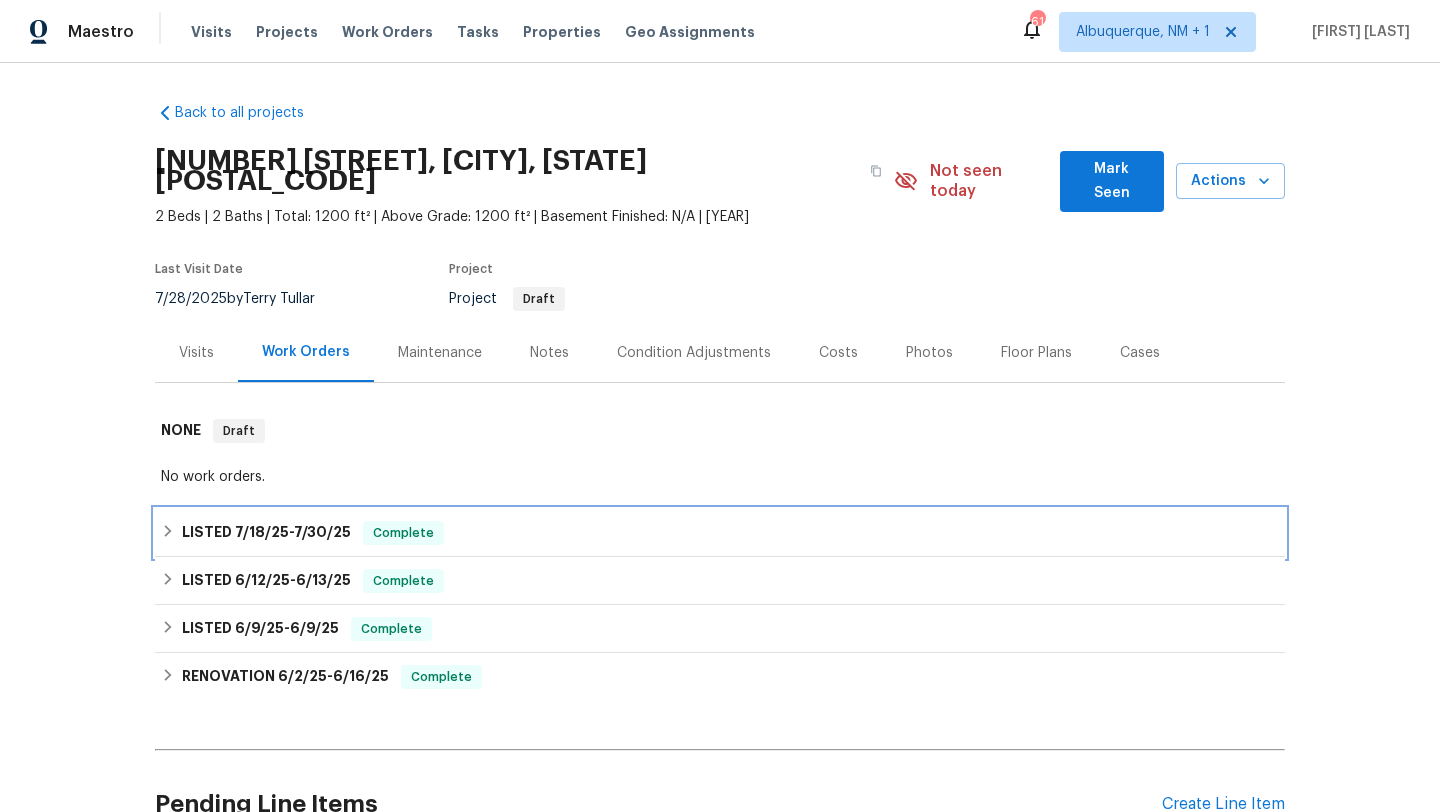 click on "Complete" at bounding box center [403, 533] 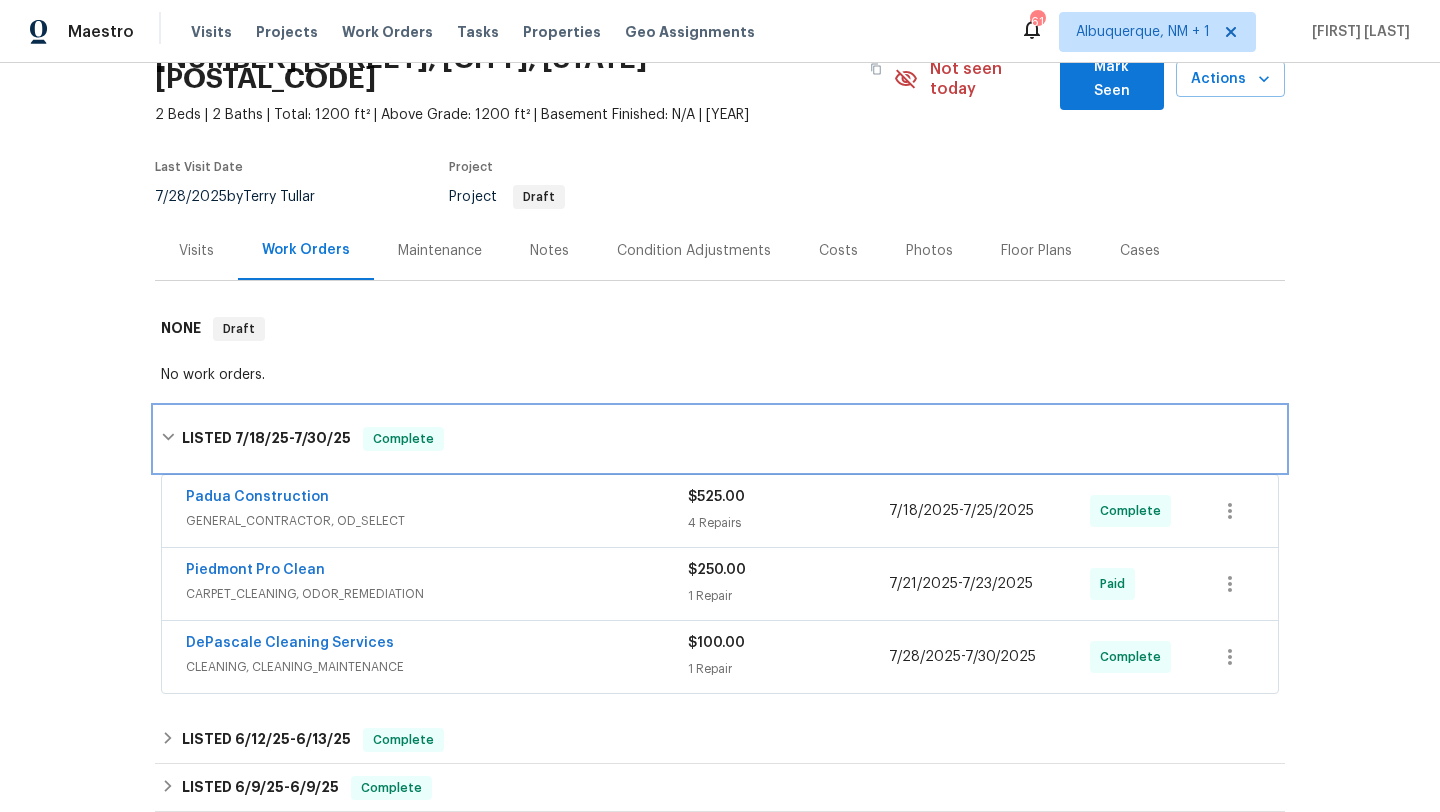 scroll, scrollTop: 104, scrollLeft: 0, axis: vertical 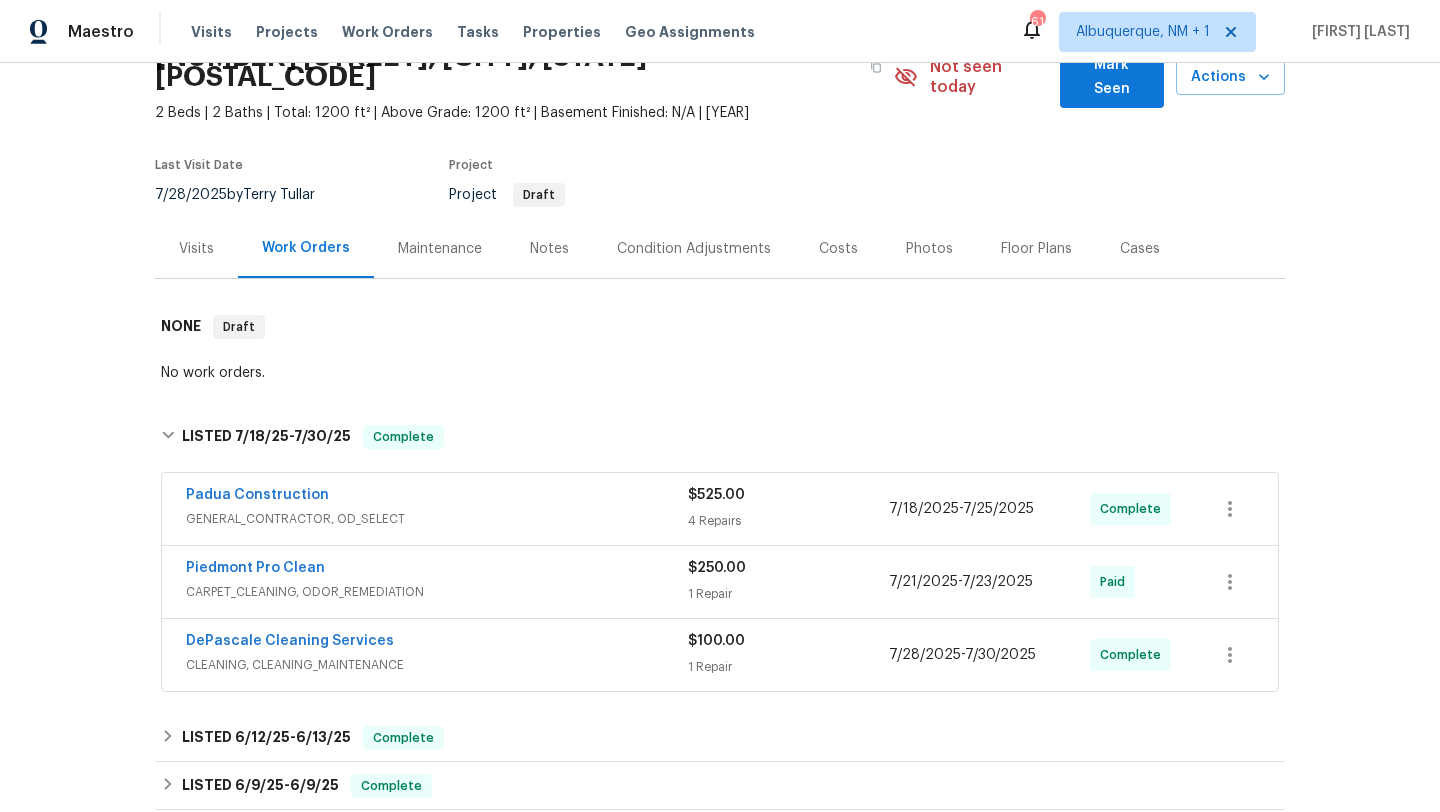 click on "DePascale Cleaning Services" at bounding box center (437, 643) 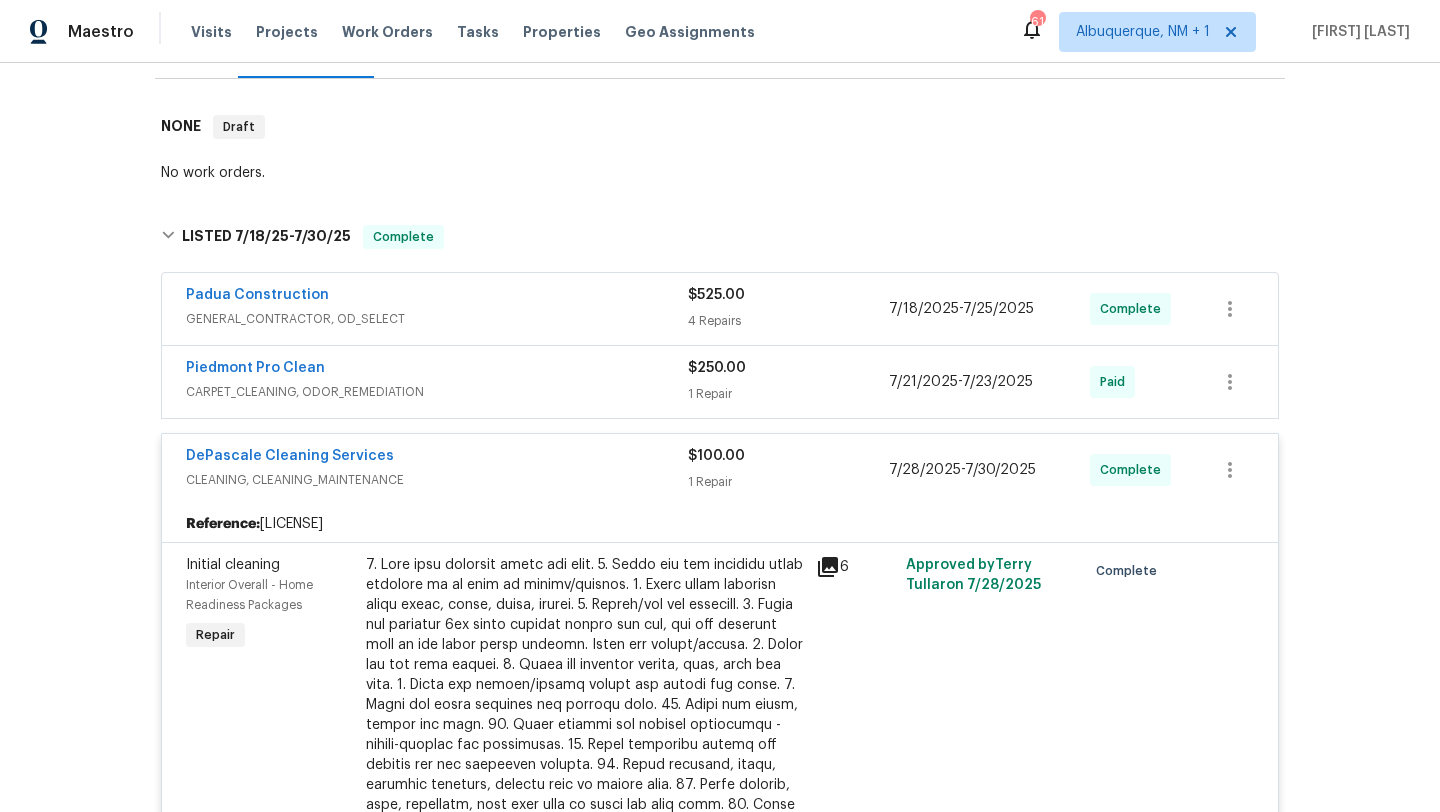 scroll, scrollTop: 468, scrollLeft: 0, axis: vertical 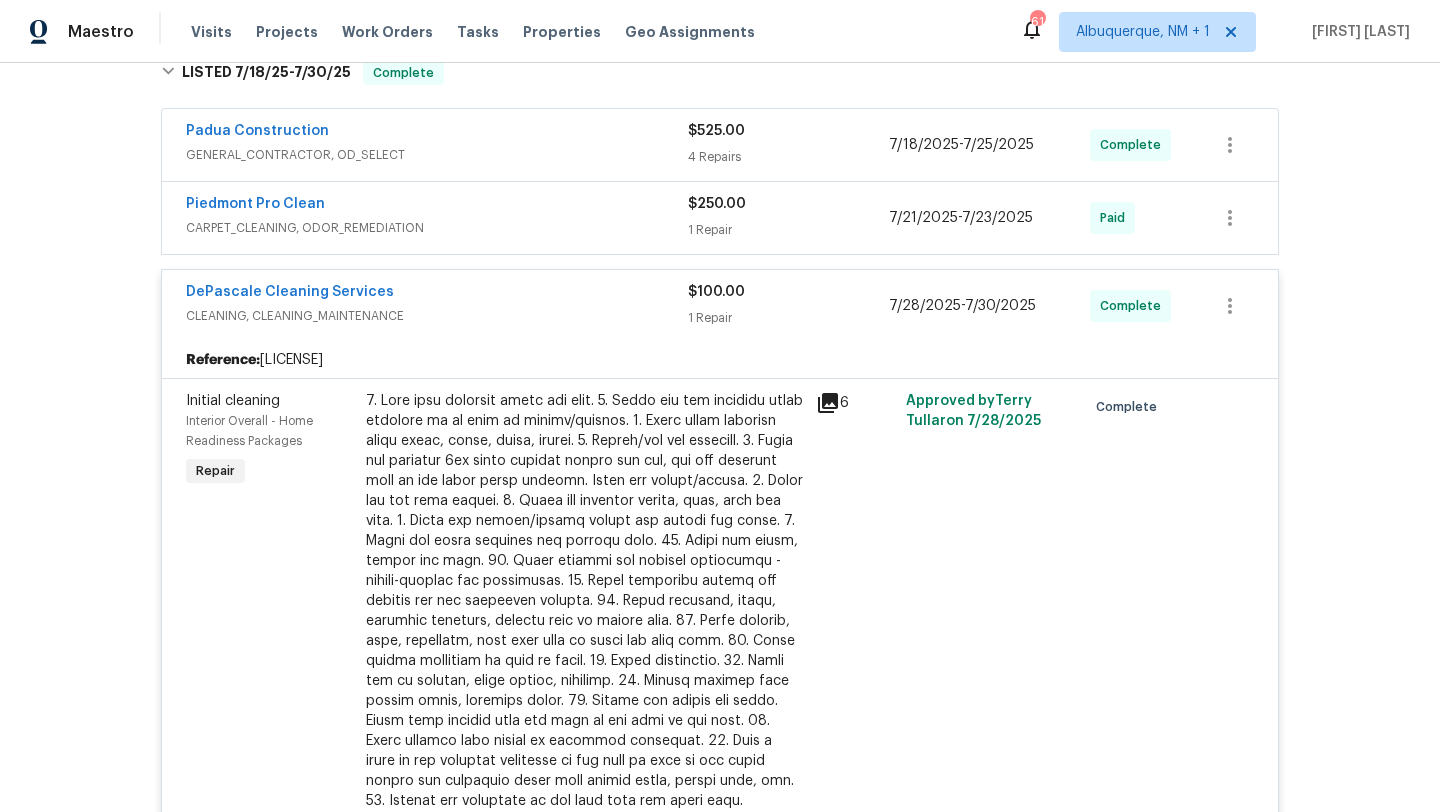 click on "Piedmont Pro Clean CARPET_CLEANING, ODOR_REMEDIATION $250.00 1 Repair [DATE]  -  [DATE] Paid" at bounding box center [720, 218] 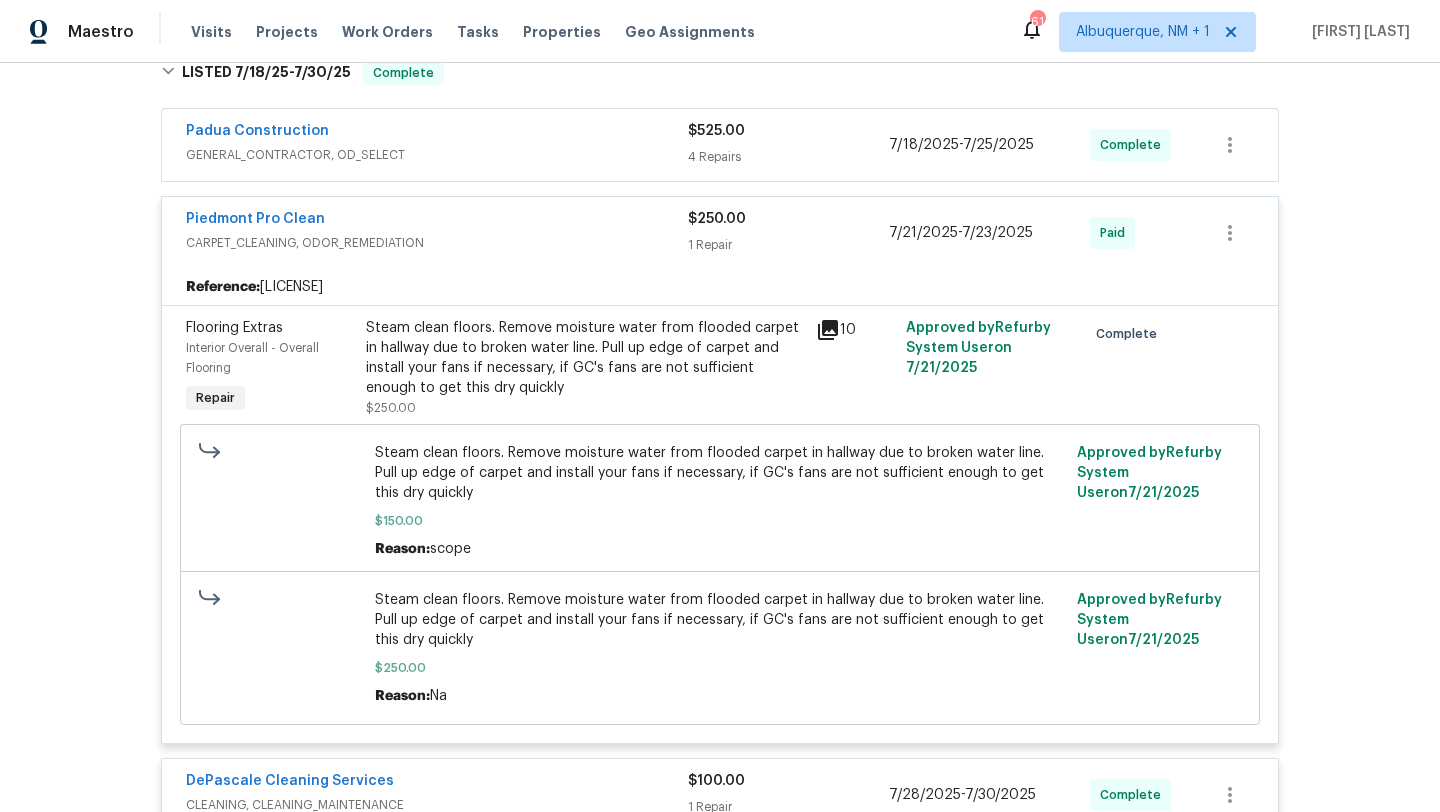 scroll, scrollTop: 482, scrollLeft: 0, axis: vertical 